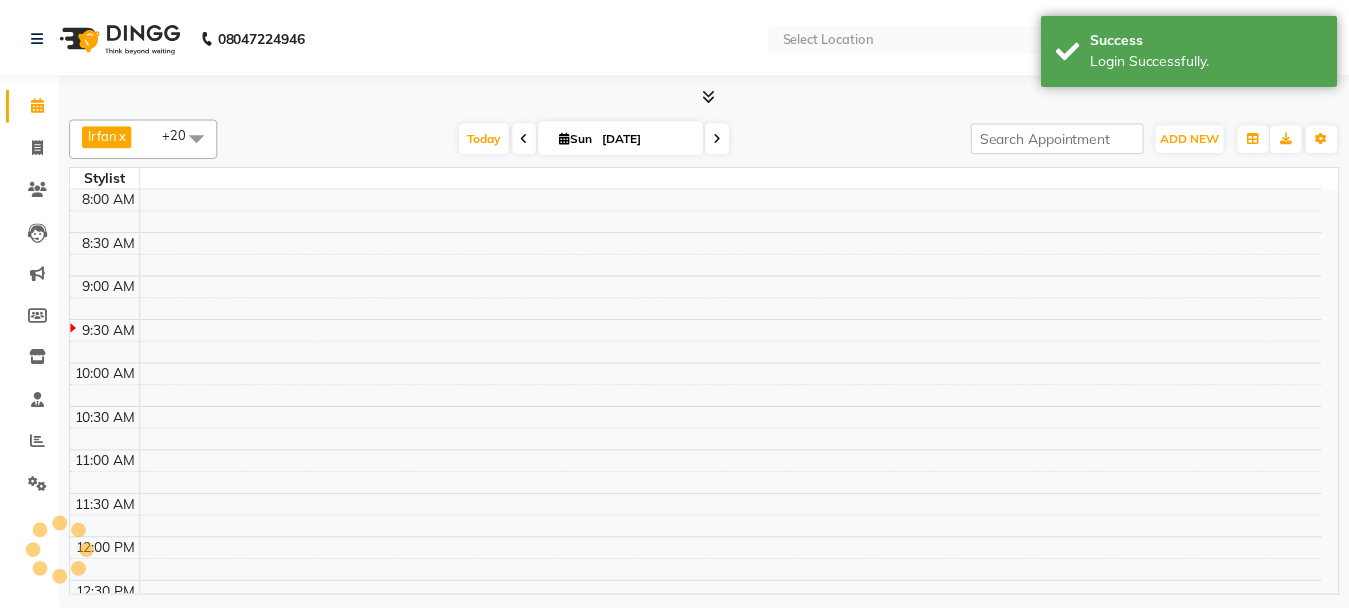 scroll, scrollTop: 0, scrollLeft: 0, axis: both 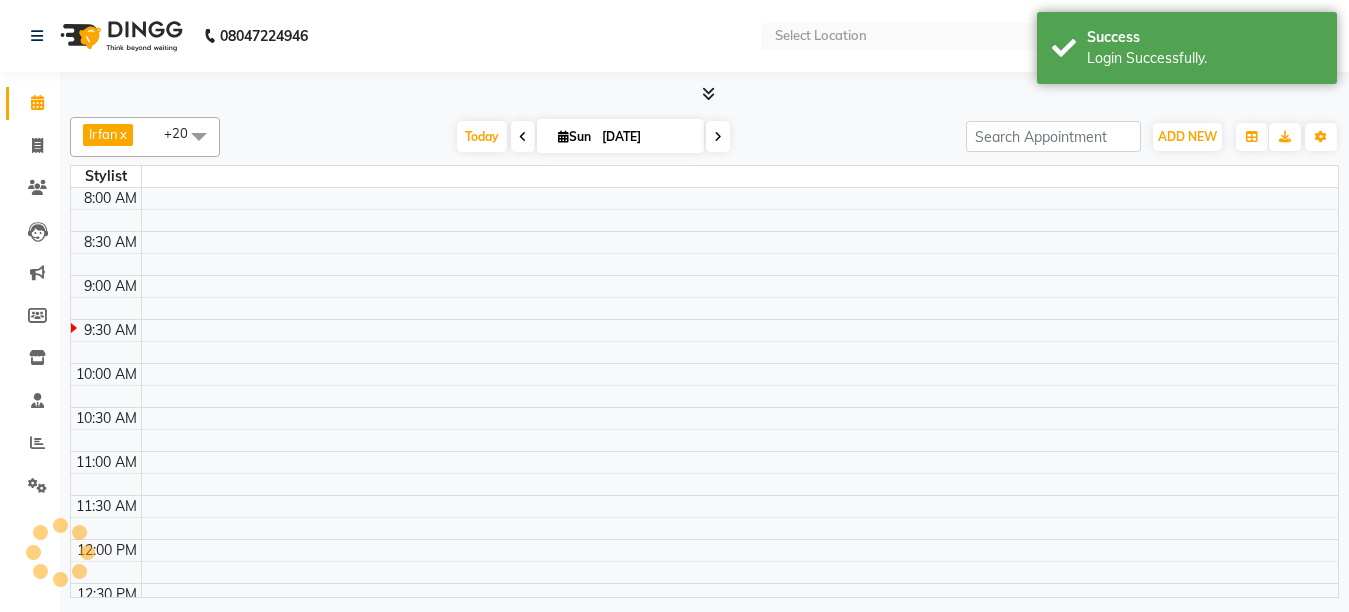 select on "en" 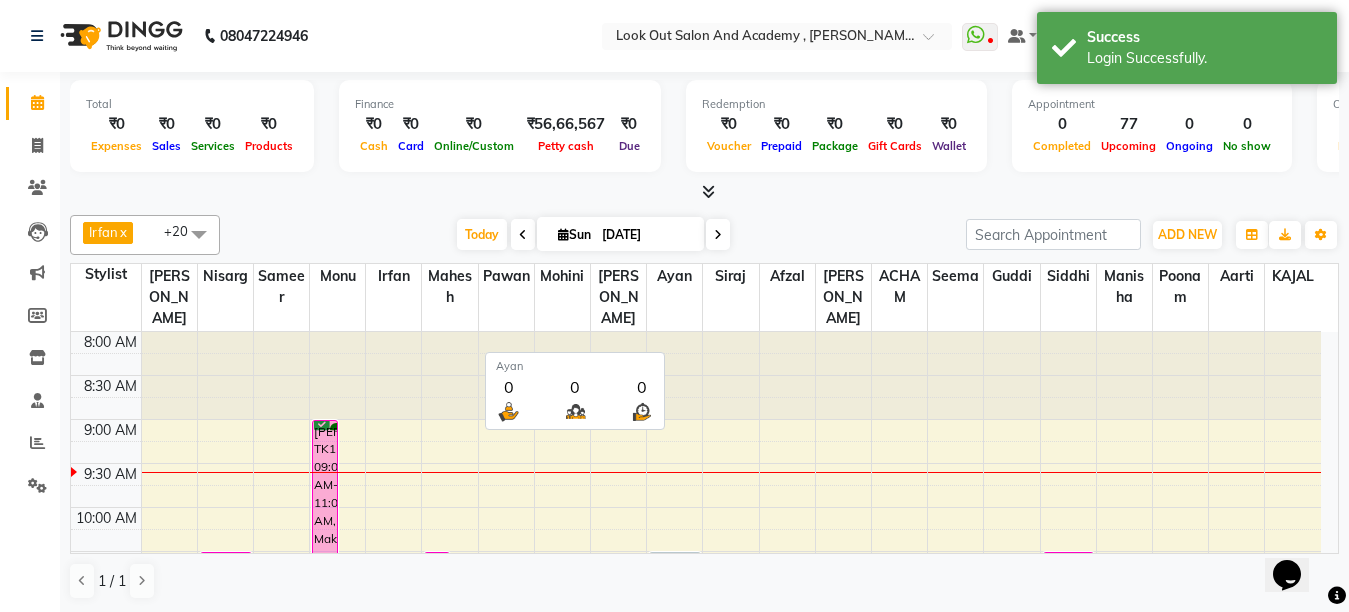 scroll, scrollTop: 0, scrollLeft: 0, axis: both 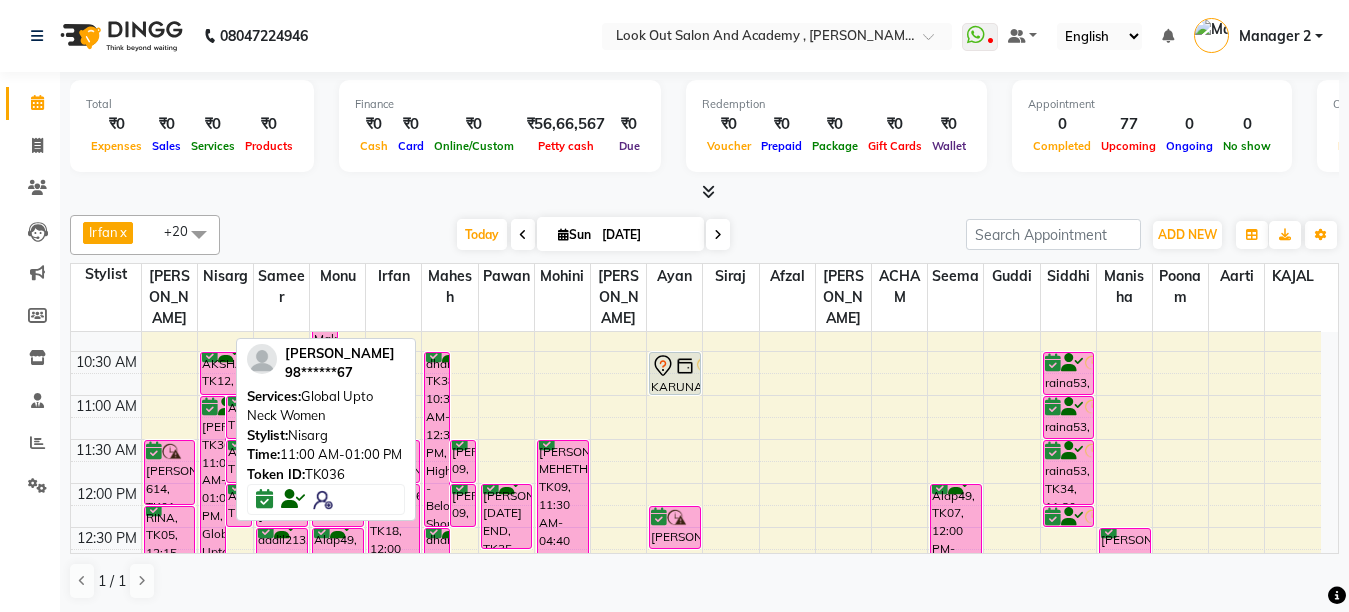 click on "[PERSON_NAME], TK36, 11:00 AM-01:00 PM, Global Upto Neck Women" at bounding box center (213, 483) 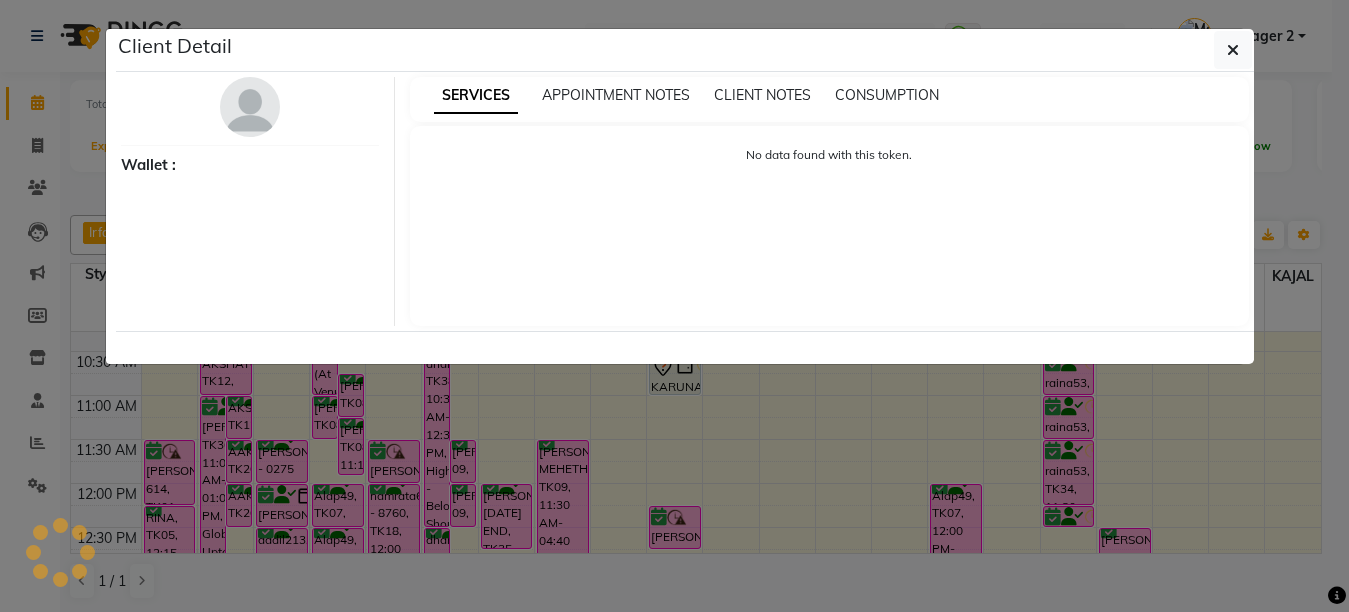 select on "6" 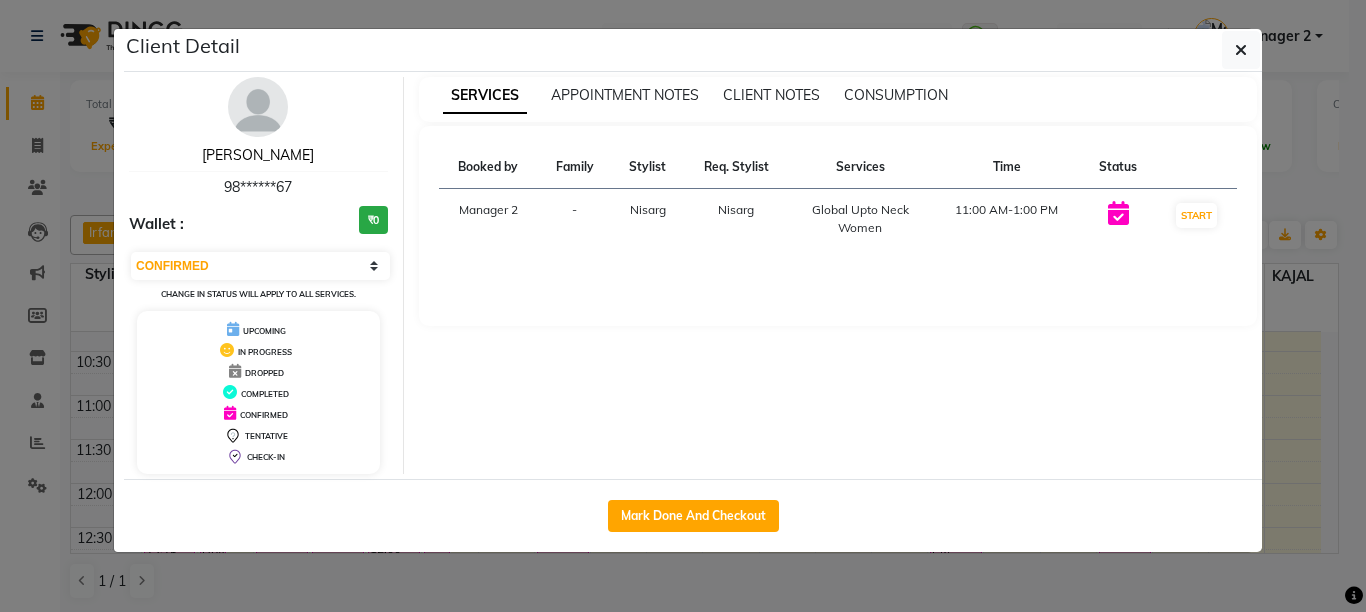 click on "[PERSON_NAME]" at bounding box center (258, 155) 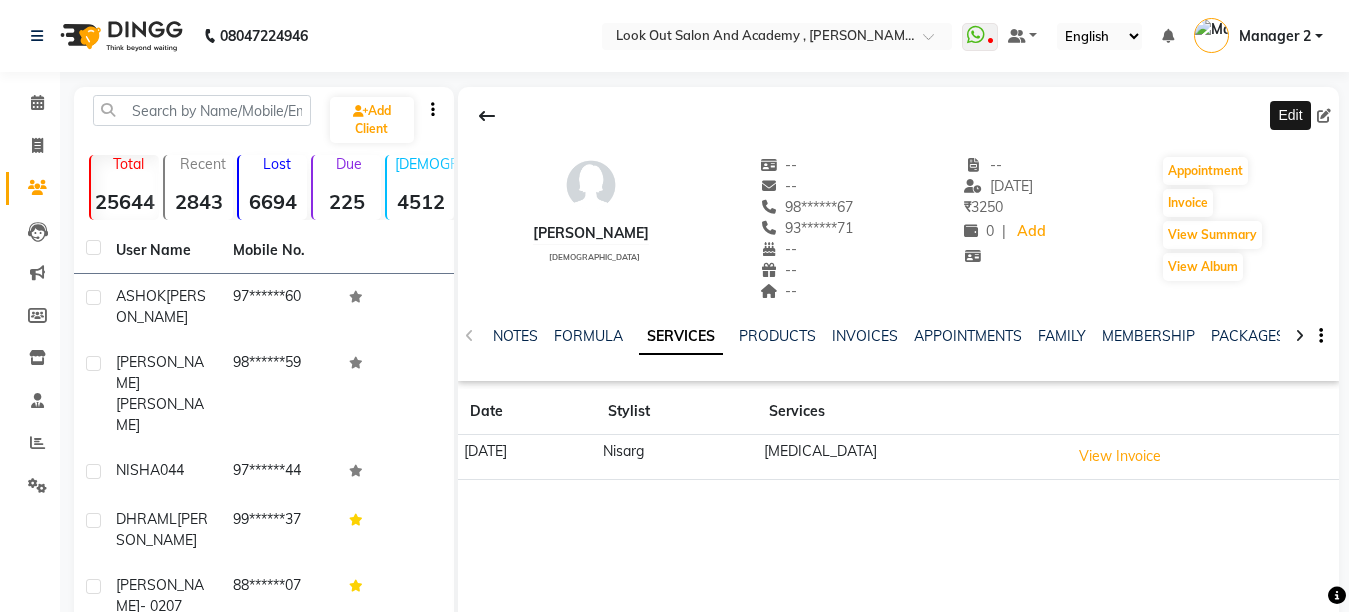 click 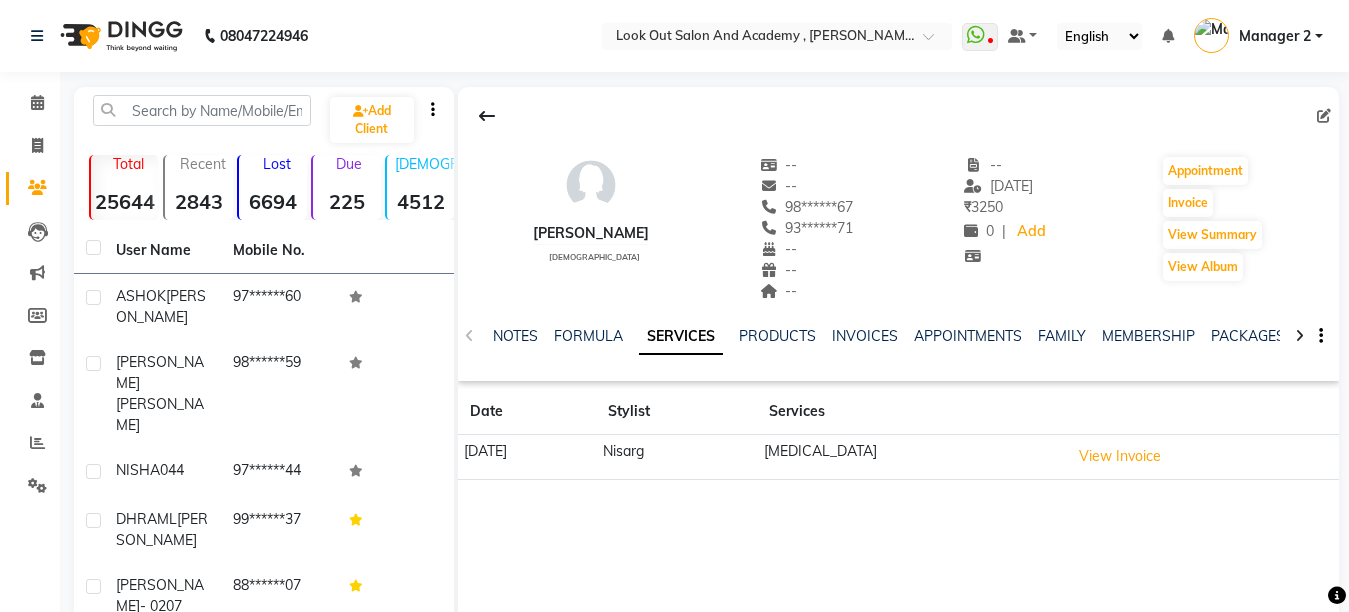 click 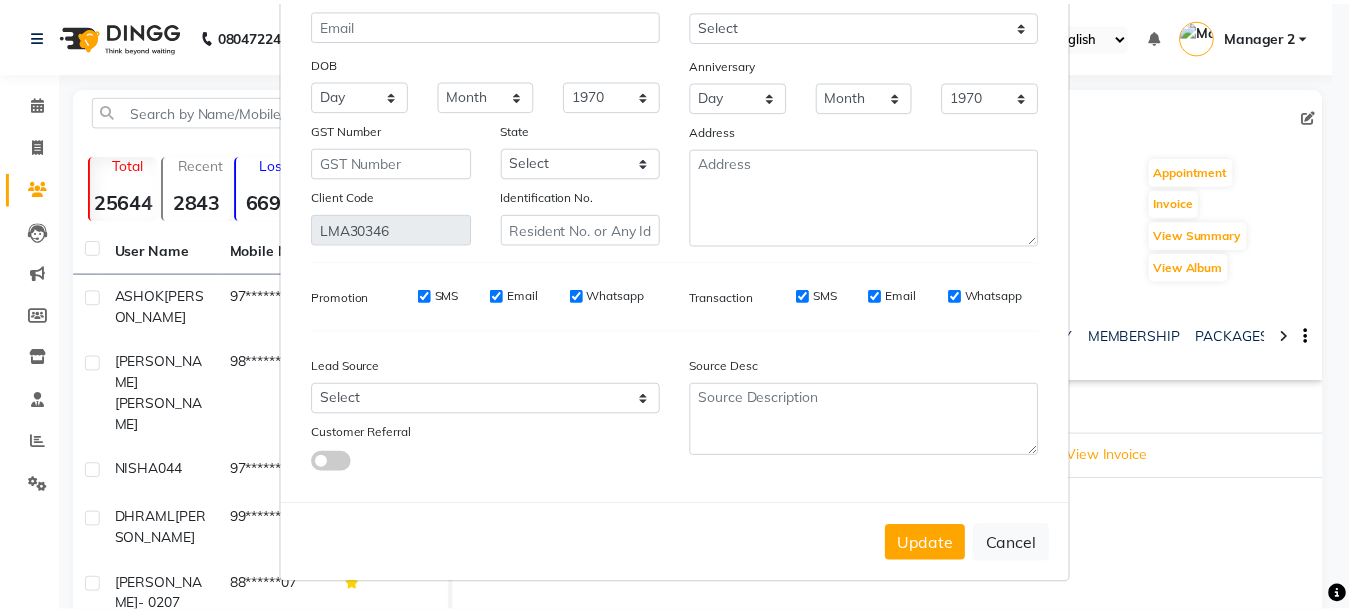 scroll, scrollTop: 201, scrollLeft: 0, axis: vertical 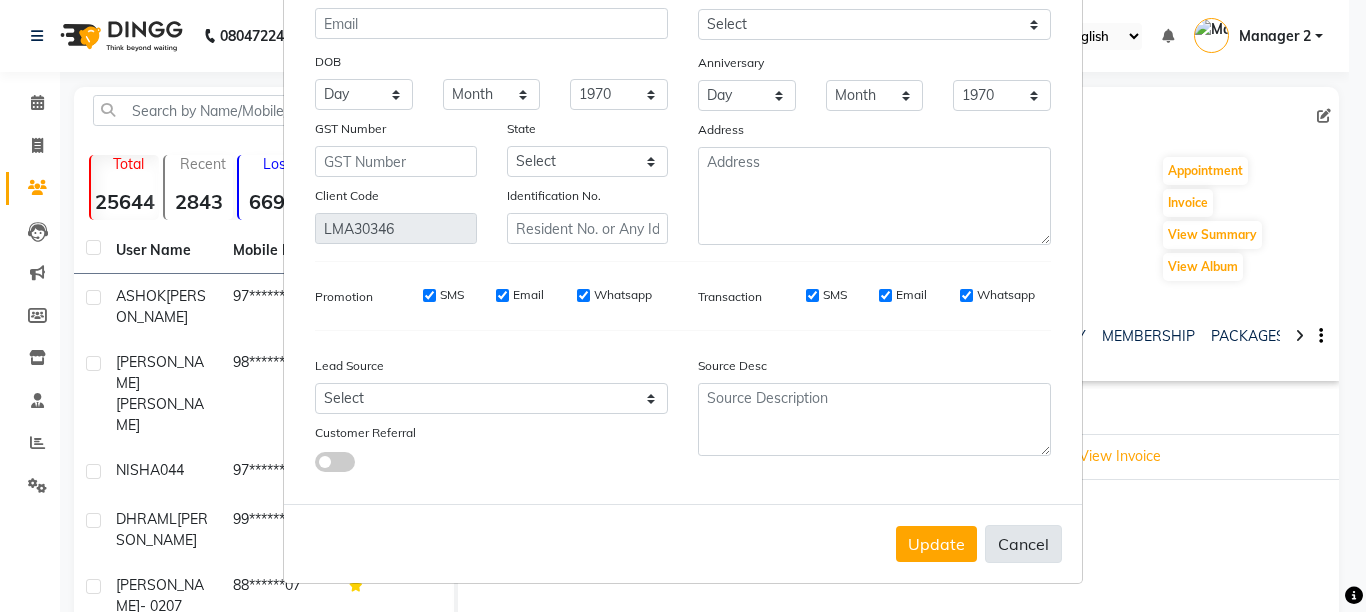 click on "Cancel" at bounding box center (1023, 544) 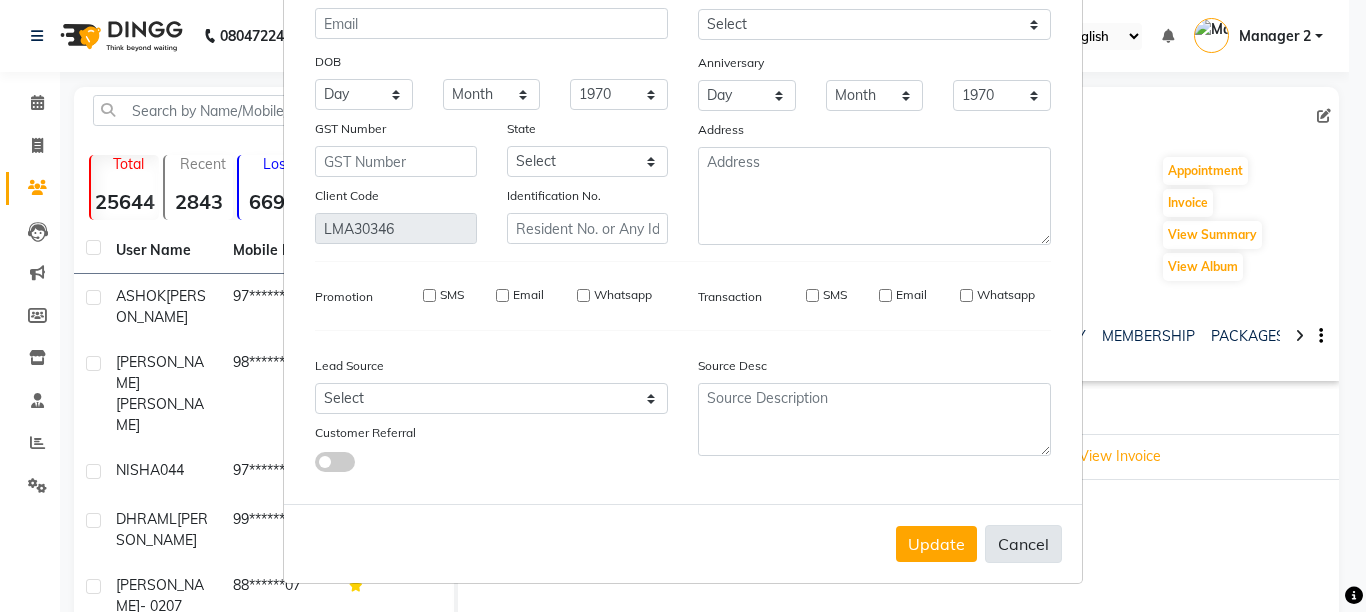 type 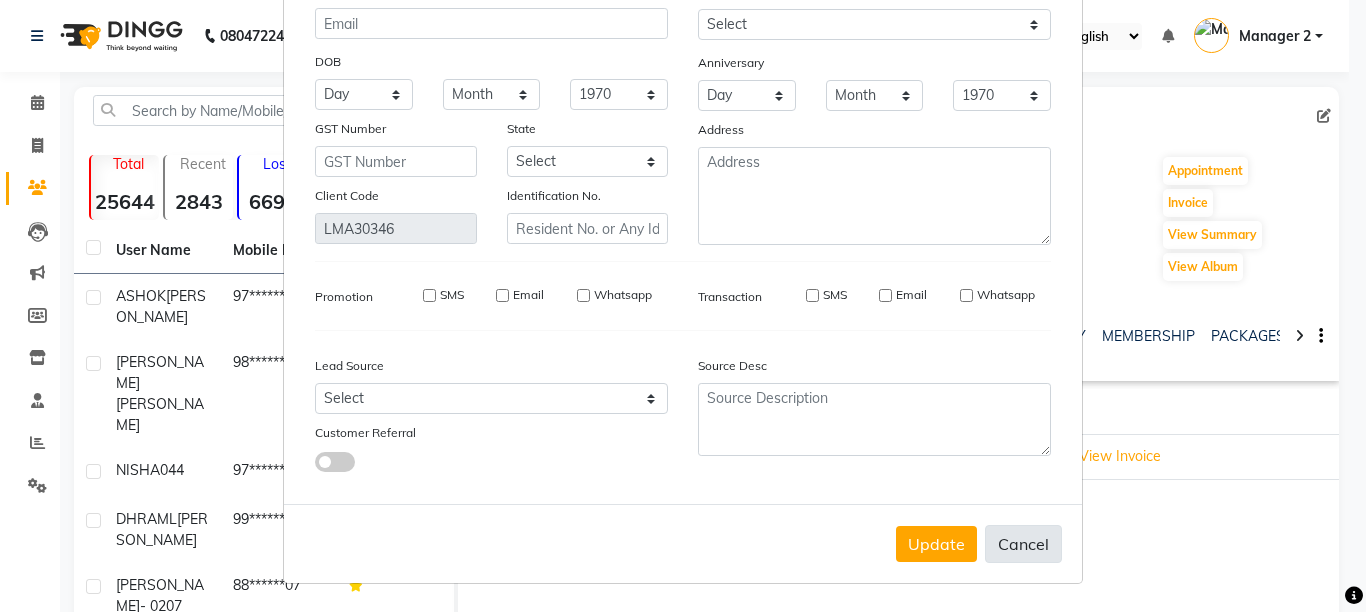 select 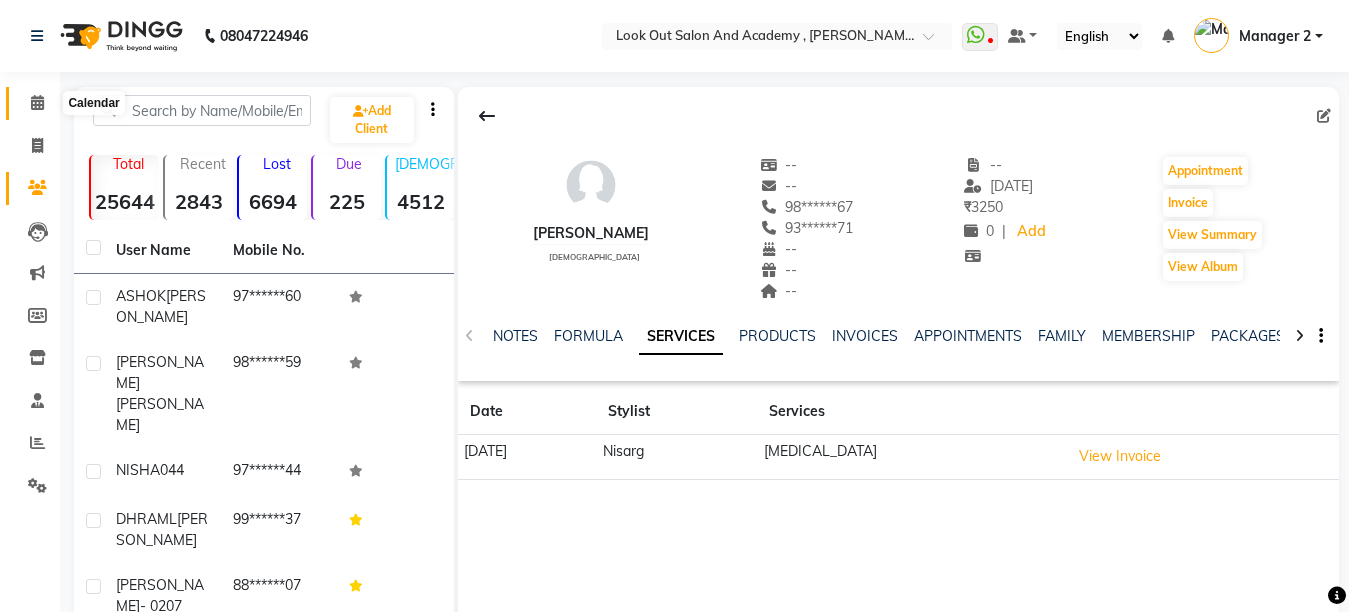 click 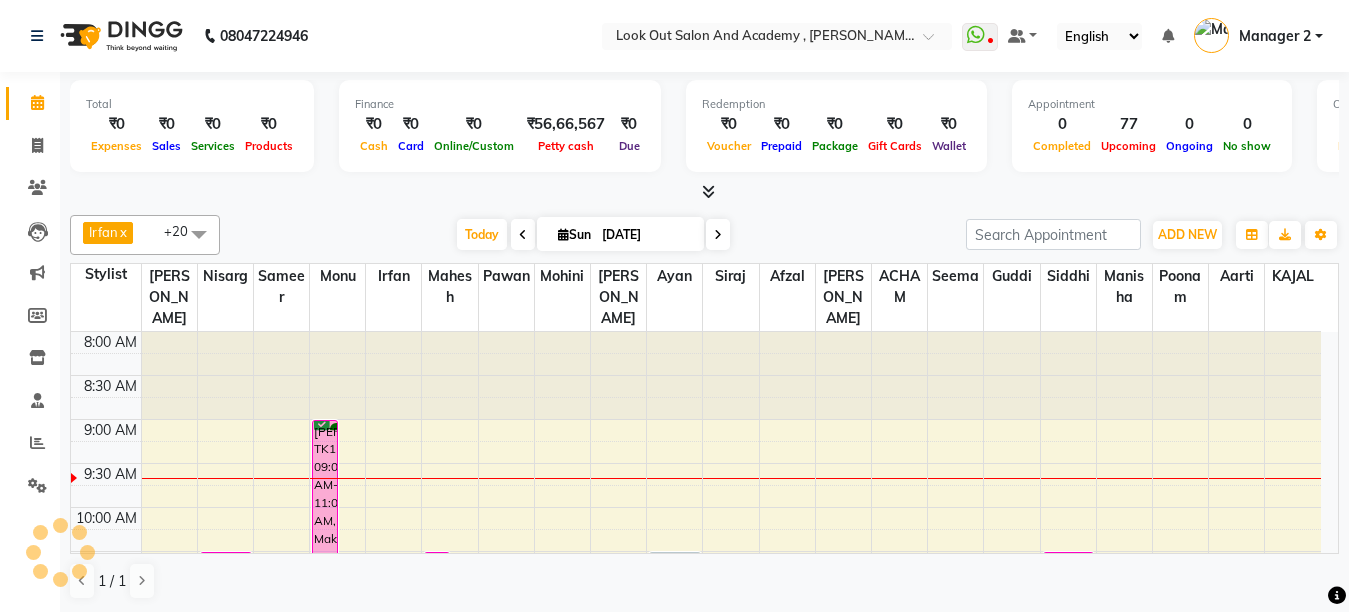 scroll, scrollTop: 200, scrollLeft: 0, axis: vertical 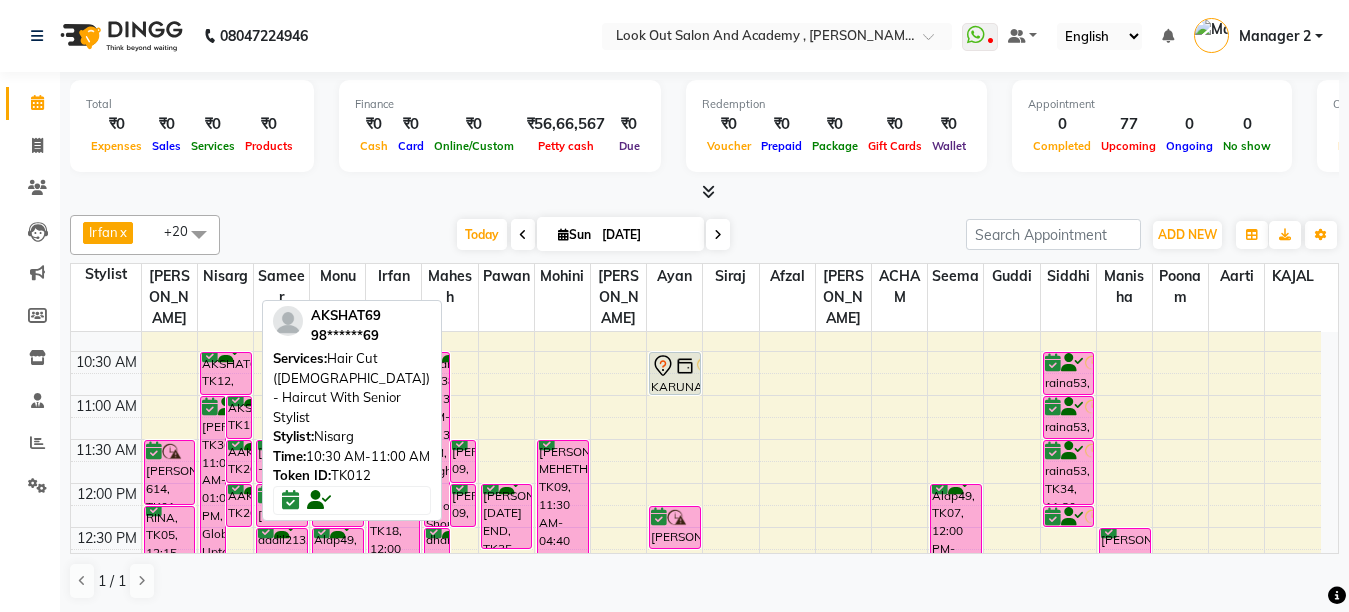 click on "AKSHAT69, TK12, 10:30 AM-11:00 AM, Hair Cut ([DEMOGRAPHIC_DATA]) - Haircut With Senior Stylist" at bounding box center (226, 373) 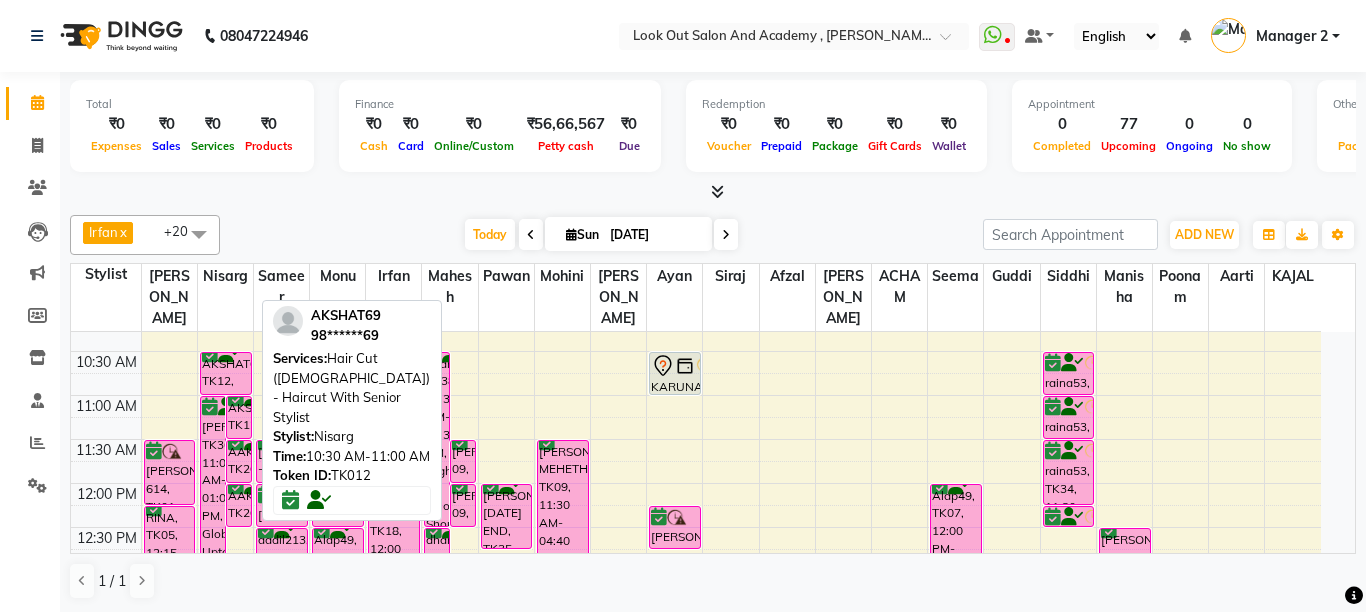 select on "6" 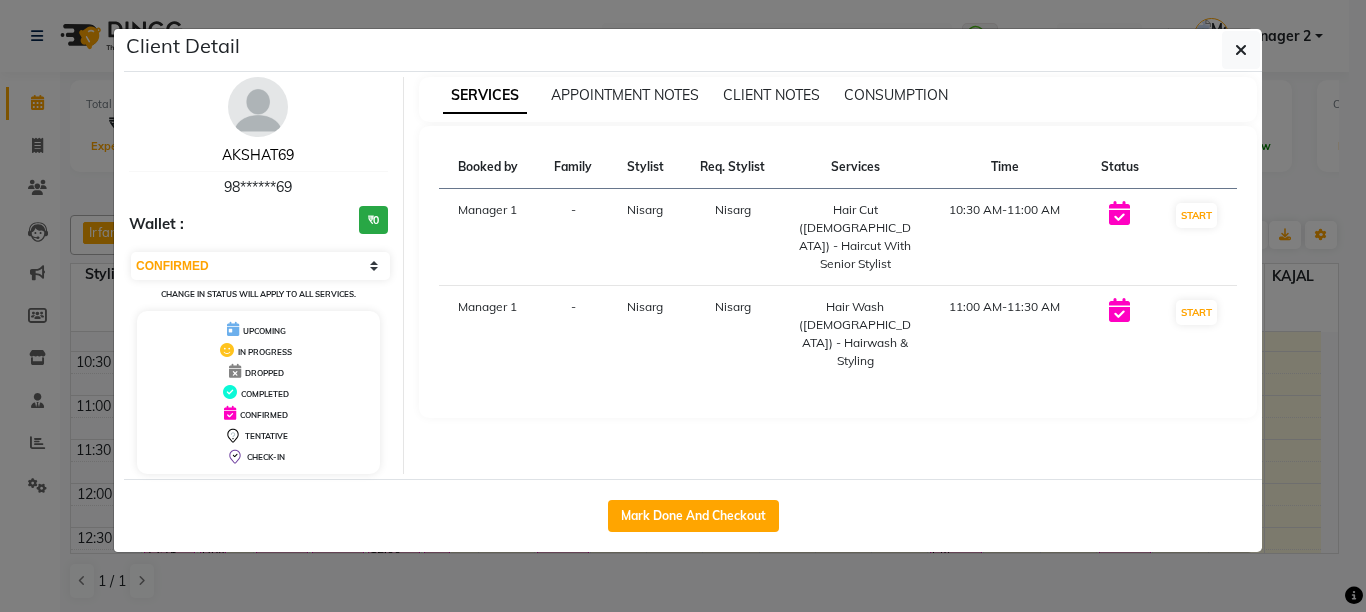 click on "AKSHAT69" at bounding box center [258, 155] 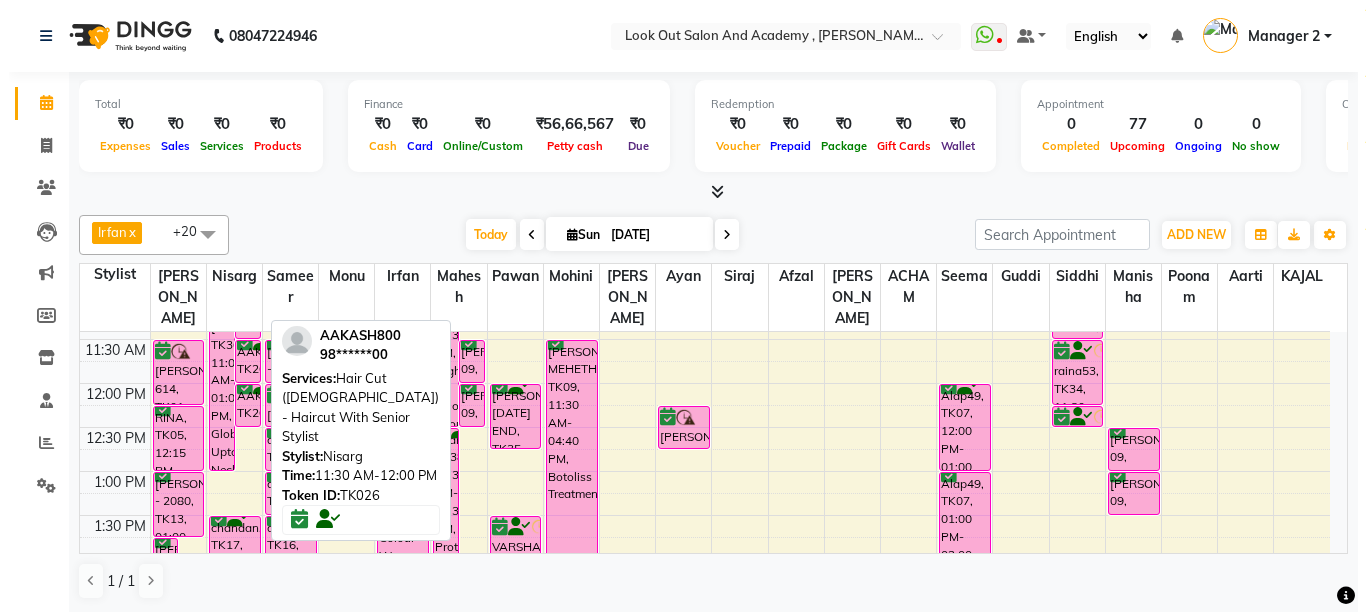 scroll, scrollTop: 200, scrollLeft: 0, axis: vertical 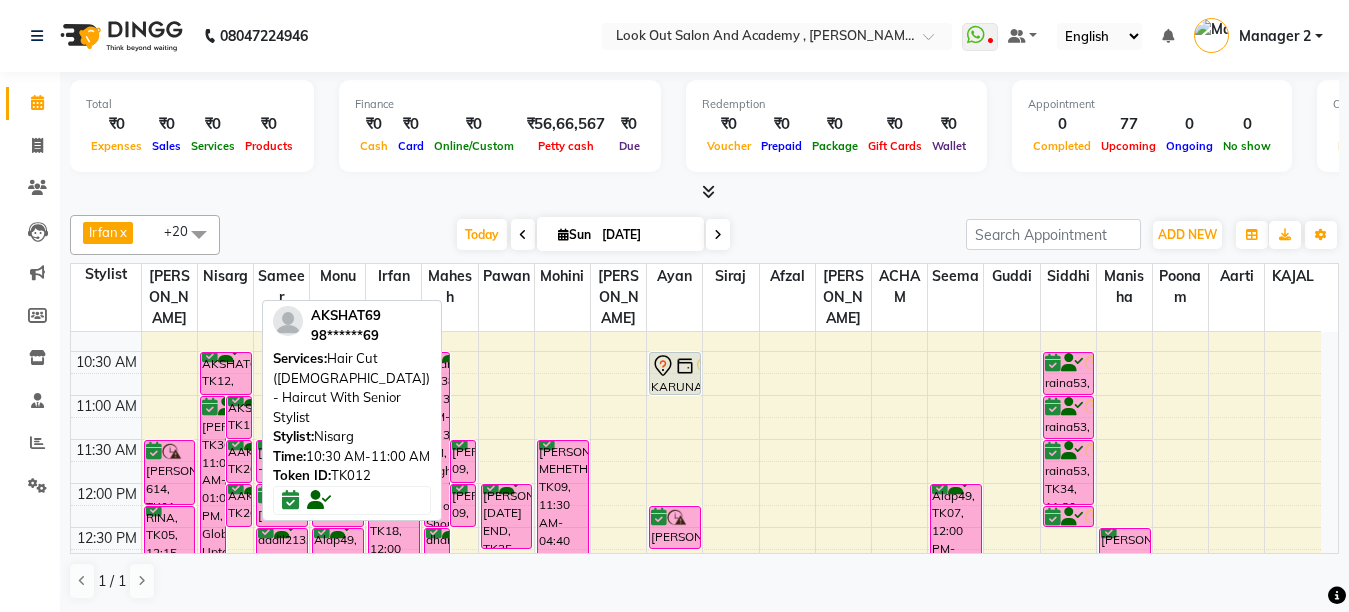 click on "AKSHAT69, TK12, 10:30 AM-11:00 AM, Hair Cut ([DEMOGRAPHIC_DATA]) - Haircut With Senior Stylist" at bounding box center (226, 373) 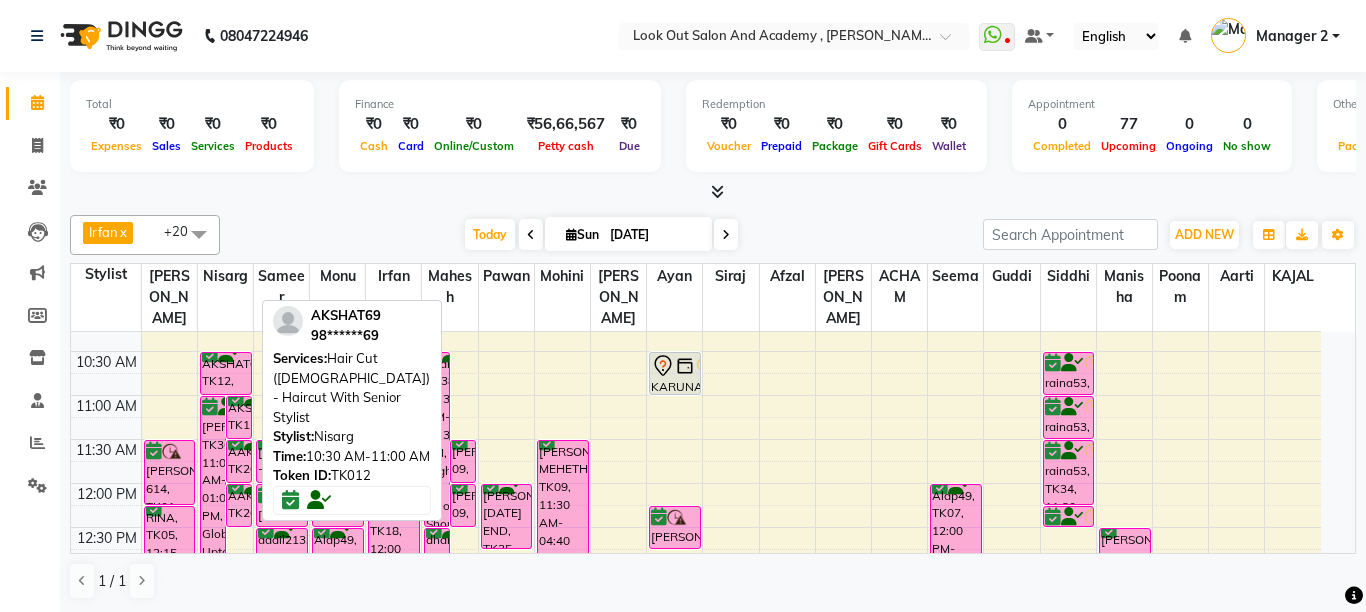 select on "6" 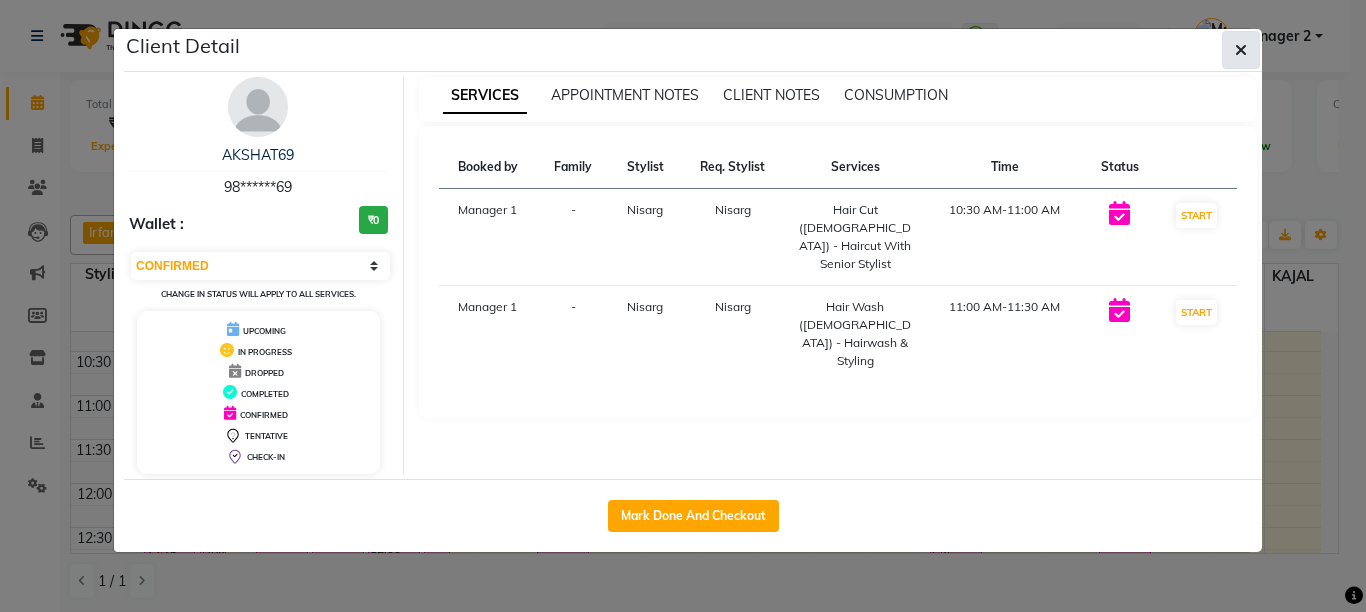 click 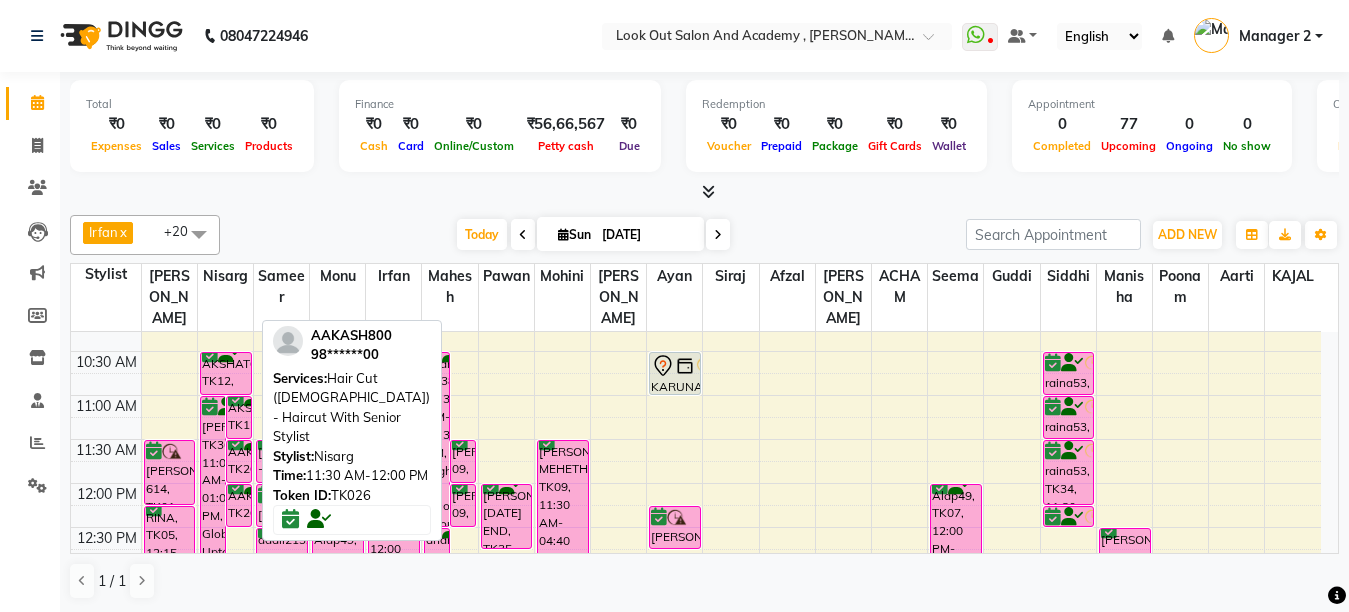 click on "AAKASH800, TK26, 11:30 AM-12:00 PM, Hair Cut ([DEMOGRAPHIC_DATA]) - Haircut With Senior Stylist" at bounding box center (239, 461) 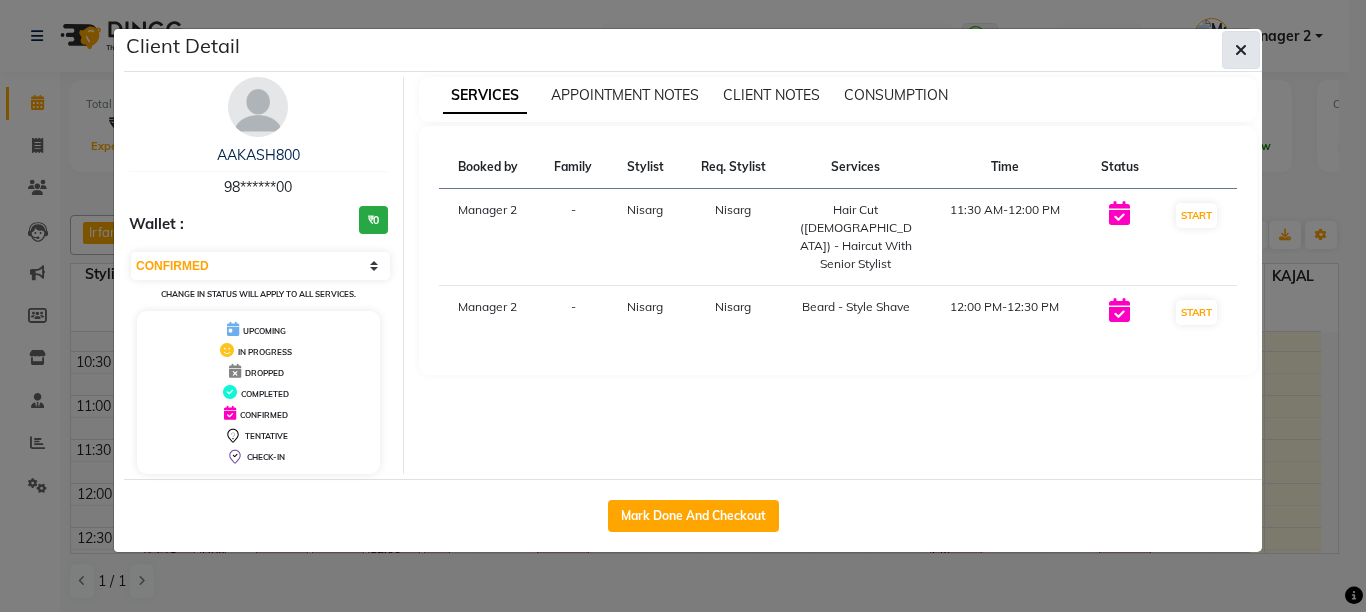 click 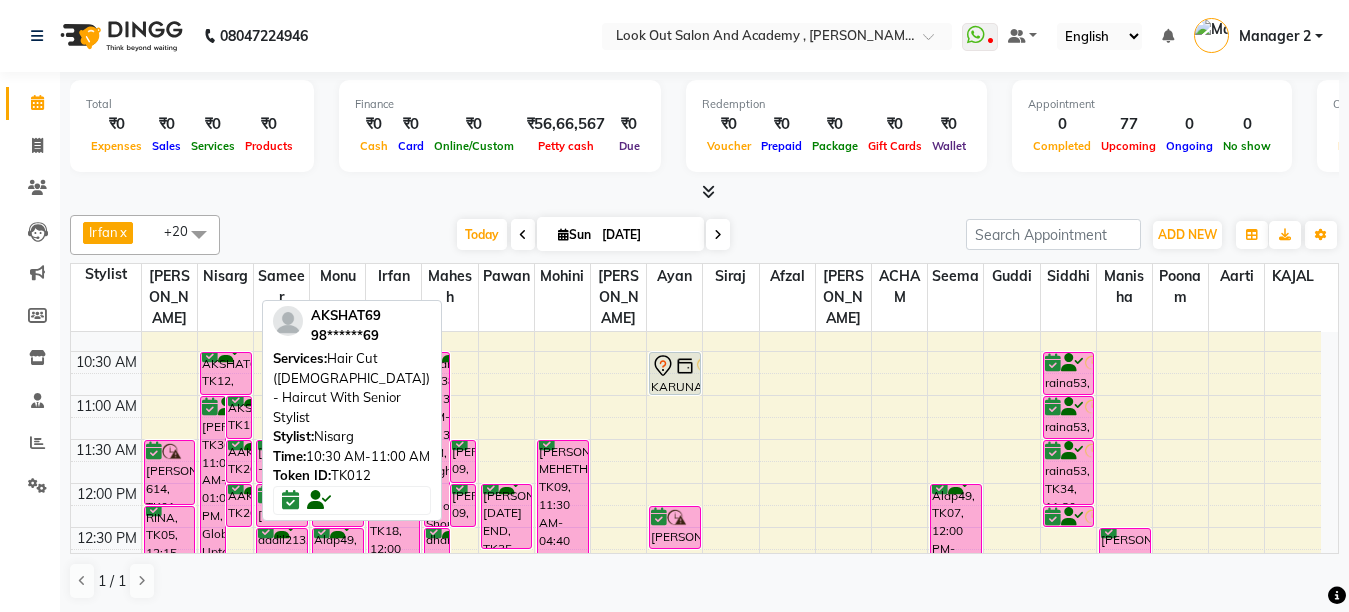 click on "AKSHAT69, TK12, 10:30 AM-11:00 AM, Hair Cut ([DEMOGRAPHIC_DATA]) - Haircut With Senior Stylist" at bounding box center (226, 373) 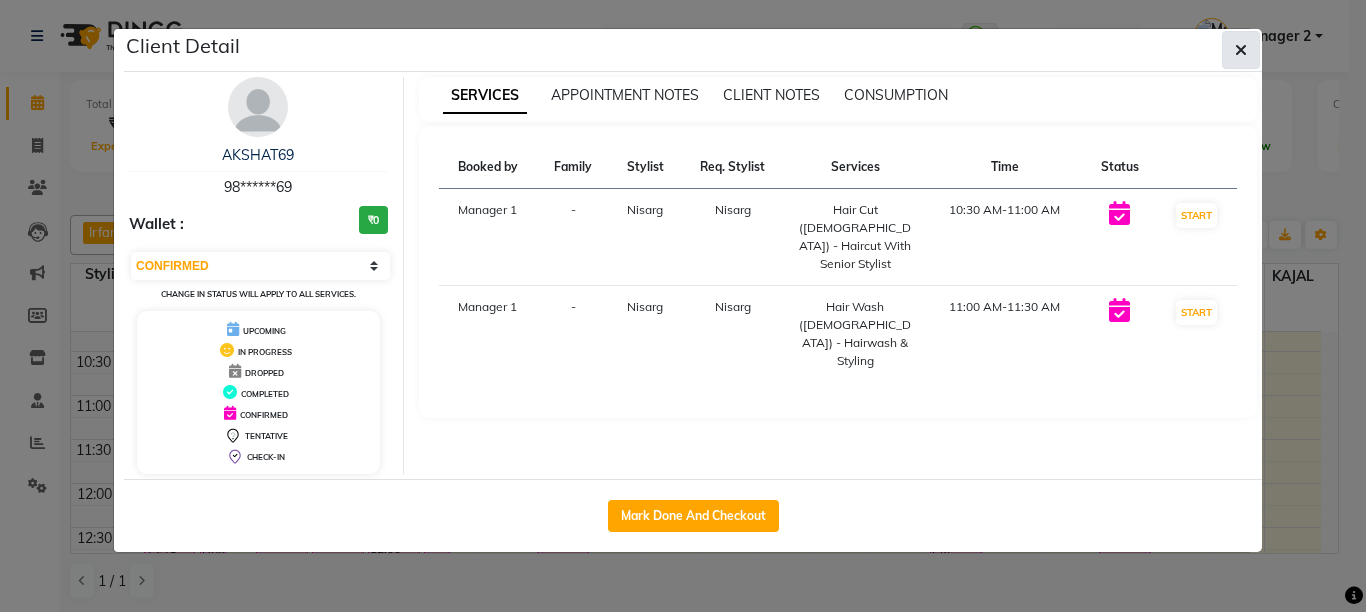 click 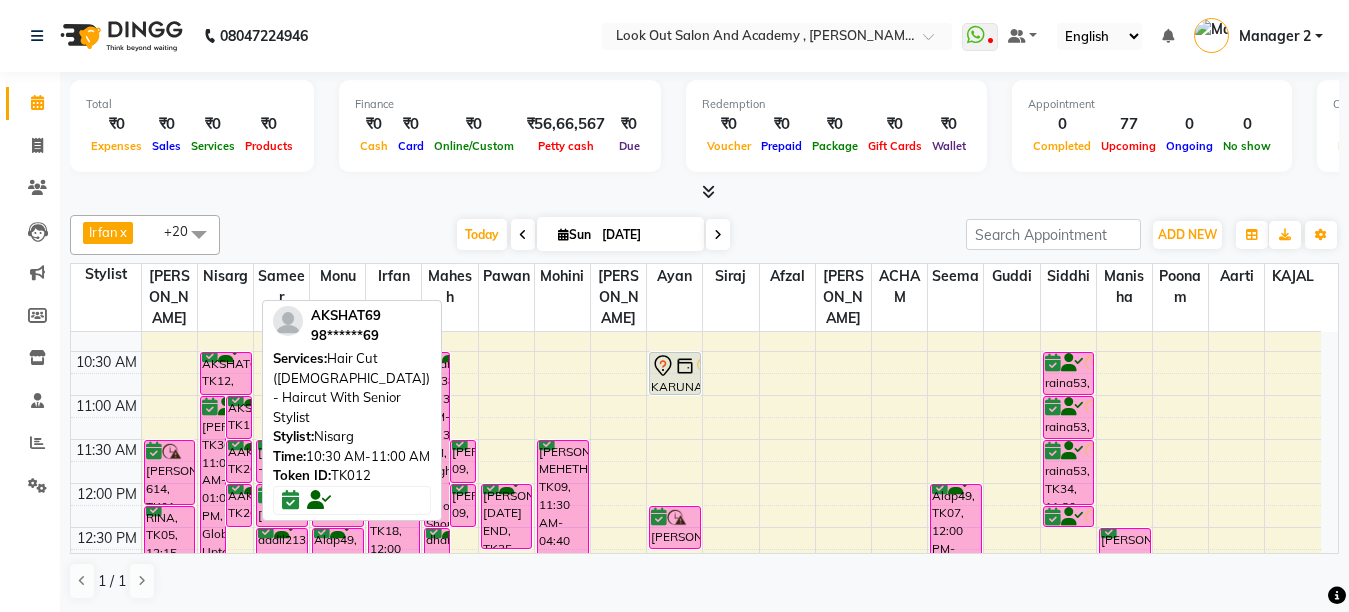 click on "AKSHAT69, TK12, 10:30 AM-11:00 AM, Hair Cut ([DEMOGRAPHIC_DATA]) - Haircut With Senior Stylist" at bounding box center (226, 373) 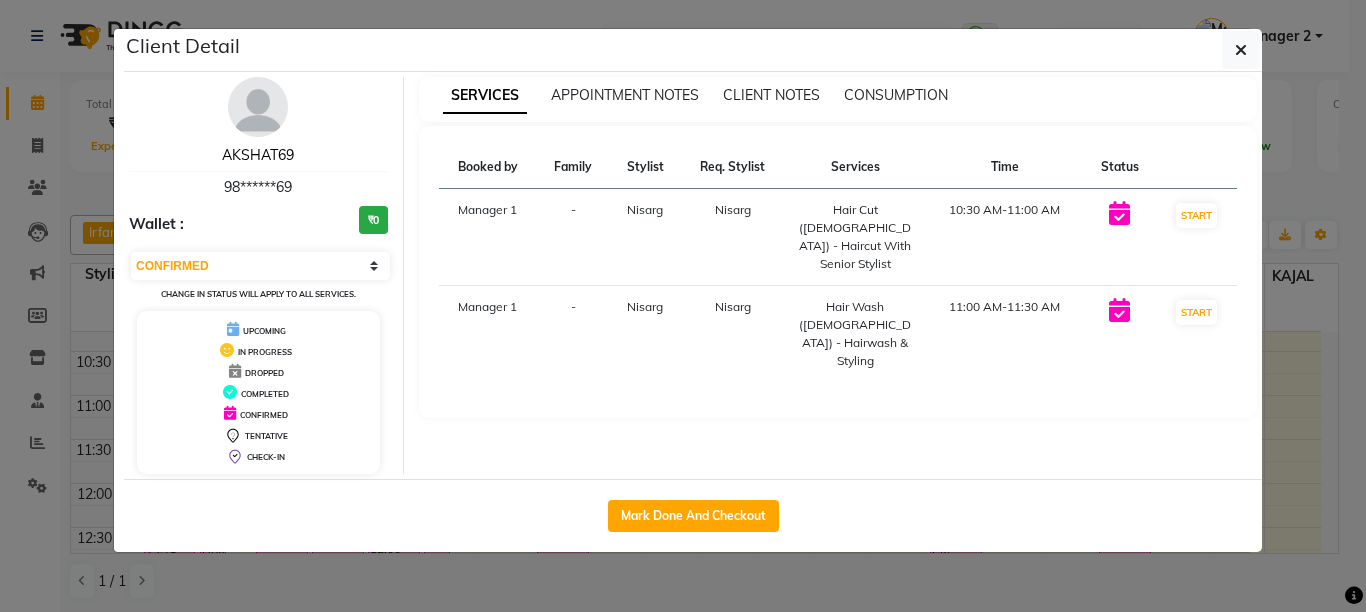 click on "AKSHAT69" at bounding box center (258, 155) 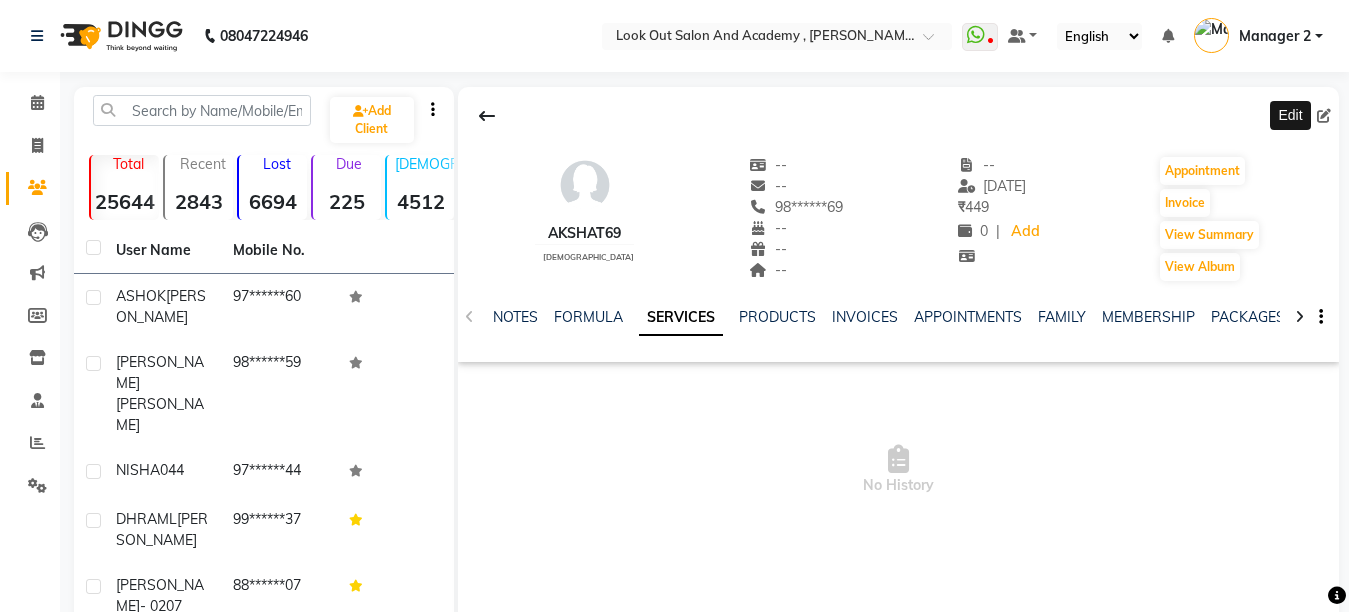 click 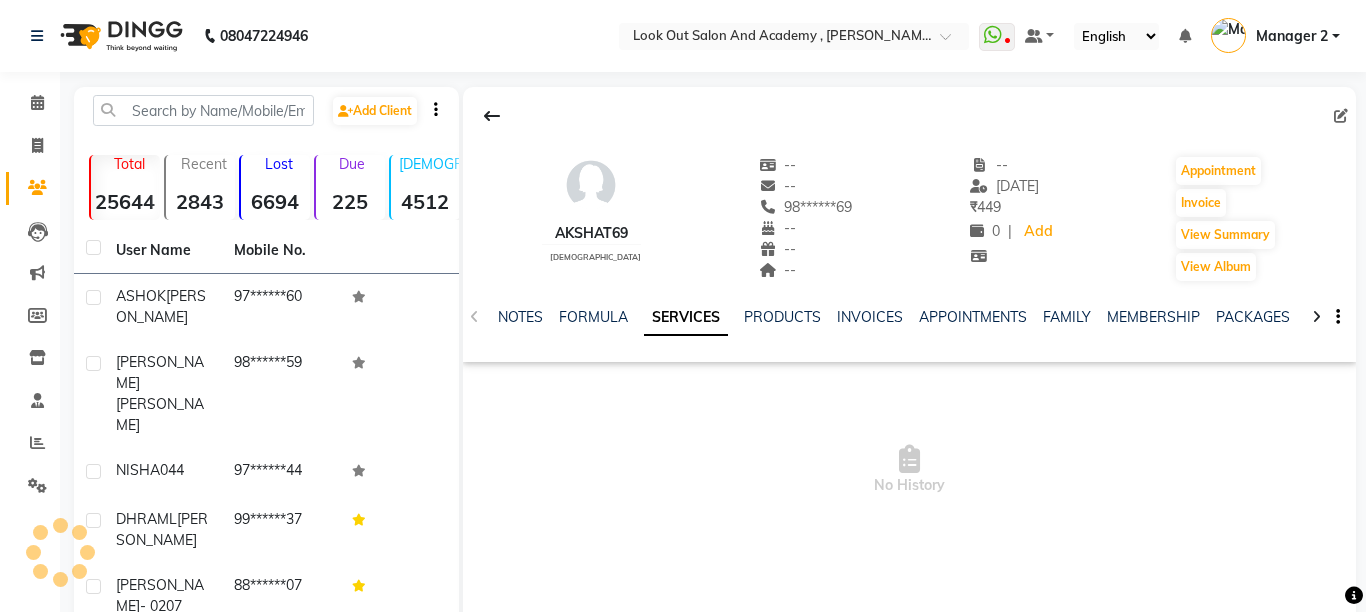select on "[DEMOGRAPHIC_DATA]" 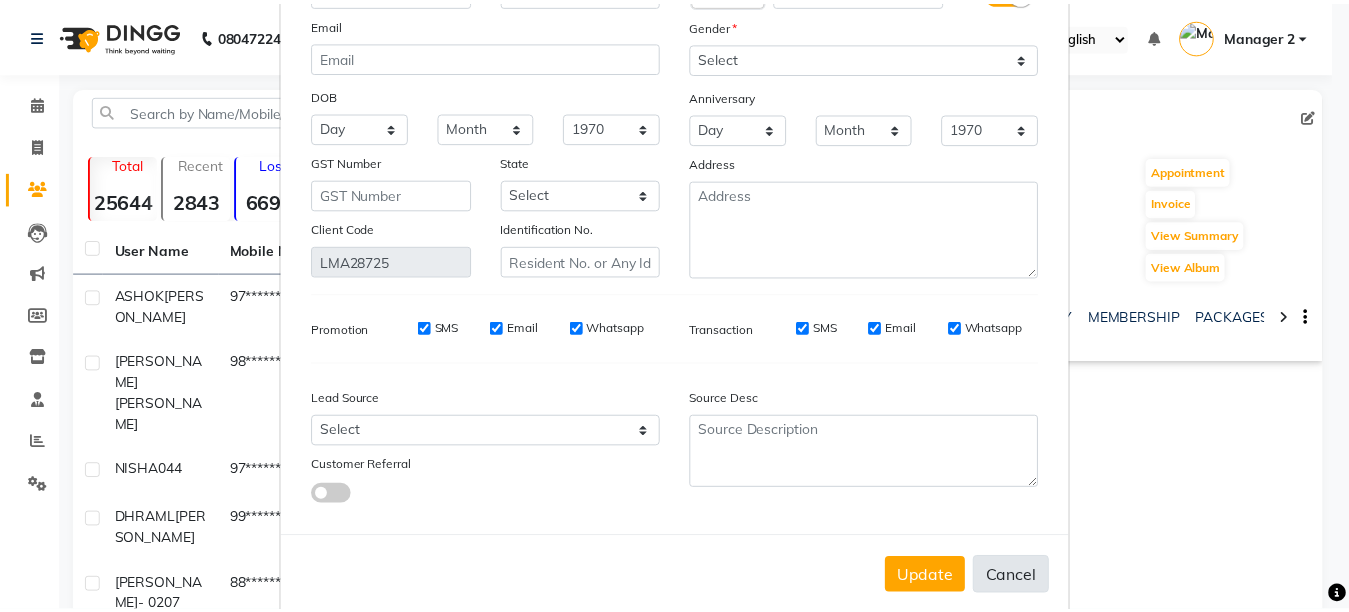 scroll, scrollTop: 201, scrollLeft: 0, axis: vertical 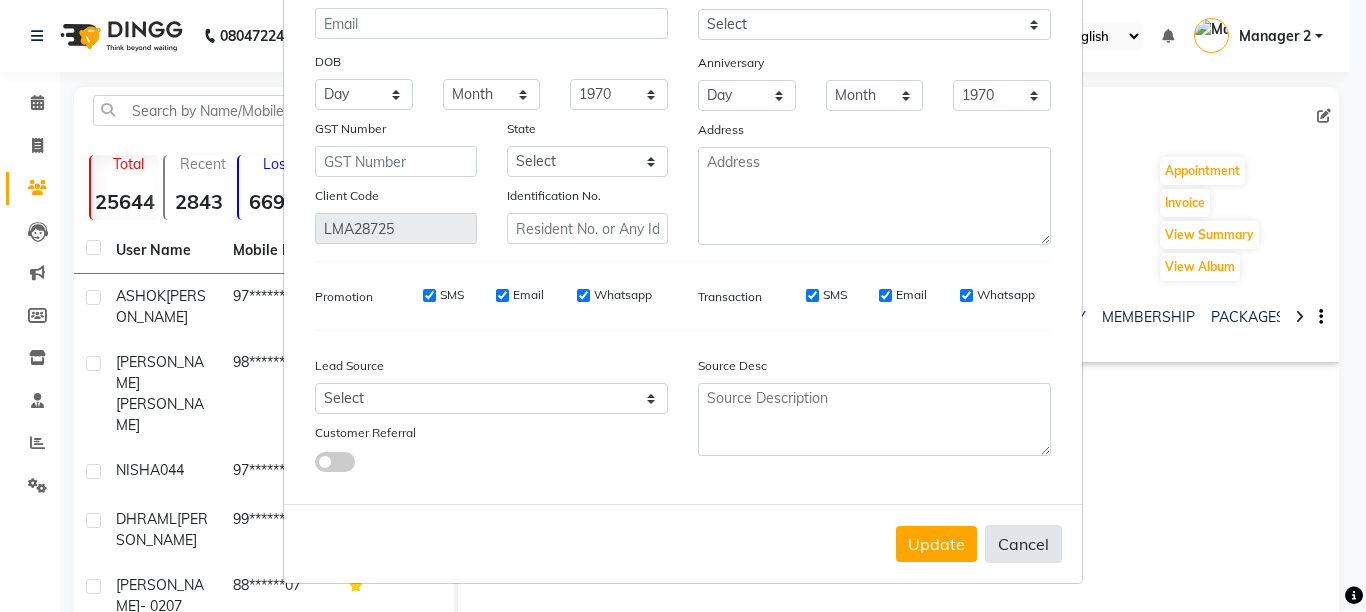 click on "Cancel" at bounding box center (1023, 544) 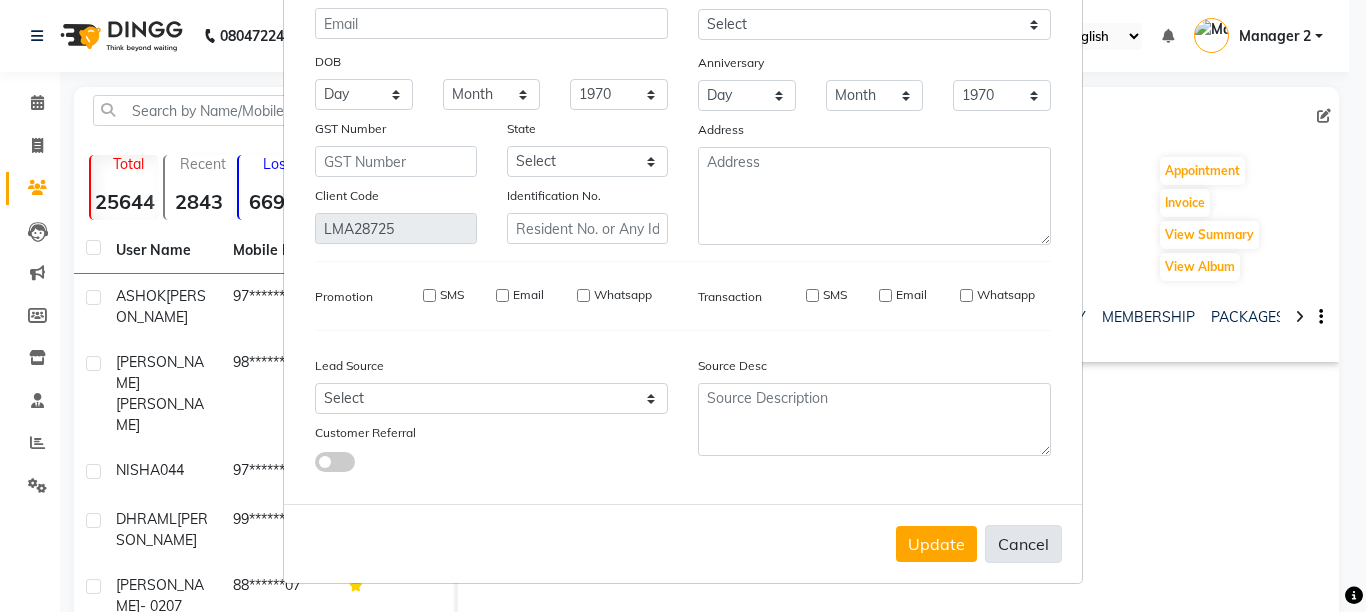 type 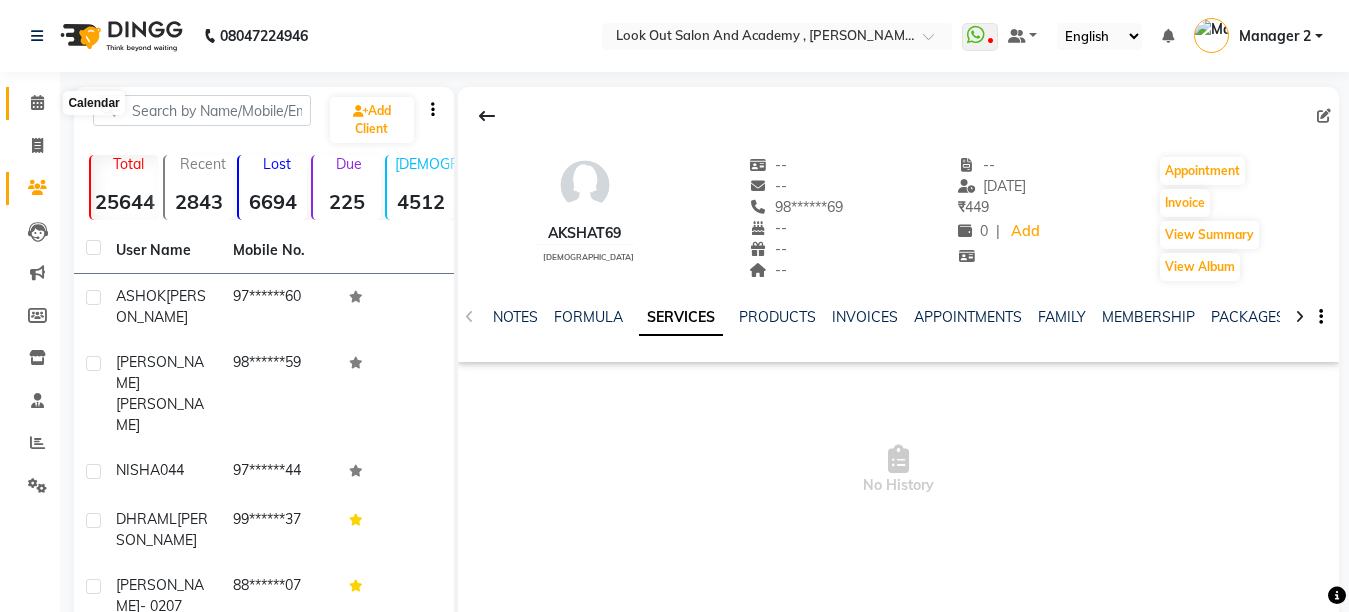 click 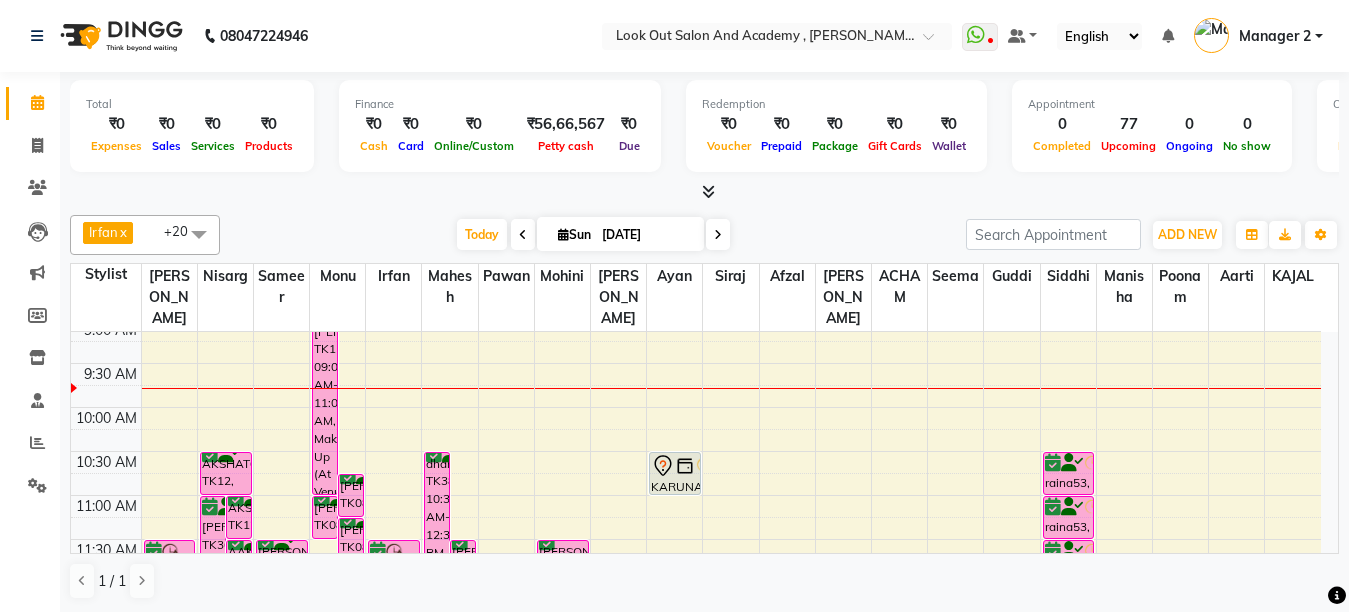 scroll, scrollTop: 200, scrollLeft: 0, axis: vertical 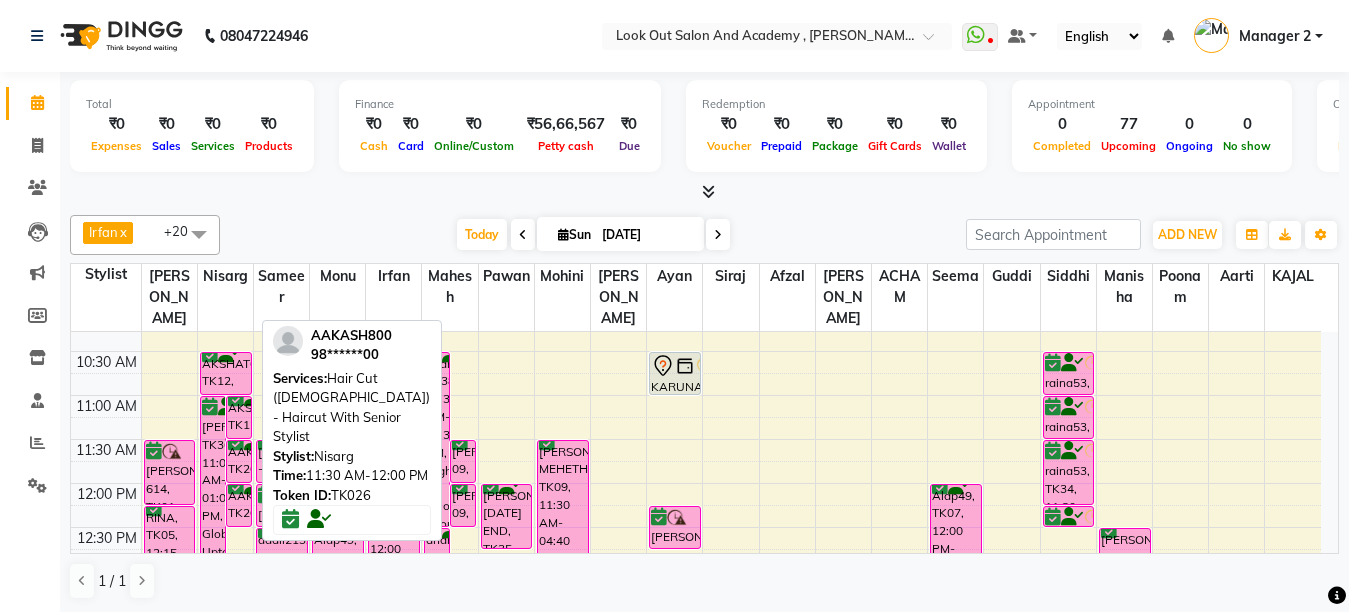 click on "AAKASH800, TK26, 11:30 AM-12:00 PM, Hair Cut ([DEMOGRAPHIC_DATA]) - Haircut With Senior Stylist" at bounding box center (239, 461) 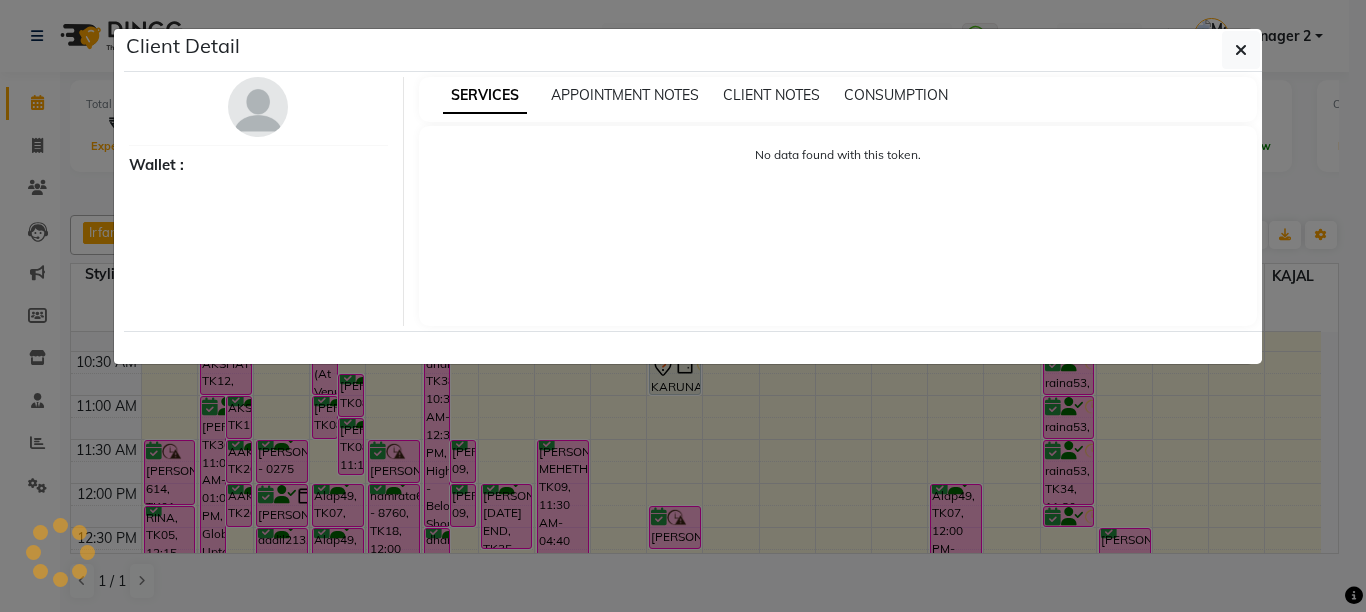 select on "6" 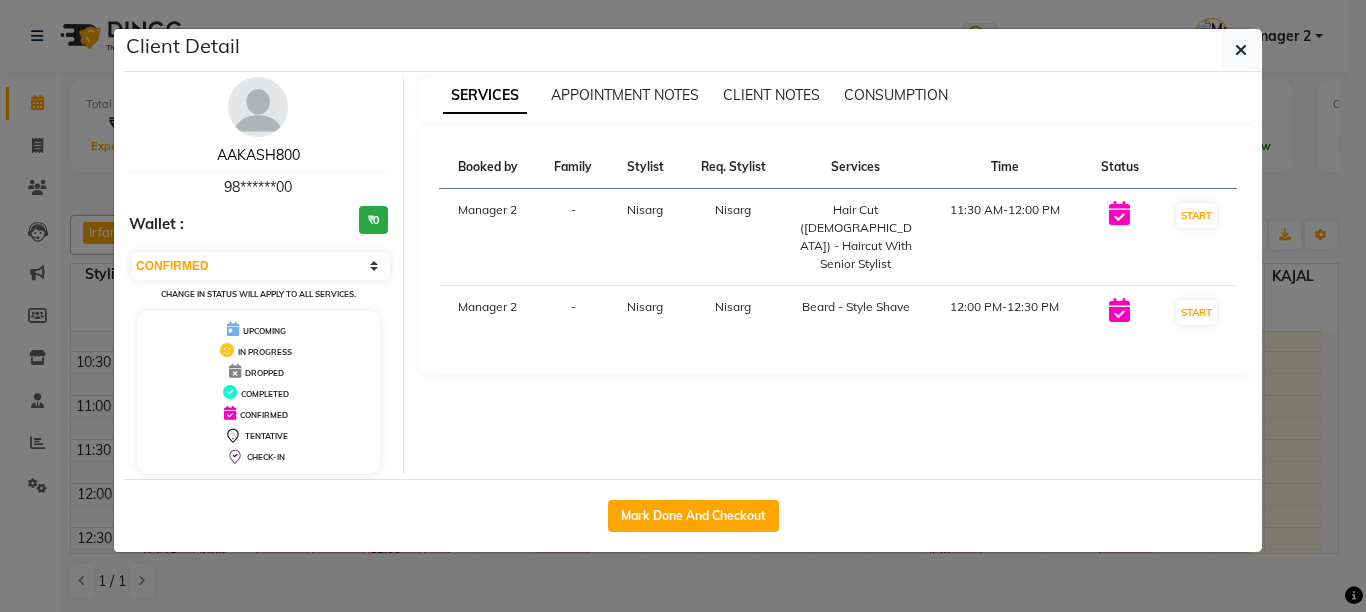 click on "AAKASH800" at bounding box center (258, 155) 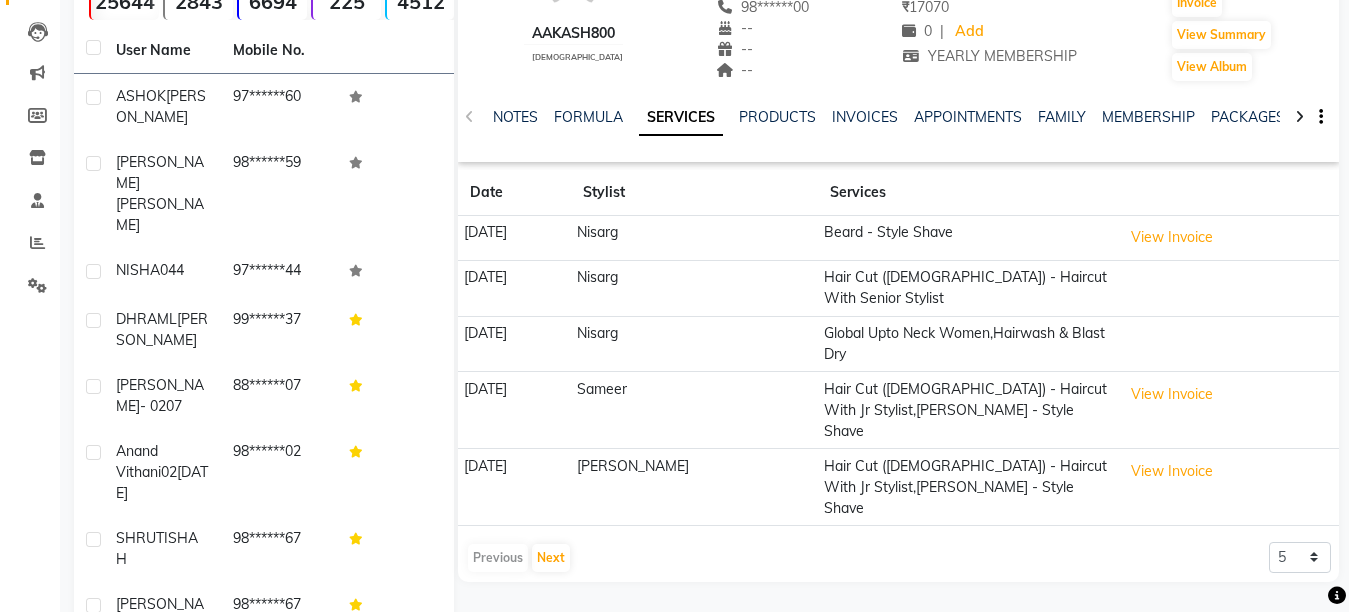 scroll, scrollTop: 0, scrollLeft: 0, axis: both 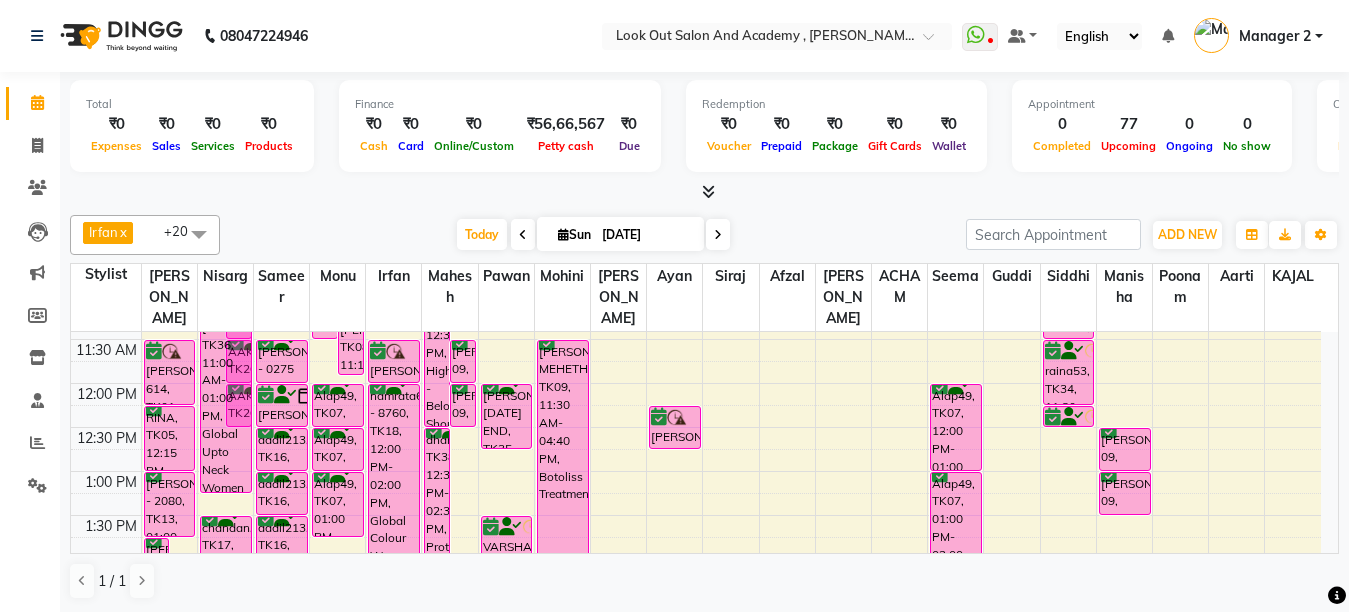 drag, startPoint x: 209, startPoint y: 490, endPoint x: 217, endPoint y: 505, distance: 17 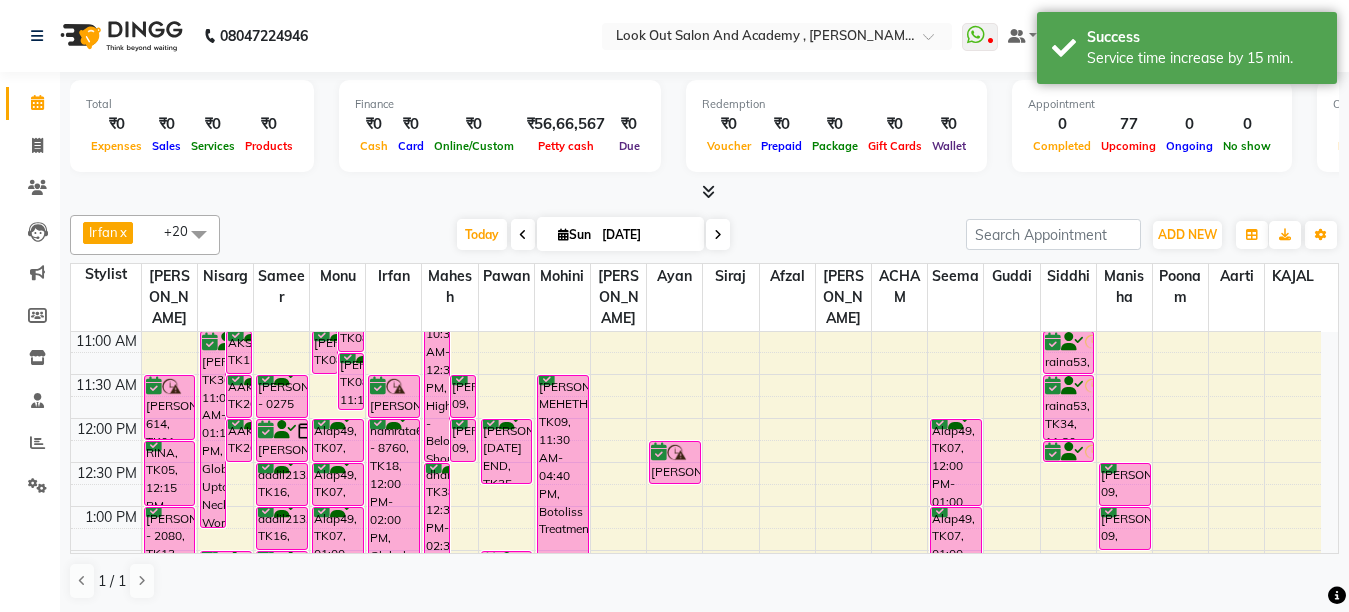scroll, scrollTop: 300, scrollLeft: 0, axis: vertical 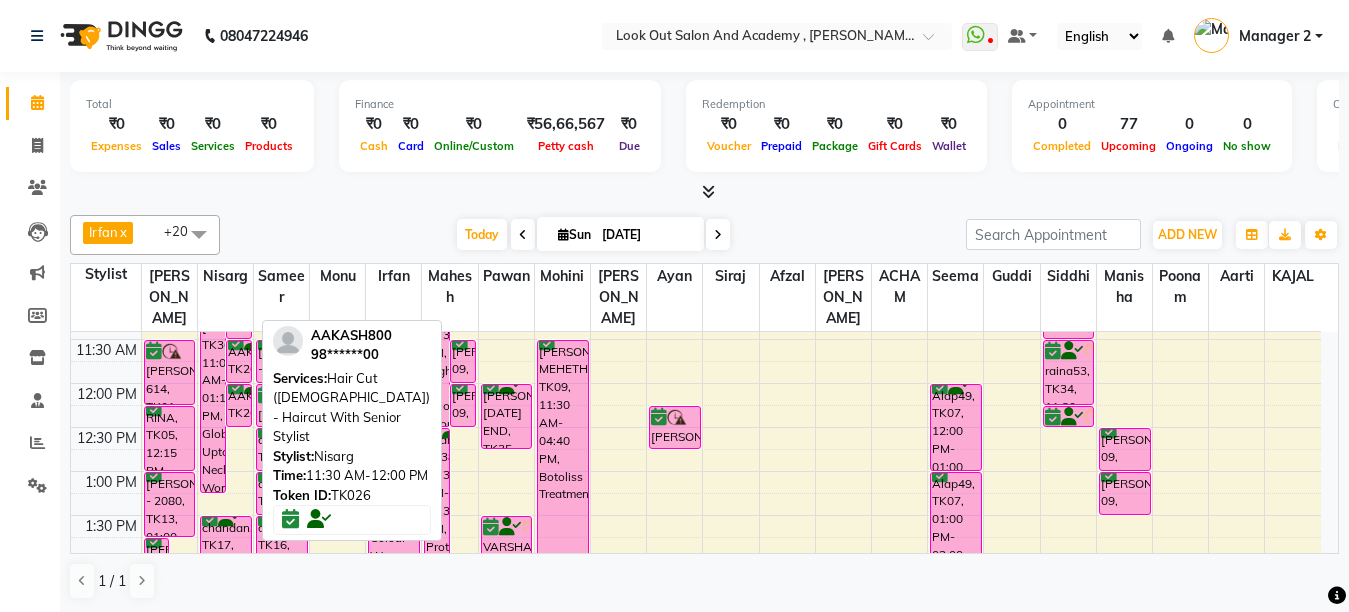 click on "AAKASH800, TK26, 11:30 AM-12:00 PM, Hair Cut ([DEMOGRAPHIC_DATA]) - Haircut With Senior Stylist" at bounding box center [239, 361] 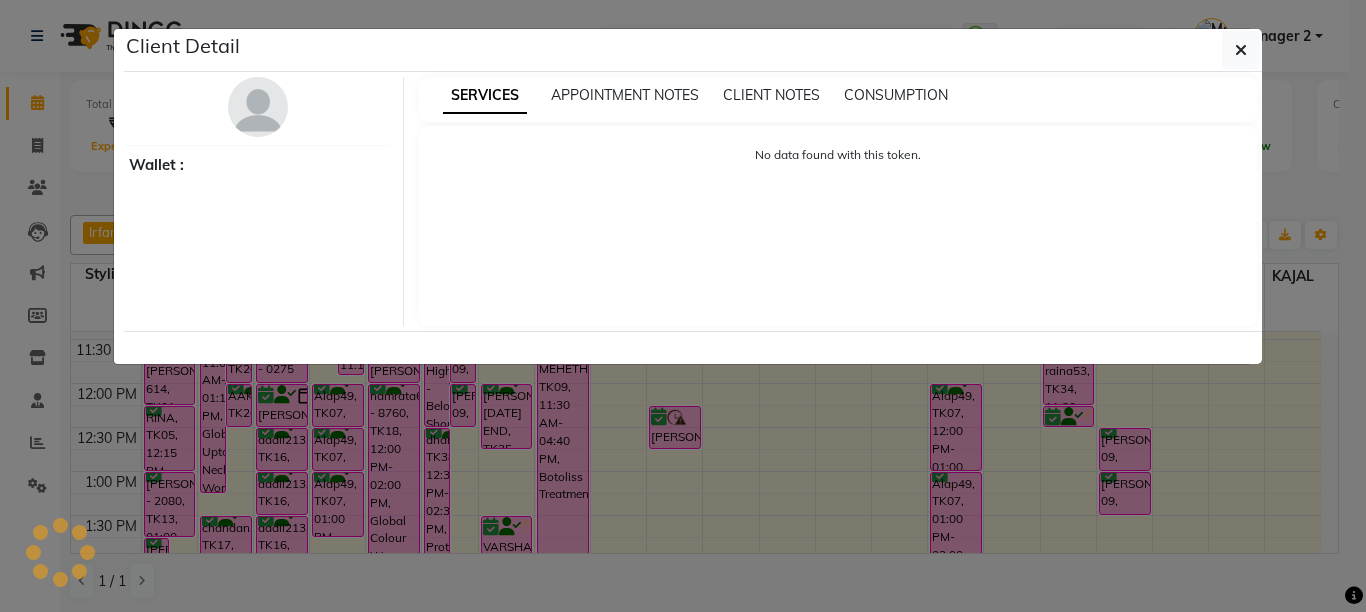 select on "6" 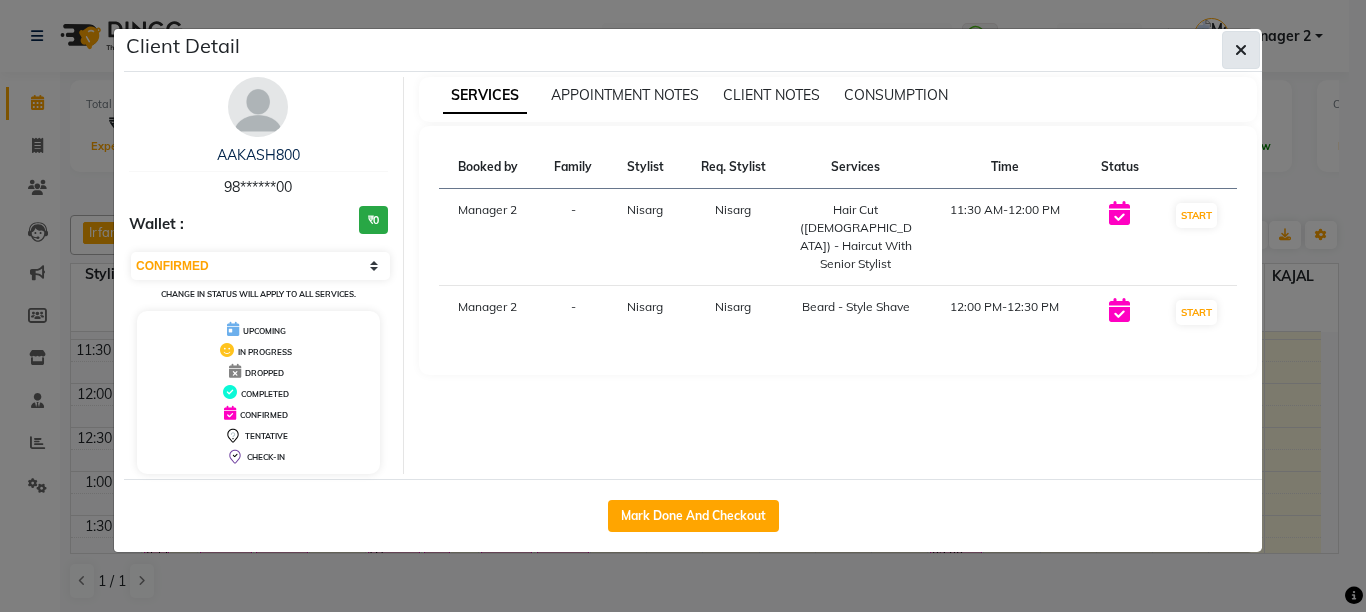 click 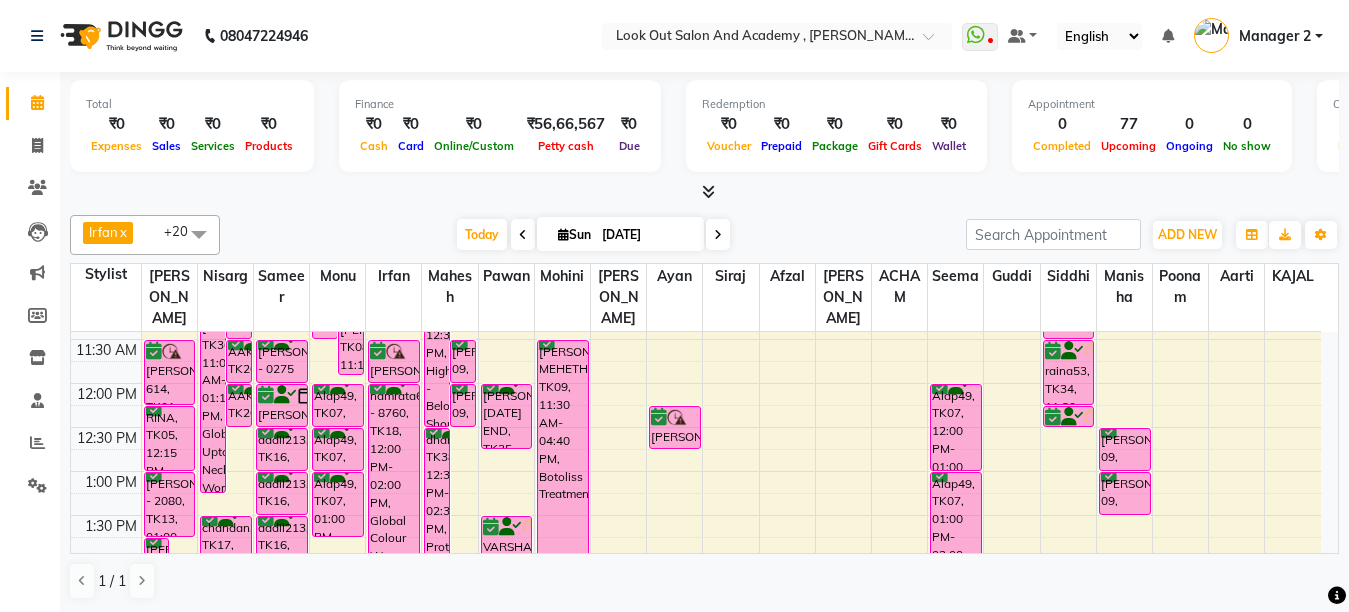drag, startPoint x: 650, startPoint y: -79, endPoint x: 964, endPoint y: -116, distance: 316.17242 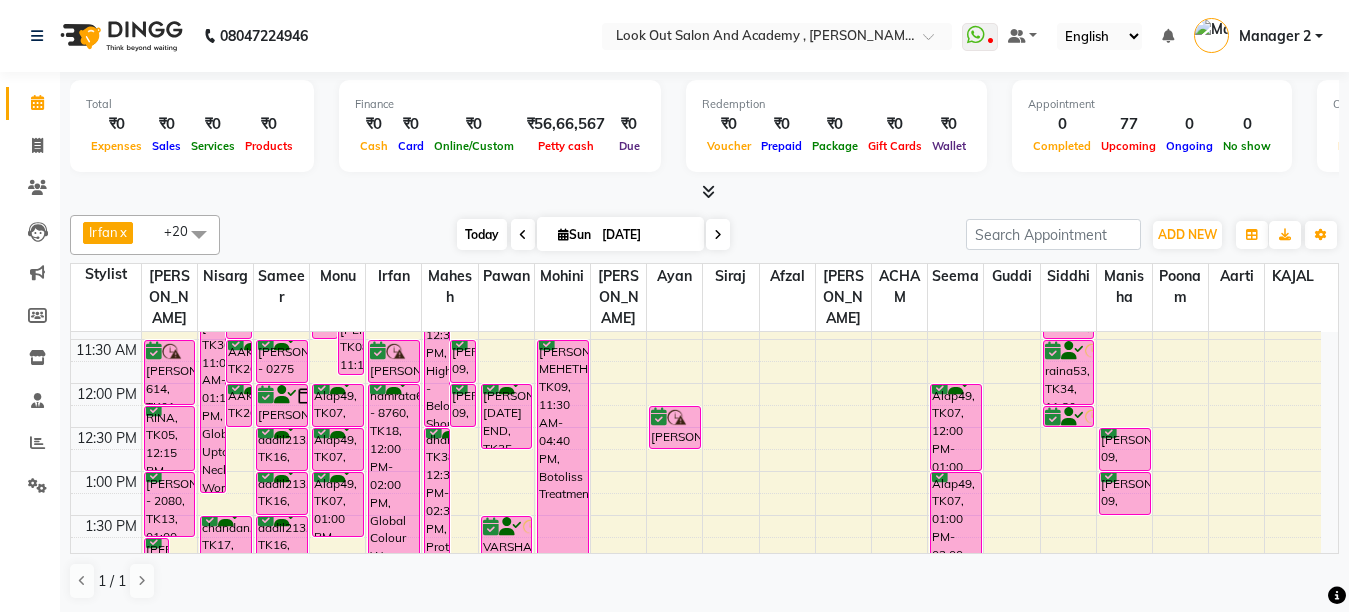 click on "Today" at bounding box center [482, 234] 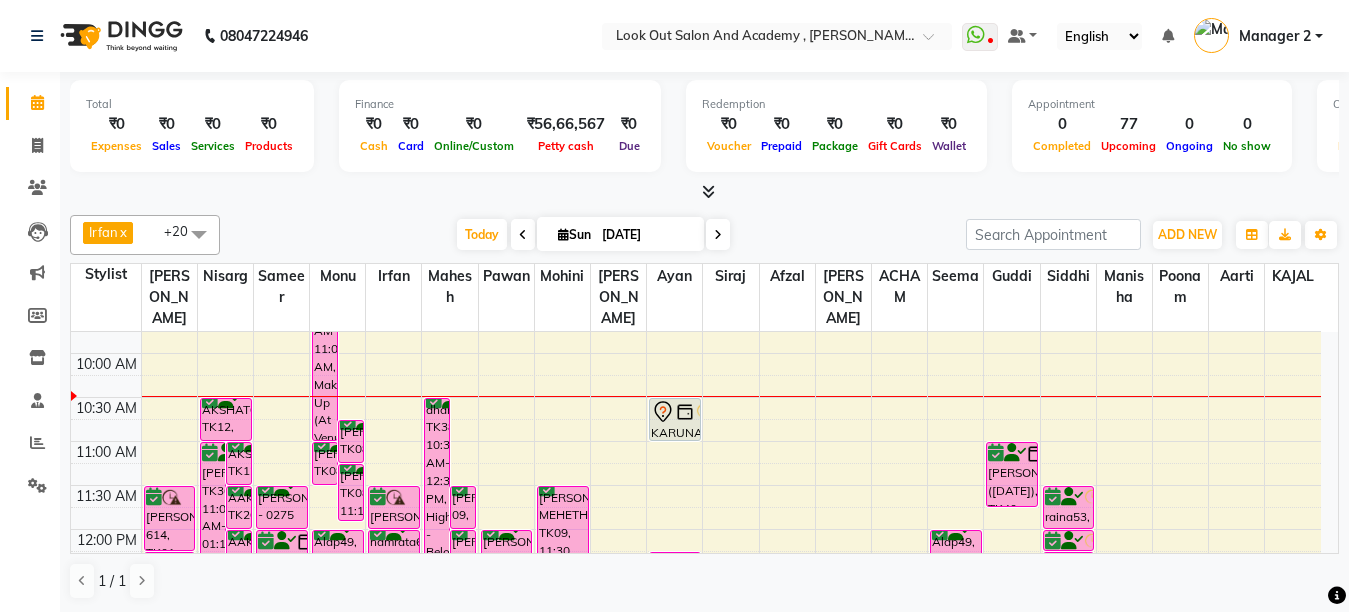 scroll, scrollTop: 119, scrollLeft: 0, axis: vertical 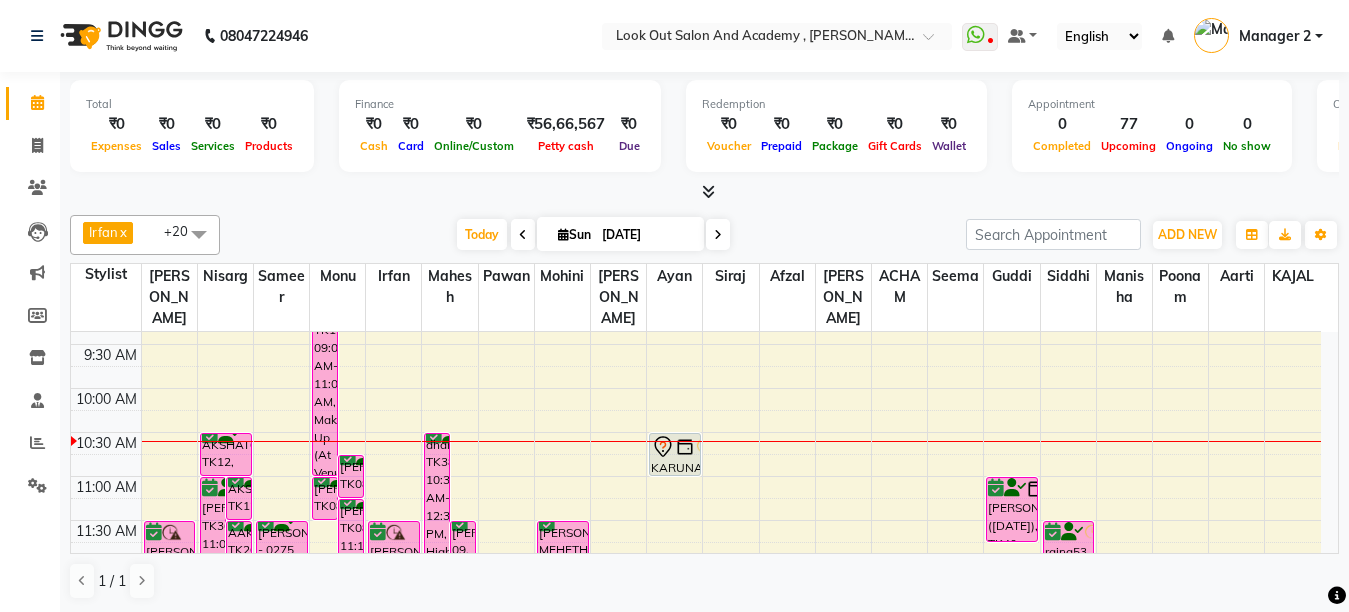 click on "8:00 AM 8:30 AM 9:00 AM 9:30 AM 10:00 AM 10:30 AM 11:00 AM 11:30 AM 12:00 PM 12:30 PM 1:00 PM 1:30 PM 2:00 PM 2:30 PM 3:00 PM 3:30 PM 4:00 PM 4:30 PM 5:00 PM 5:30 PM 6:00 PM 6:30 PM 7:00 PM 7:30 PM 8:00 PM 8:30 PM 9:00 PM 9:30 PM 10:00 PM 10:30 PM     [PERSON_NAME] - 2080, TK13, 01:45 PM-02:15 PM, Hair Cut ([DEMOGRAPHIC_DATA]) - Haircut With Master Stylist     [PERSON_NAME], TK04, 02:00 PM-02:30 PM, Hair Cut ([DEMOGRAPHIC_DATA]) - Haircut With Master Stylist     [PERSON_NAME] 614, TK01, 11:30 AM-12:15 PM, Hair Cut ([DEMOGRAPHIC_DATA]) - Haircut With Master Stylist     RINA, TK05, 12:15 PM-01:00 PM, Hair Cut ([DEMOGRAPHIC_DATA]) - Haircut With Master Stylist     [PERSON_NAME] - 2080, TK13, 01:00 PM-01:45 PM, Hair Cut ([DEMOGRAPHIC_DATA]) - Haircut With Master Stylist     [PERSON_NAME], TK04, 02:30 PM-04:30 PM, Global Colour Women - Upto Waist     [PERSON_NAME], TK04, 04:30 PM-06:15 PM, Highlights - Upto Waist     [PERSON_NAME], TK19, 07:00 PM-07:45 PM, Hair Cut ([DEMOGRAPHIC_DATA]) - Haircut With Master Stylist     kanjal ghandi, TK36, 11:00 AM-01:15 PM, Global Upto Neck Women" at bounding box center (696, 872) 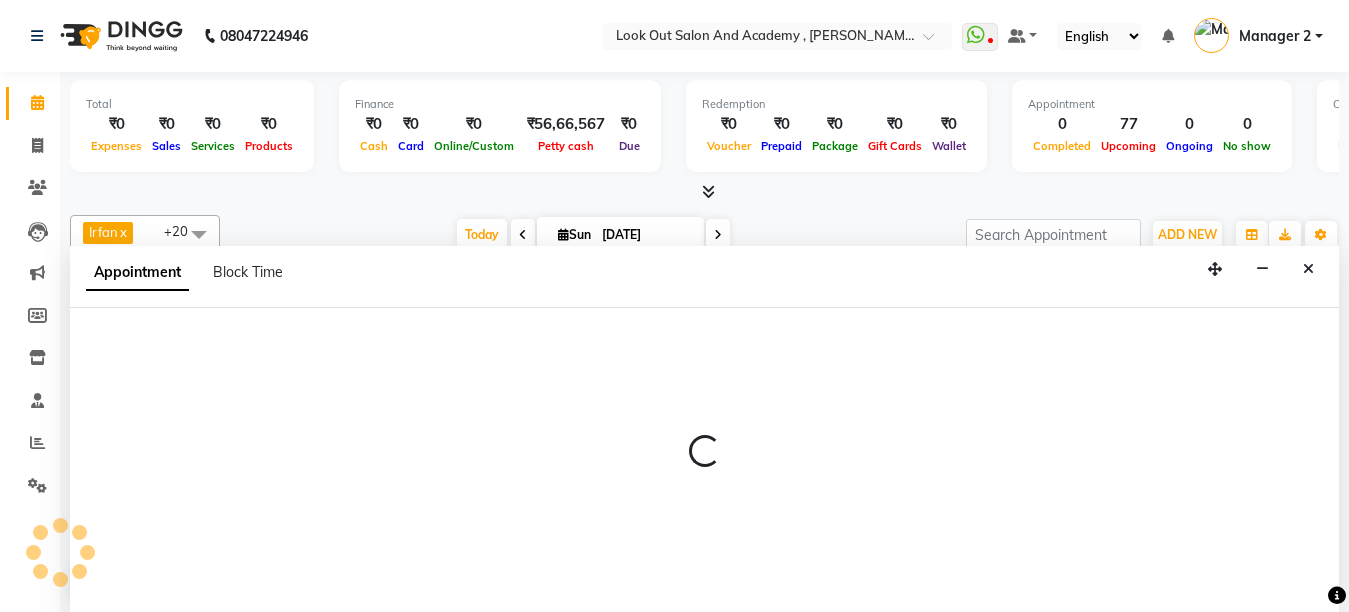select on "65519" 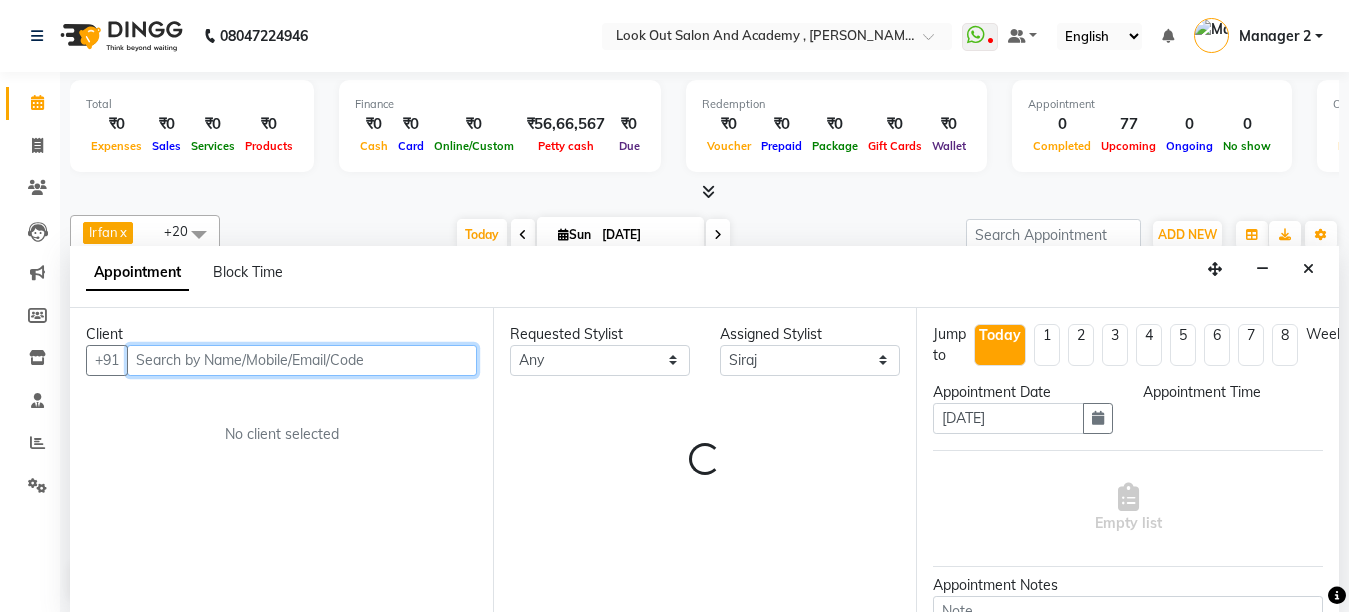 scroll, scrollTop: 1, scrollLeft: 0, axis: vertical 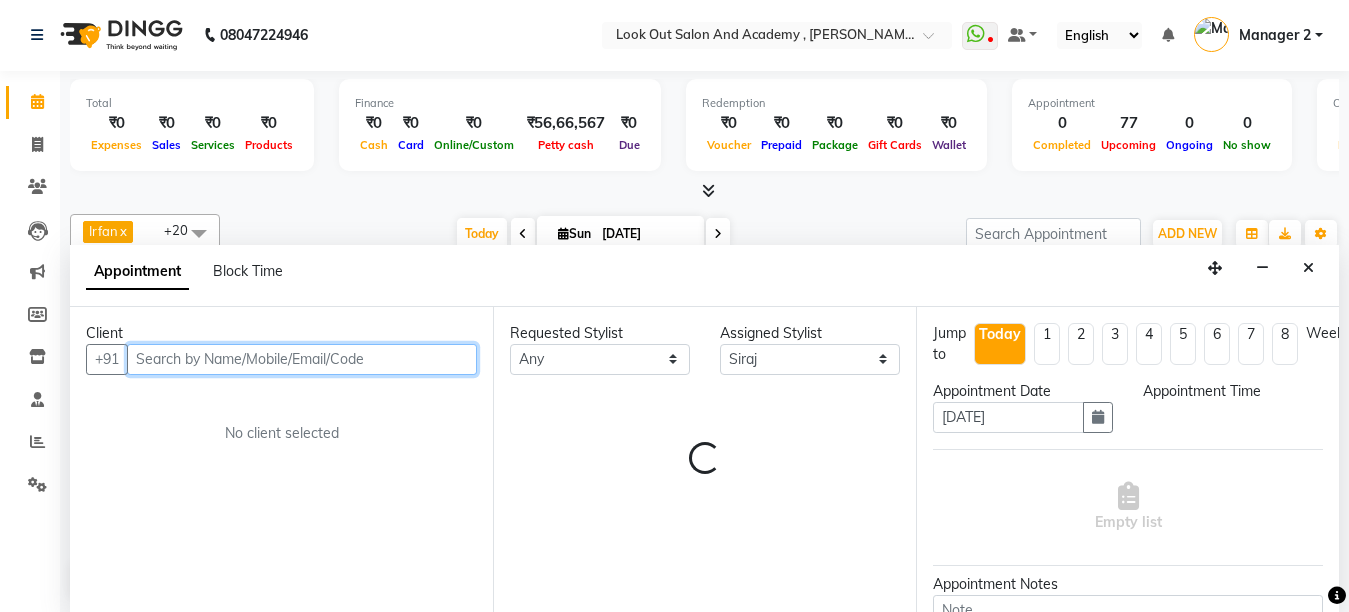 select on "630" 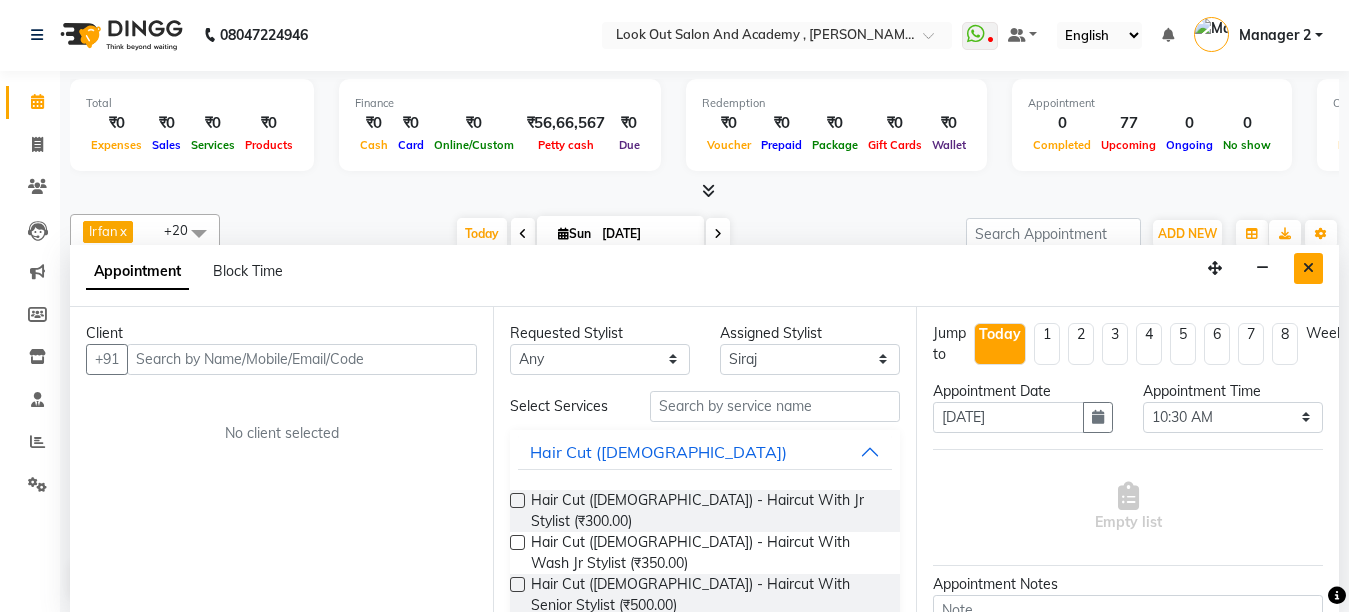 click at bounding box center (1308, 268) 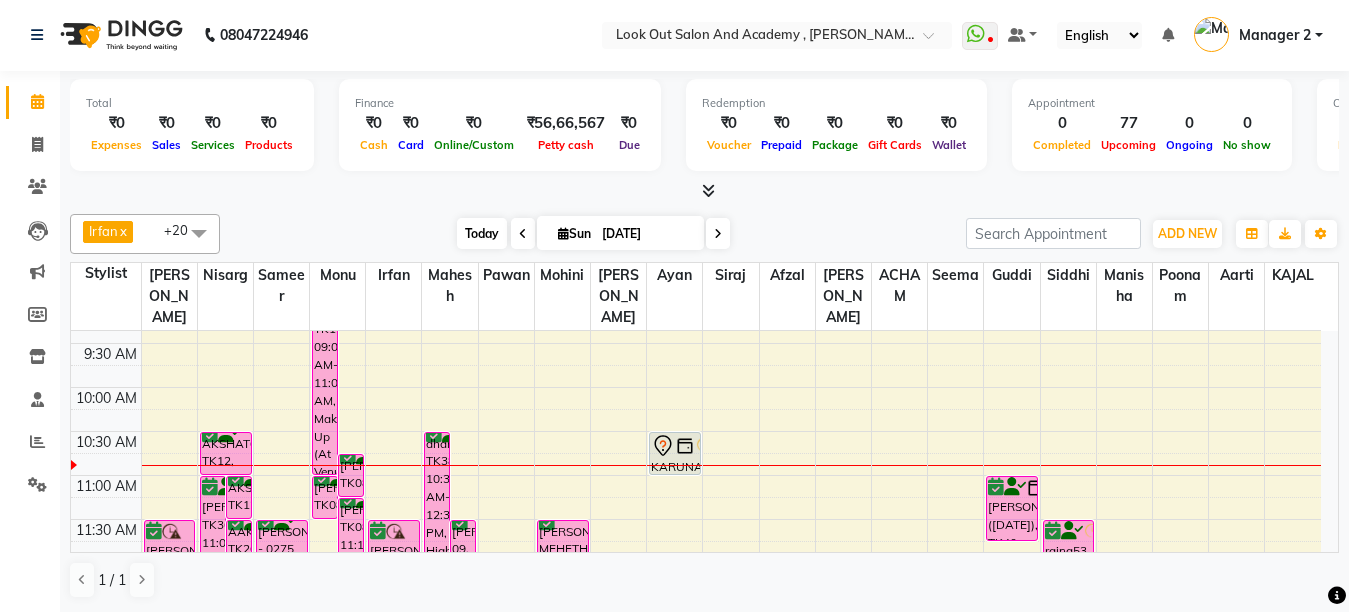 click on "Today" at bounding box center [482, 233] 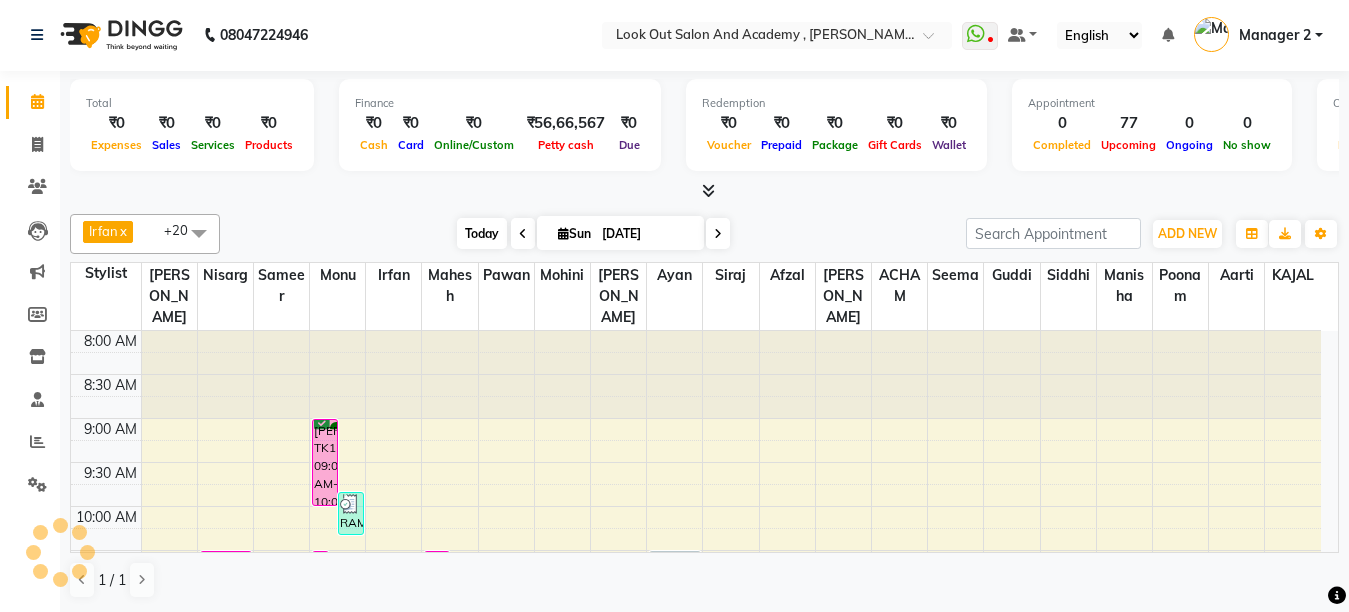 scroll, scrollTop: 177, scrollLeft: 0, axis: vertical 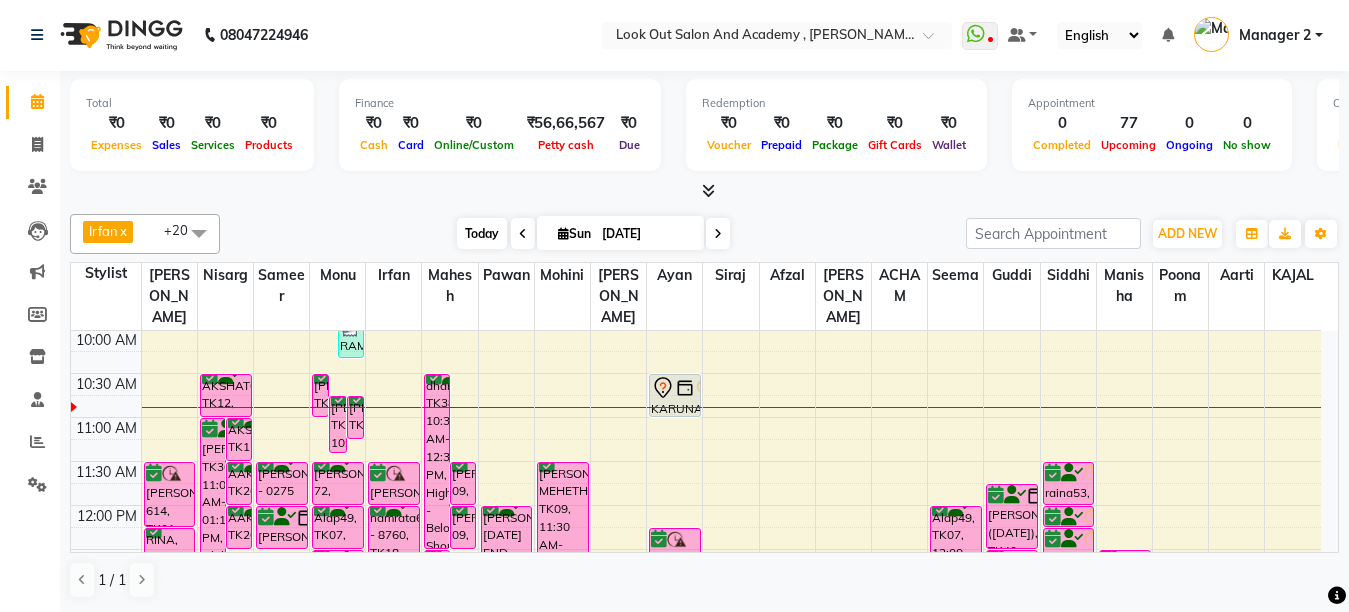 click on "Today" at bounding box center [482, 233] 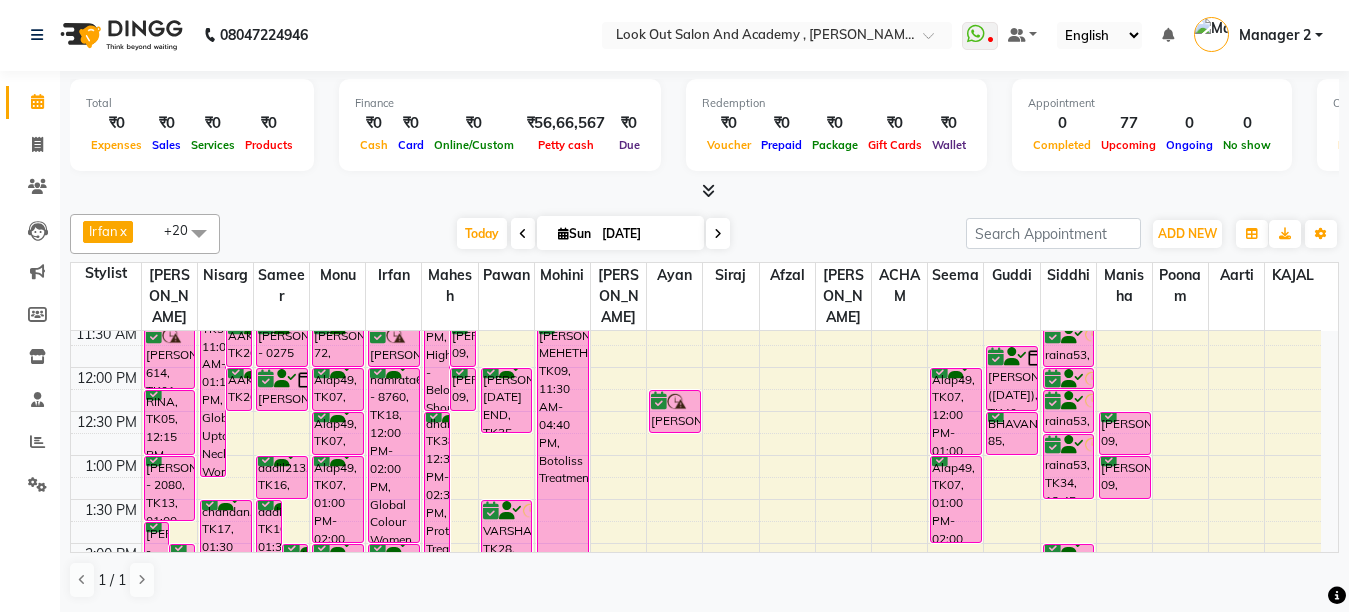 scroll, scrollTop: 352, scrollLeft: 0, axis: vertical 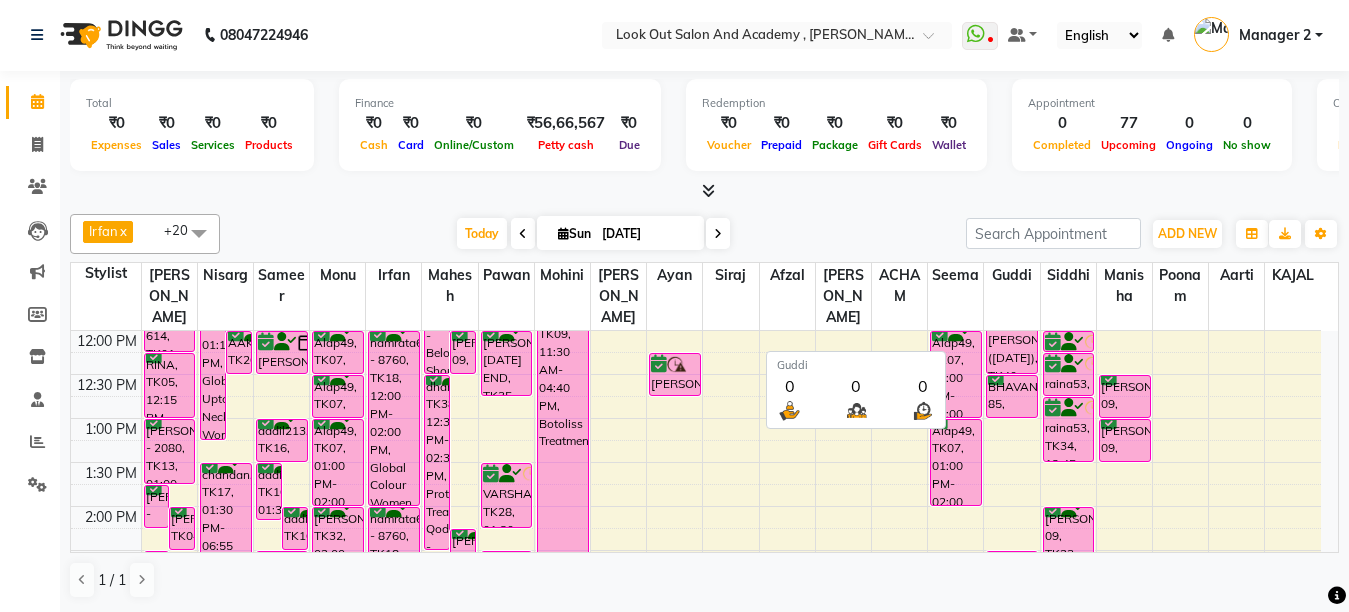 click on "Guddi" at bounding box center [1012, 297] 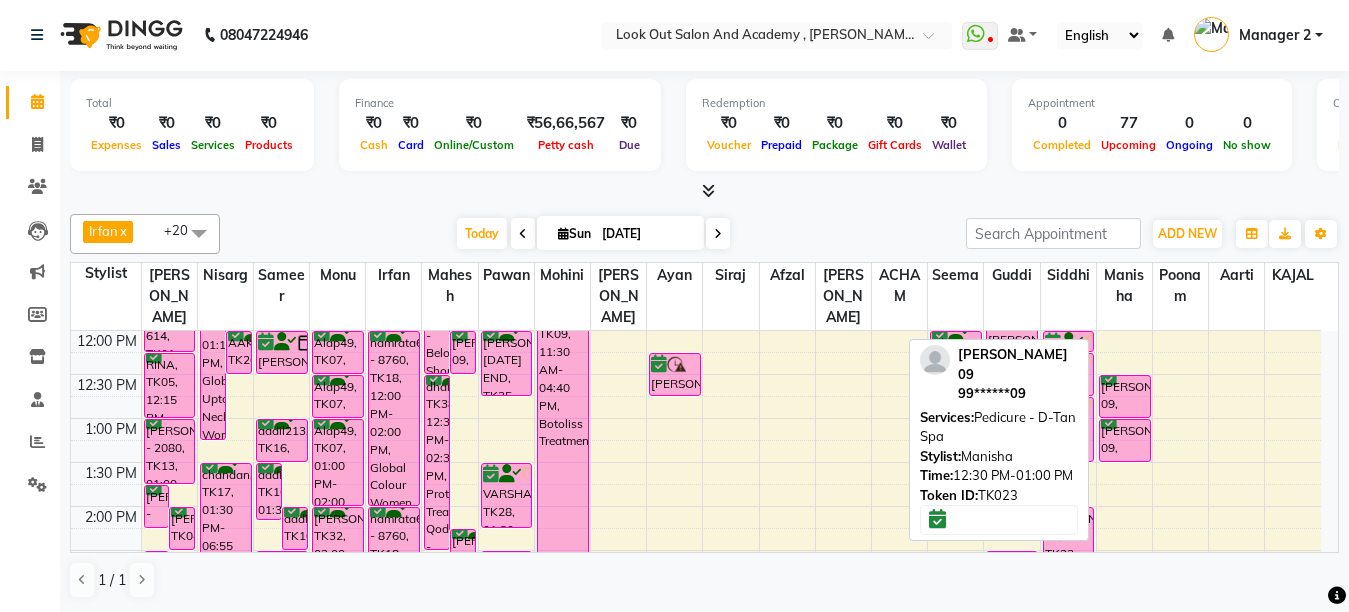 click on "[PERSON_NAME] 09, TK23, 12:30 PM-01:00 PM, Pedicure - D-Tan Spa" at bounding box center (1125, 396) 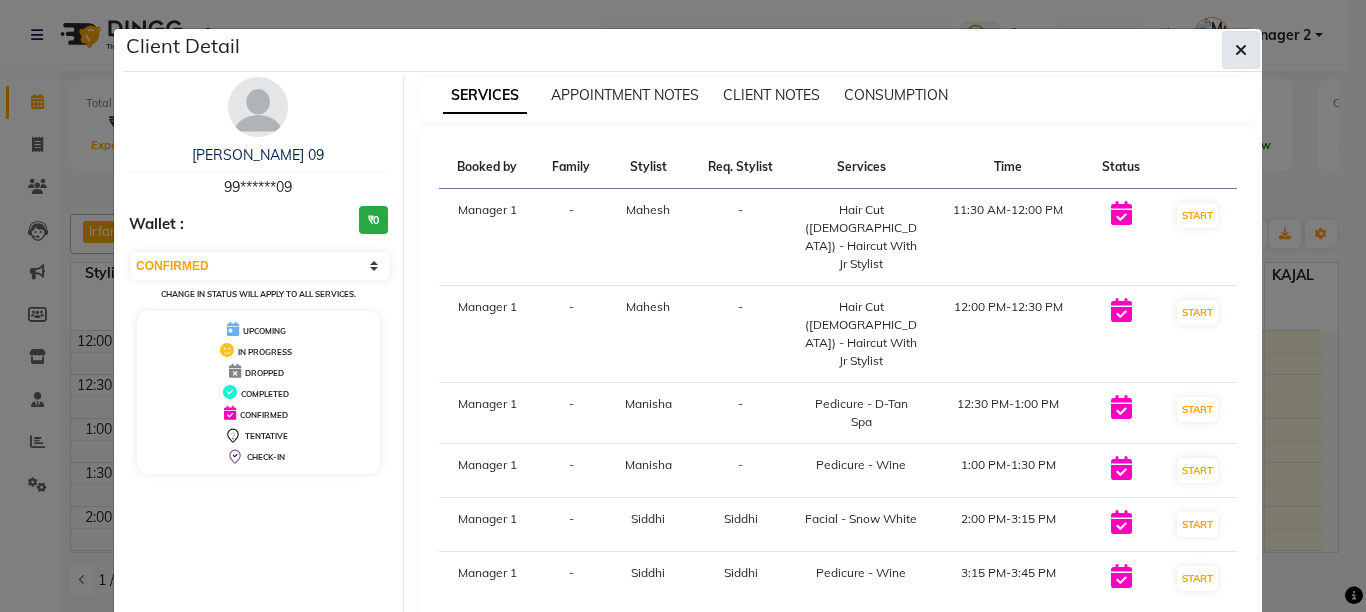 click 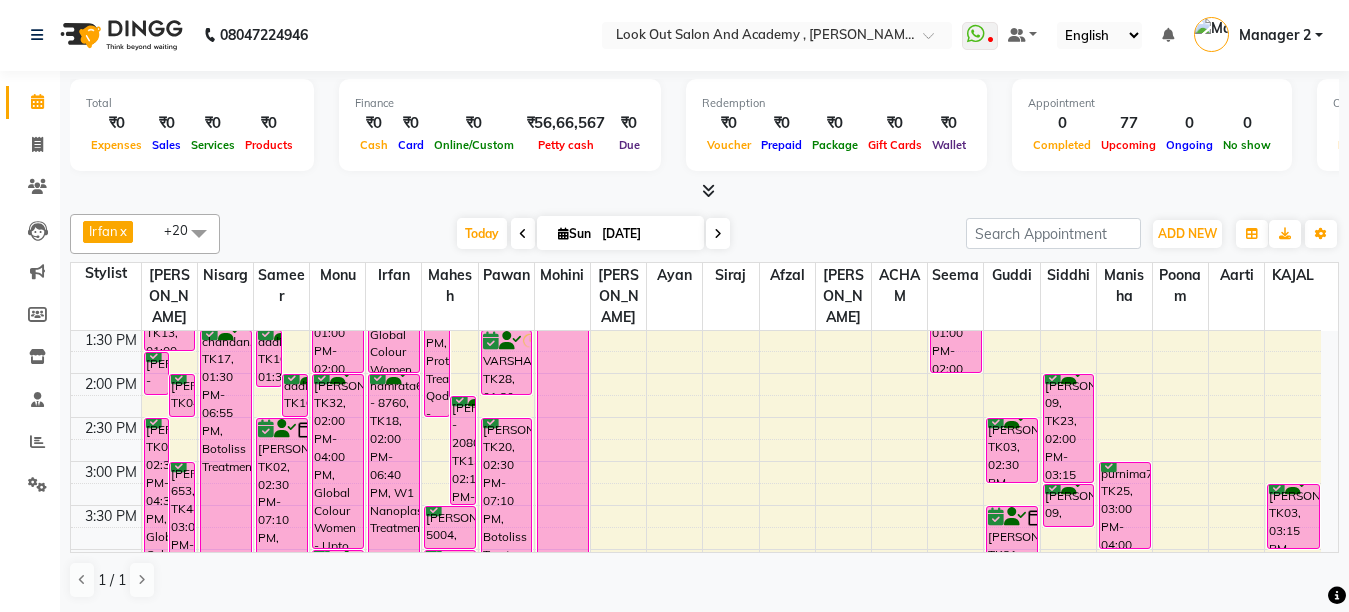 scroll, scrollTop: 527, scrollLeft: 0, axis: vertical 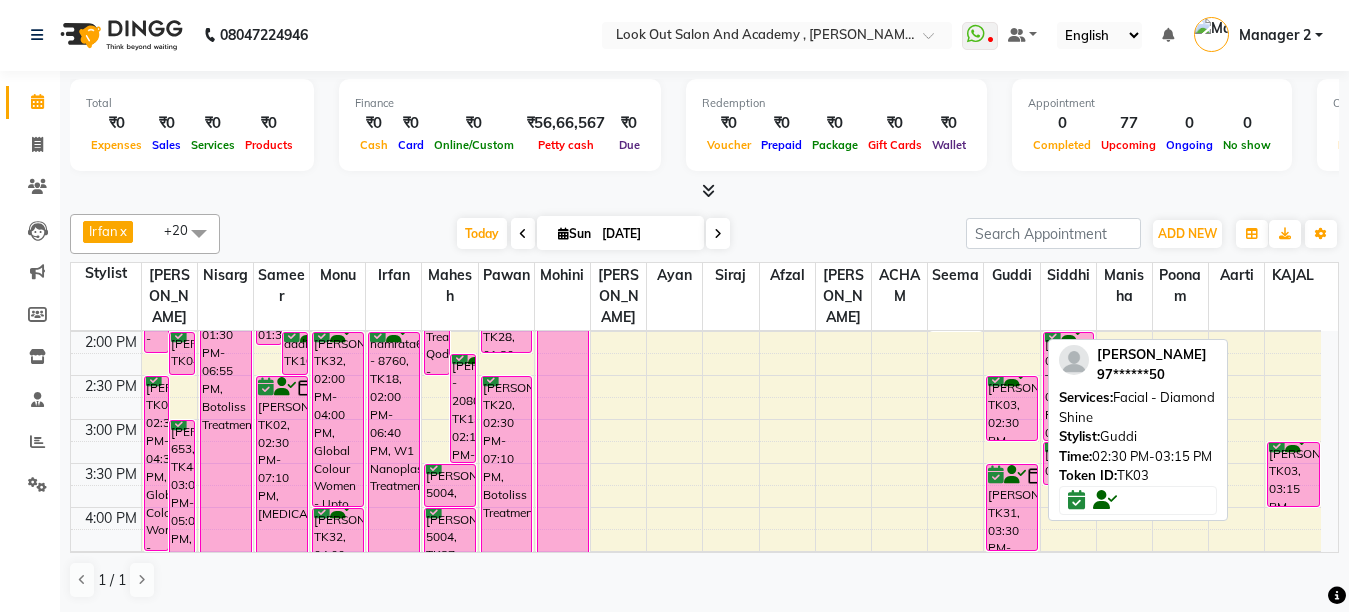 click on "AKSHAY RATHOD([DATE]), TK40, 11:45 AM-12:30 PM, Facial - Brightening - Whitening     BHAVANA 85, TK42, 12:30 PM-01:00 PM, Clean-Up - Look Pure (Skeyndor)     [PERSON_NAME], TK03, 02:30 PM-03:15 PM, Facial - Diamond Shine     [PERSON_NAME], TK31, 03:30 PM-04:30 PM, Waxing With Regular Wax - Full Body (F)     [PERSON_NAME], TK31, 04:30 PM-05:15 PM, Pedicure - Ice Cream" at bounding box center [1011, 463] 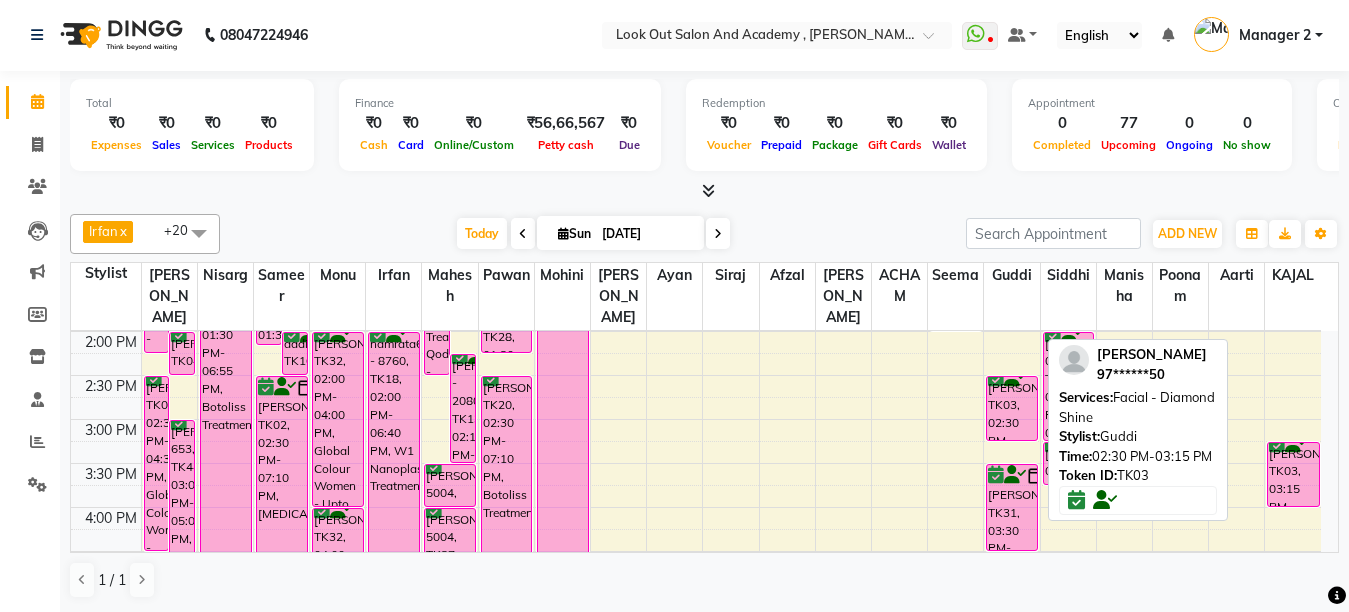click on "[PERSON_NAME], TK03, 02:30 PM-03:15 PM, Facial - Diamond Shine" at bounding box center [1012, 408] 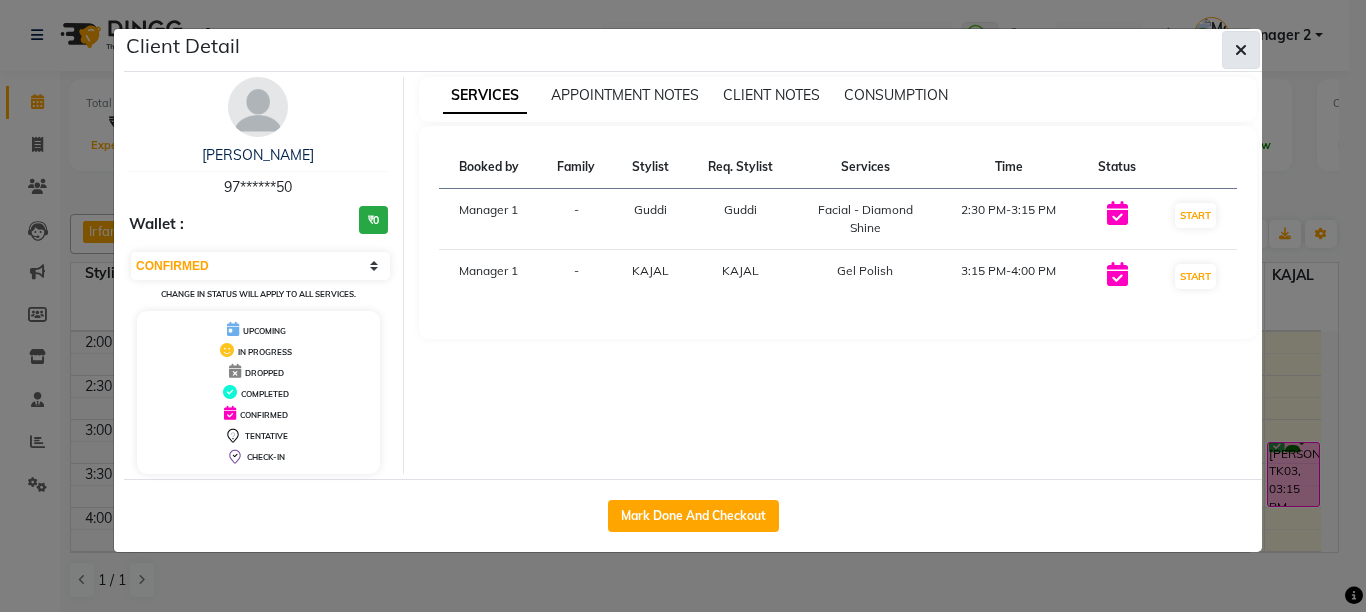 click 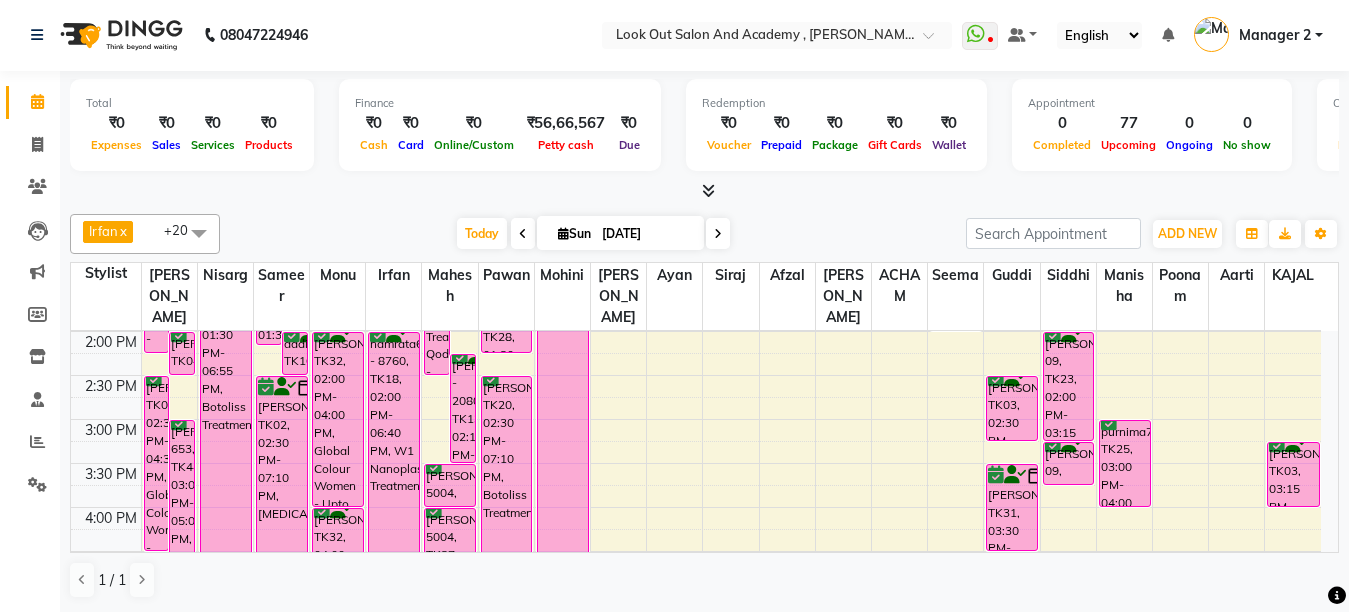 click on "[PERSON_NAME]  x  [PERSON_NAME]  x Pawan   x Sameer  x Seema  x Aarti  x Mohini   x [PERSON_NAME]   x ACHAM  x Siddhi  x [PERSON_NAME]   x Poonam  x [PERSON_NAME]  x [PERSON_NAME]  x [PERSON_NAME]  x [PERSON_NAME]  x [PERSON_NAME]  x Guddi  x +20 Select All [PERSON_NAME] [PERSON_NAME] [PERSON_NAME]  [PERSON_NAME] [PERSON_NAME] [PERSON_NAME] DISHA H [PERSON_NAME] [PERSON_NAME] KAJAL Mahesh [PERSON_NAME]  [PERSON_NAME]  [PERSON_NAME]  [PERSON_NAME] [PERSON_NAME] [PERSON_NAME] [PERSON_NAME] [PERSON_NAME] [PERSON_NAME] Sameer [PERSON_NAME] [PERSON_NAME]  [PERSON_NAME] [DATE]  [DATE] Toggle Dropdown Add Appointment Add Invoice Add Expense Add Attendance Add Client Add Transaction Toggle Dropdown Add Appointment Add Invoice Add Expense Add Attendance Add Client ADD NEW Toggle Dropdown Add Appointment Add Invoice Add Expense Add Attendance Add Client Add Transaction [PERSON_NAME]  x  [PERSON_NAME]  x Pawan   x Sameer  x Seema  x Aarti  x Mohini   x [PERSON_NAME]   x ACHAM  x Siddhi  x [PERSON_NAME]   x Poonam  x [PERSON_NAME]  x x KAJAL" 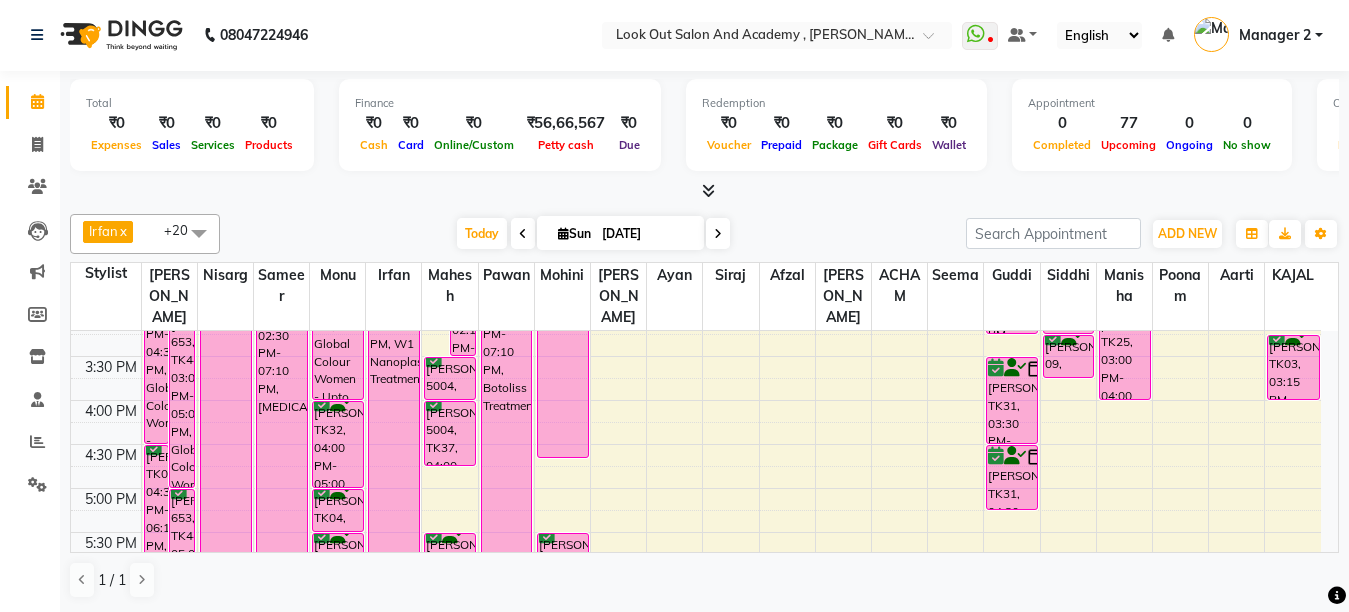 scroll, scrollTop: 647, scrollLeft: 0, axis: vertical 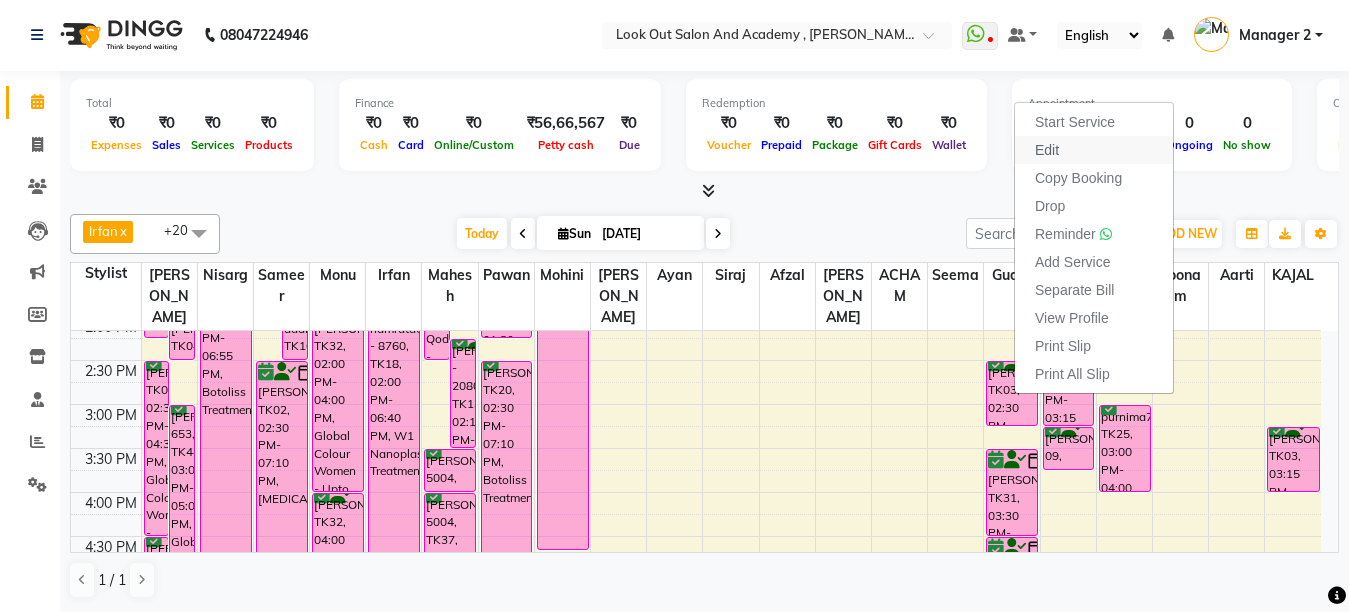 click on "Edit" at bounding box center [1047, 150] 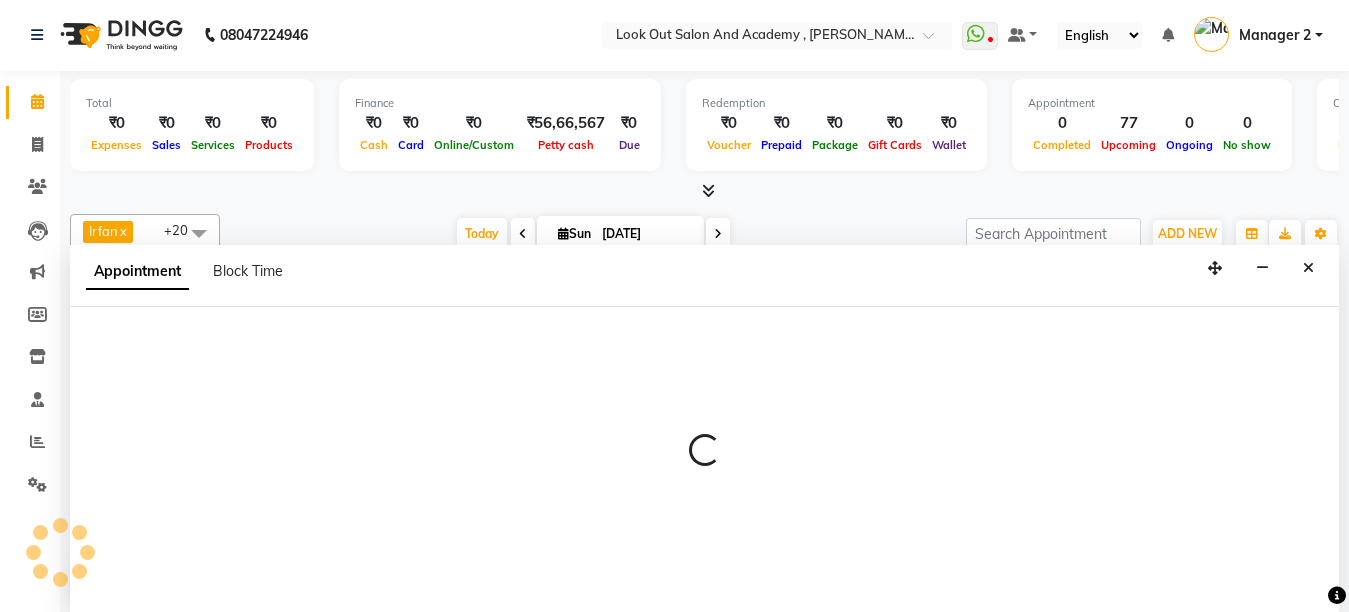 select on "tentative" 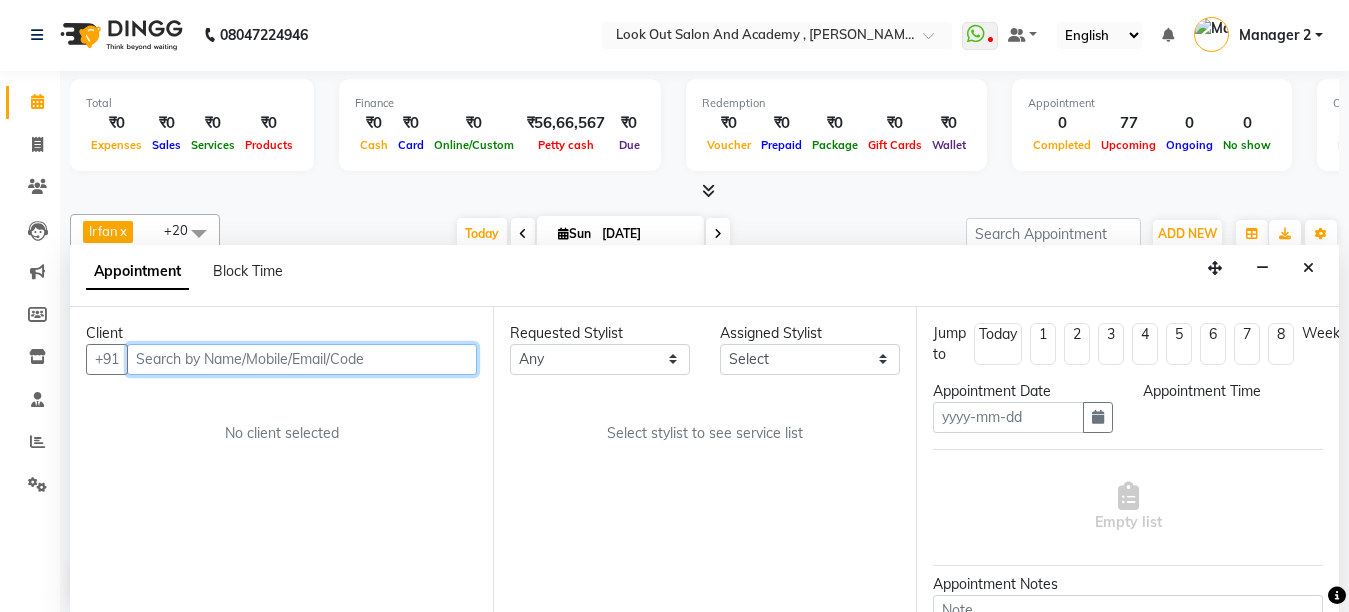 type on "[DATE]" 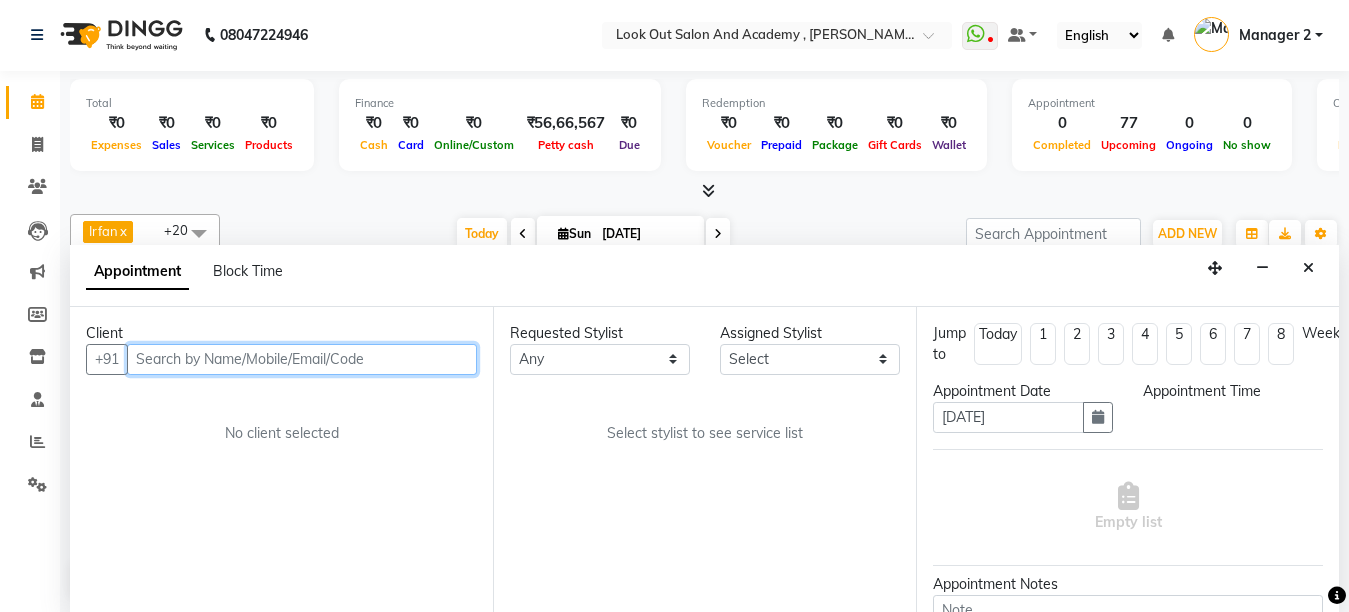 select on "confirm booking" 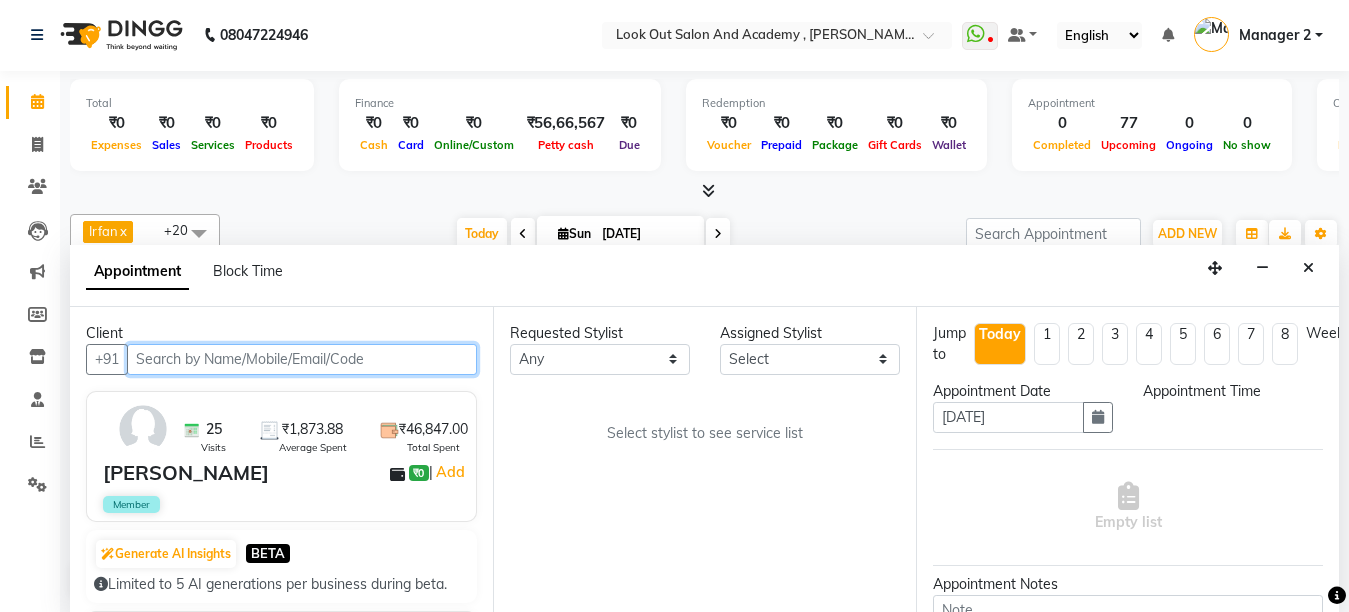 select on "870" 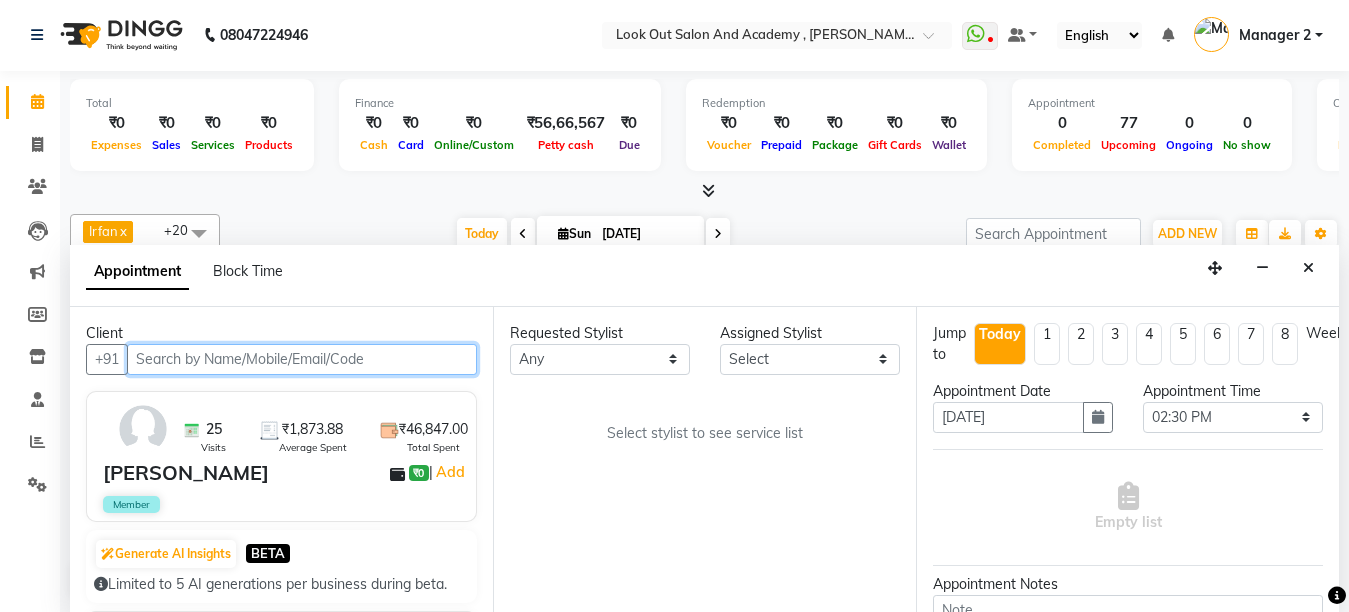scroll, scrollTop: 177, scrollLeft: 0, axis: vertical 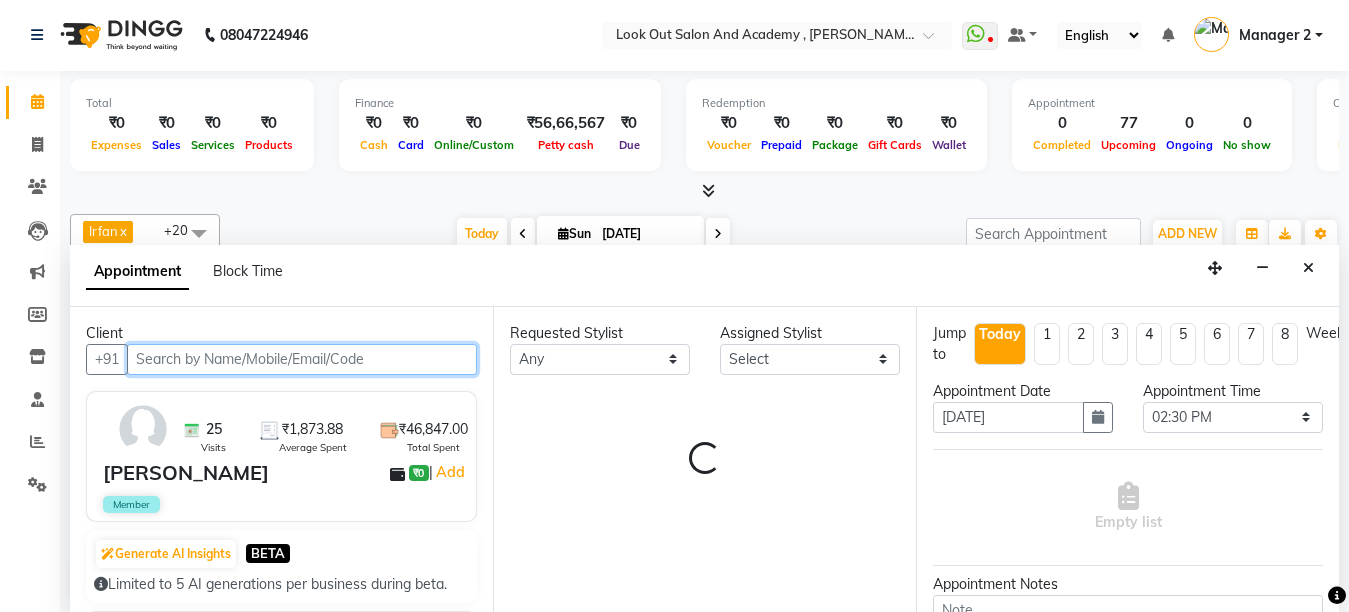 select on "83838" 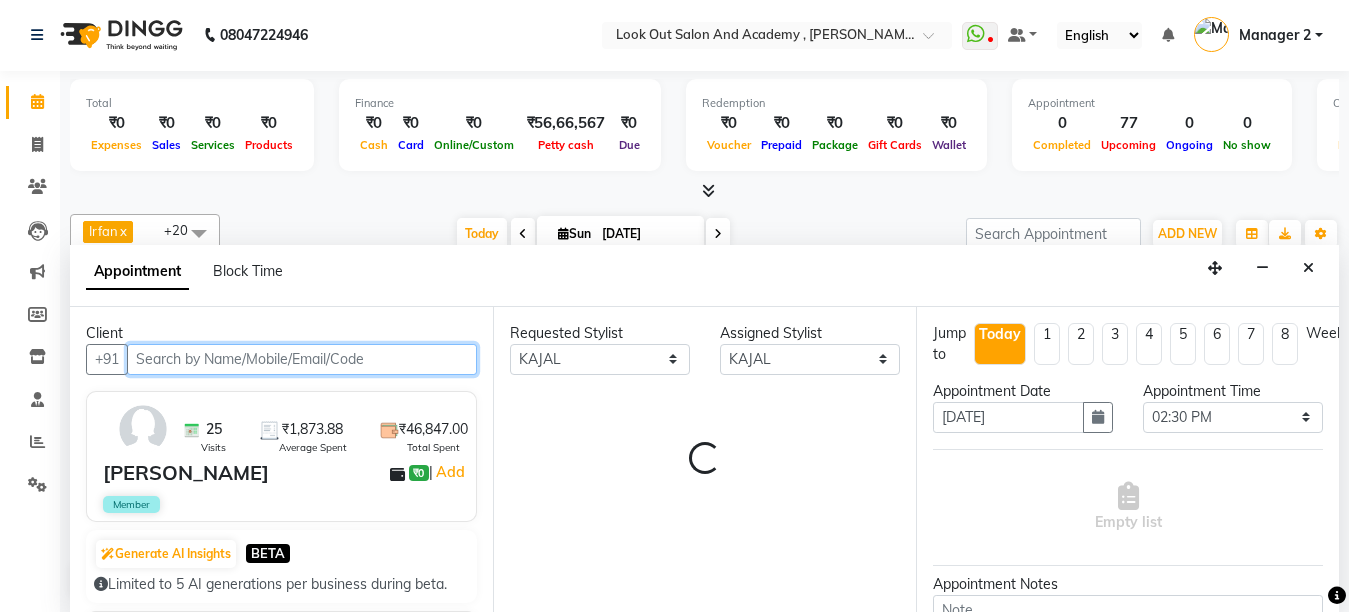 select on "2068" 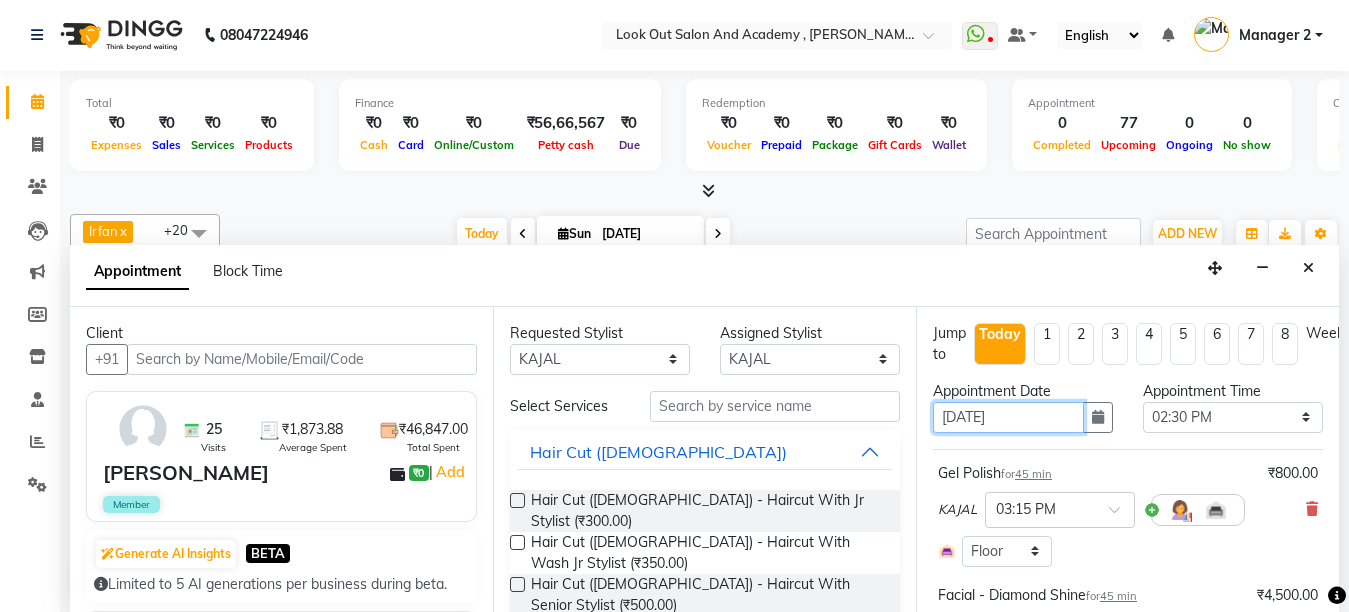 click on "[DATE]" at bounding box center [1008, 417] 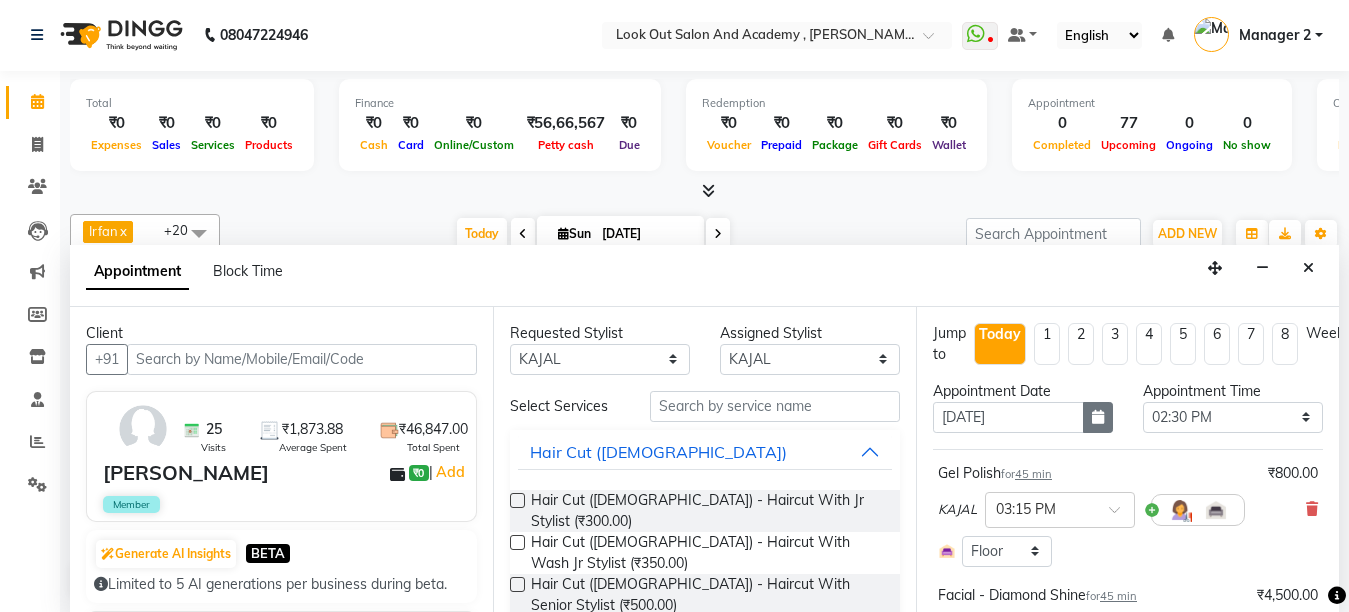click at bounding box center [1098, 417] 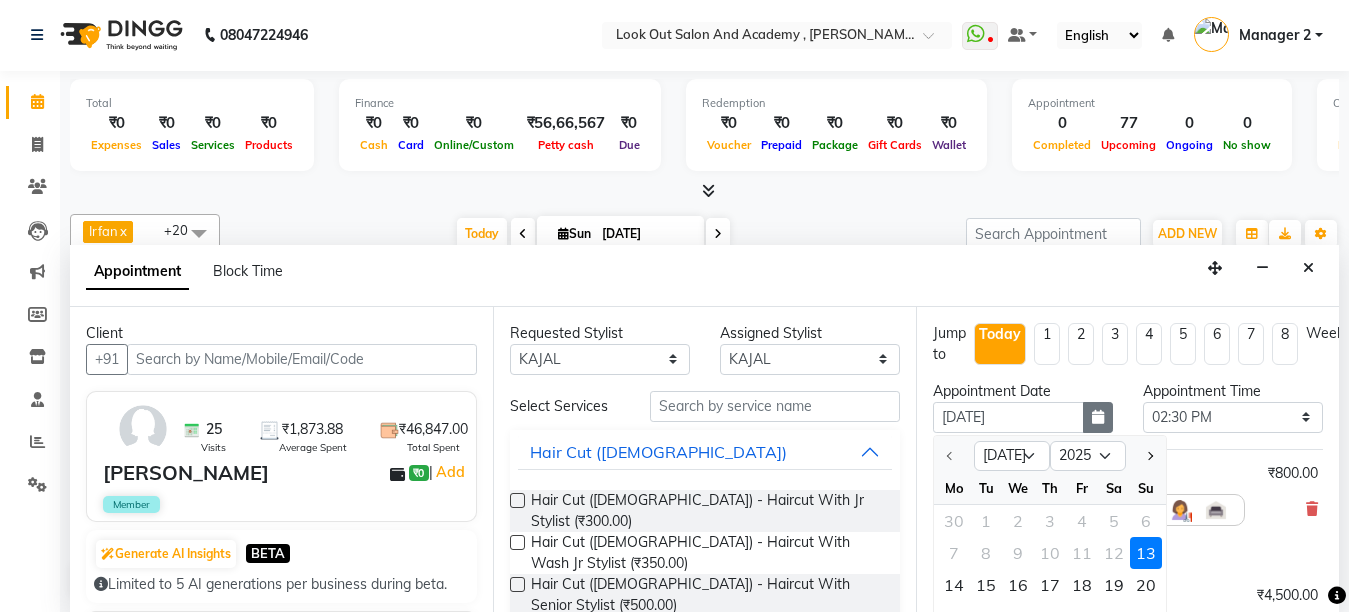 click at bounding box center (1098, 417) 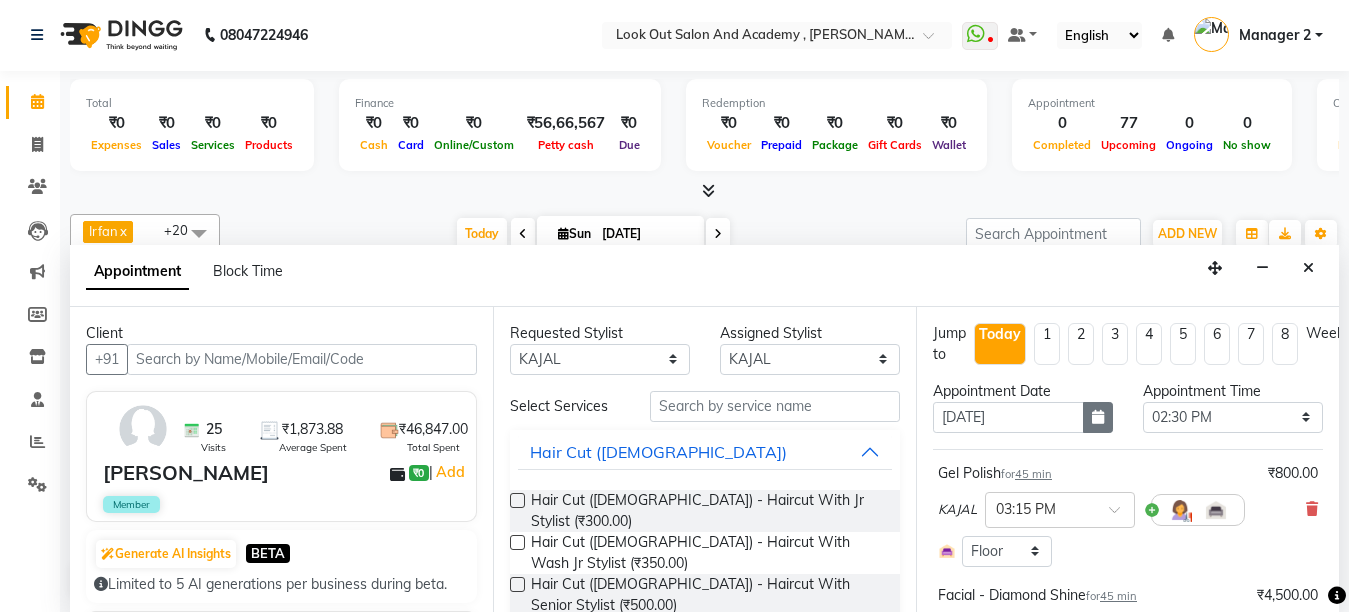 click at bounding box center (1098, 417) 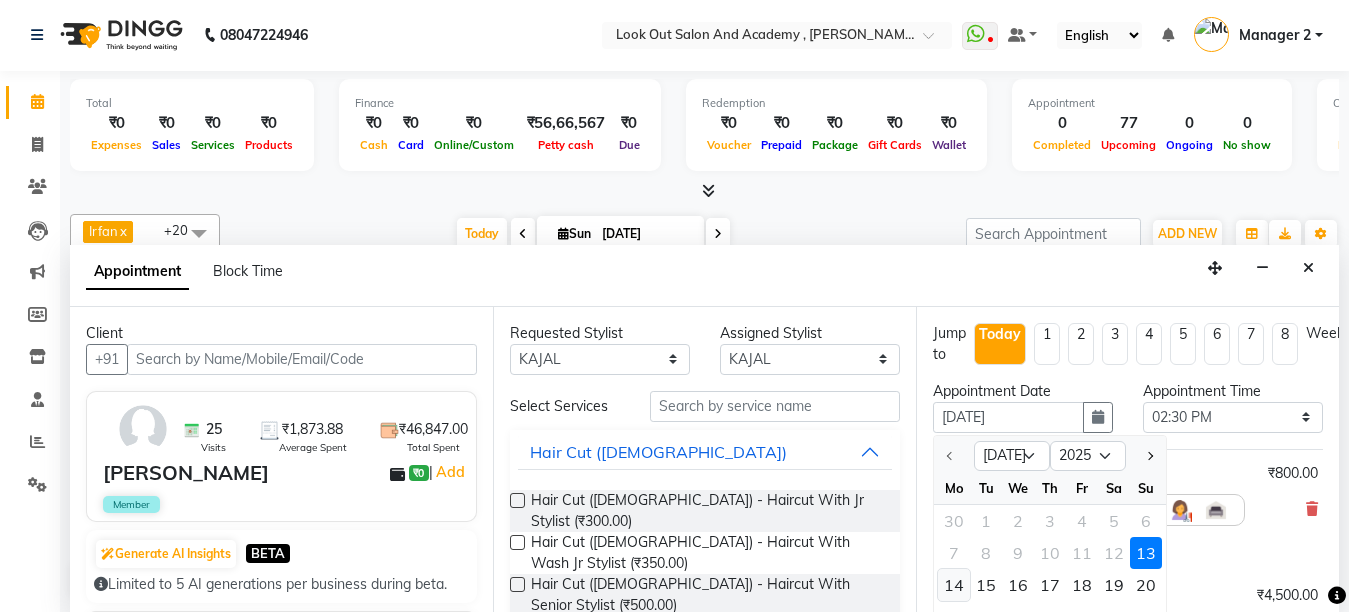 click on "14" at bounding box center (954, 585) 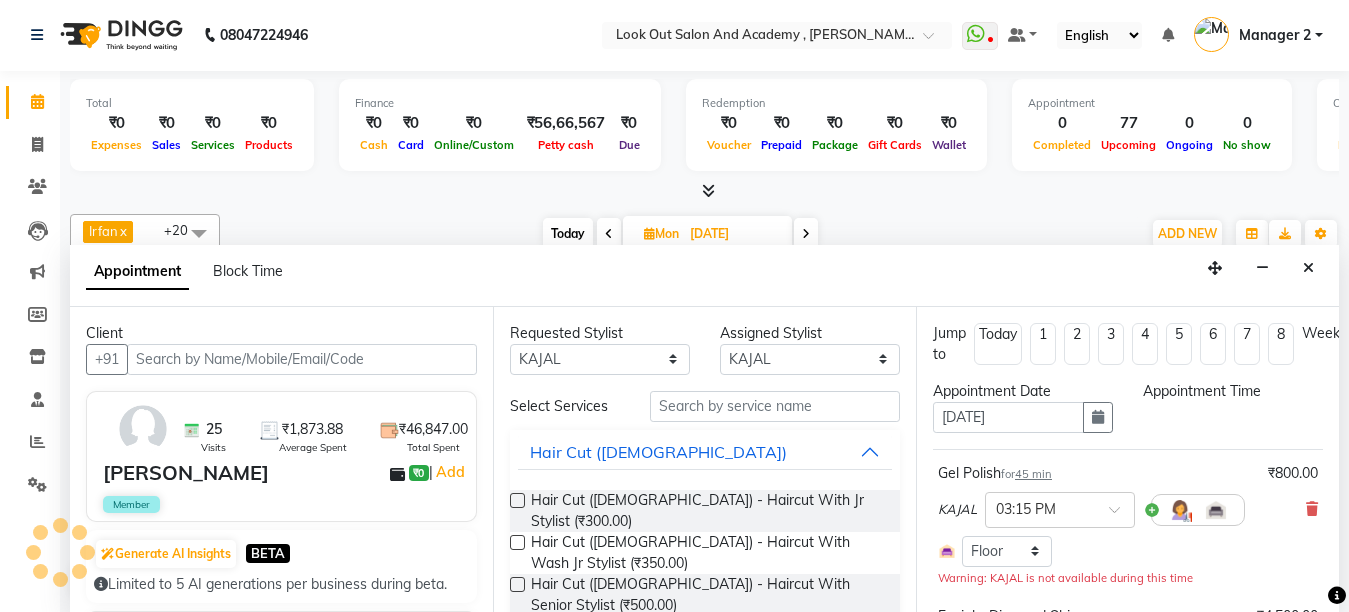 scroll, scrollTop: 0, scrollLeft: 0, axis: both 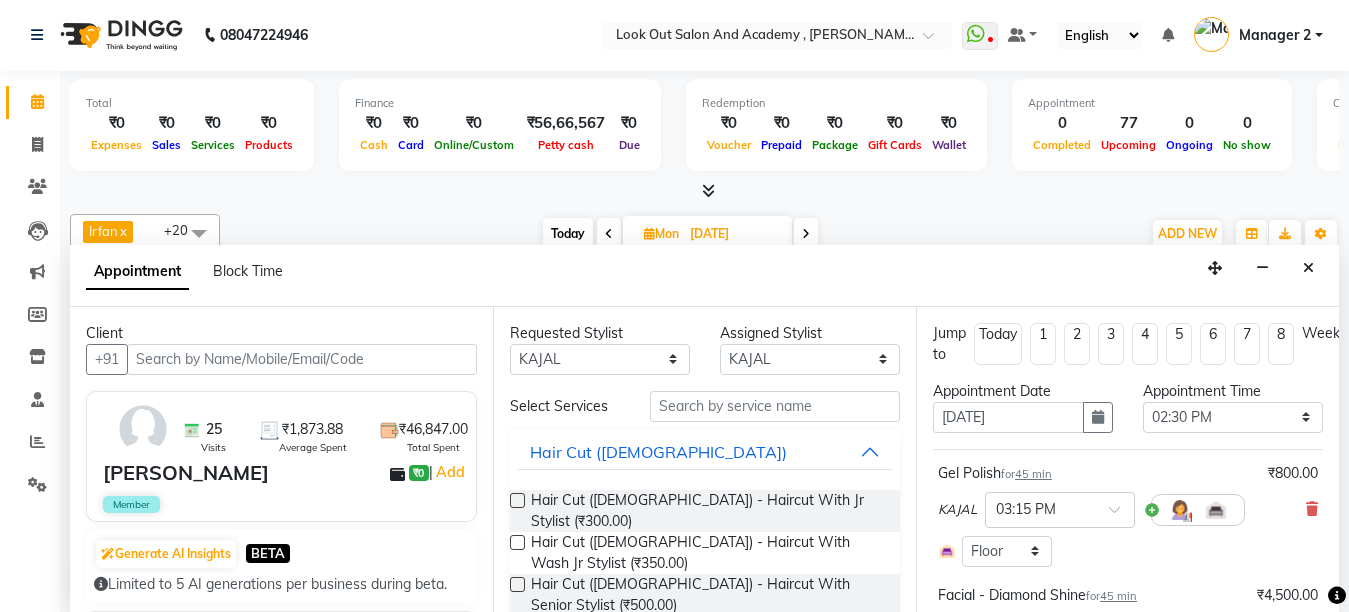 click on "Total  ₹0  Expenses ₹0  Sales ₹0  Services ₹0  Products Finance  ₹0  Cash ₹0  Card ₹0  Online/Custom ₹56,66,567 [PERSON_NAME] cash ₹0 Due  Redemption  ₹0 Voucher ₹0 Prepaid ₹0 Package ₹0  Gift Cards ₹0  Wallet  Appointment  0 Completed 77 Upcoming 0 Ongoing 0 No show  Other sales  ₹0  Packages ₹0  Memberships ₹0  Vouchers ₹0  Prepaids ₹0  Gift Cards [PERSON_NAME]  x  [PERSON_NAME]  x Pawan   x Sameer  x Seema  x Aarti  x Mohini   x [PERSON_NAME]   x ACHAM  x Siddhi  x [PERSON_NAME]   x Poonam  x [PERSON_NAME]  x [PERSON_NAME]  x [PERSON_NAME]  x [PERSON_NAME]  x [PERSON_NAME]  x Guddi  x +20 Select All [PERSON_NAME] [PERSON_NAME] [PERSON_NAME]  [PERSON_NAME] [PERSON_NAME] [PERSON_NAME] DISHA H [PERSON_NAME] [PERSON_NAME] KAJAL Mahesh [PERSON_NAME]  [PERSON_NAME]  [PERSON_NAME]  [PERSON_NAME] Pawan  Poonam [PERSON_NAME] [PERSON_NAME] [PERSON_NAME] [PERSON_NAME] [PERSON_NAME] Sameer [PERSON_NAME] [PERSON_NAME]  [PERSON_NAME] [DATE]  [DATE] Toggle Dropdown Add Appointment Add Invoice Add Expense Add Attendance x x" 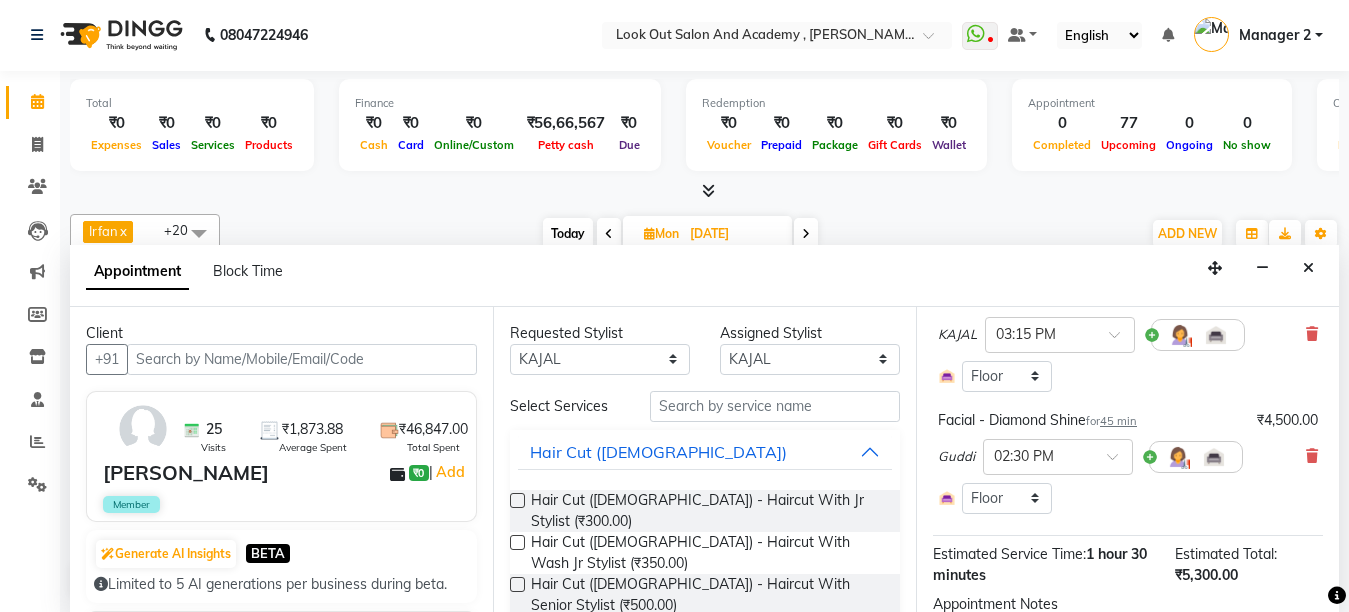 scroll, scrollTop: 252, scrollLeft: 0, axis: vertical 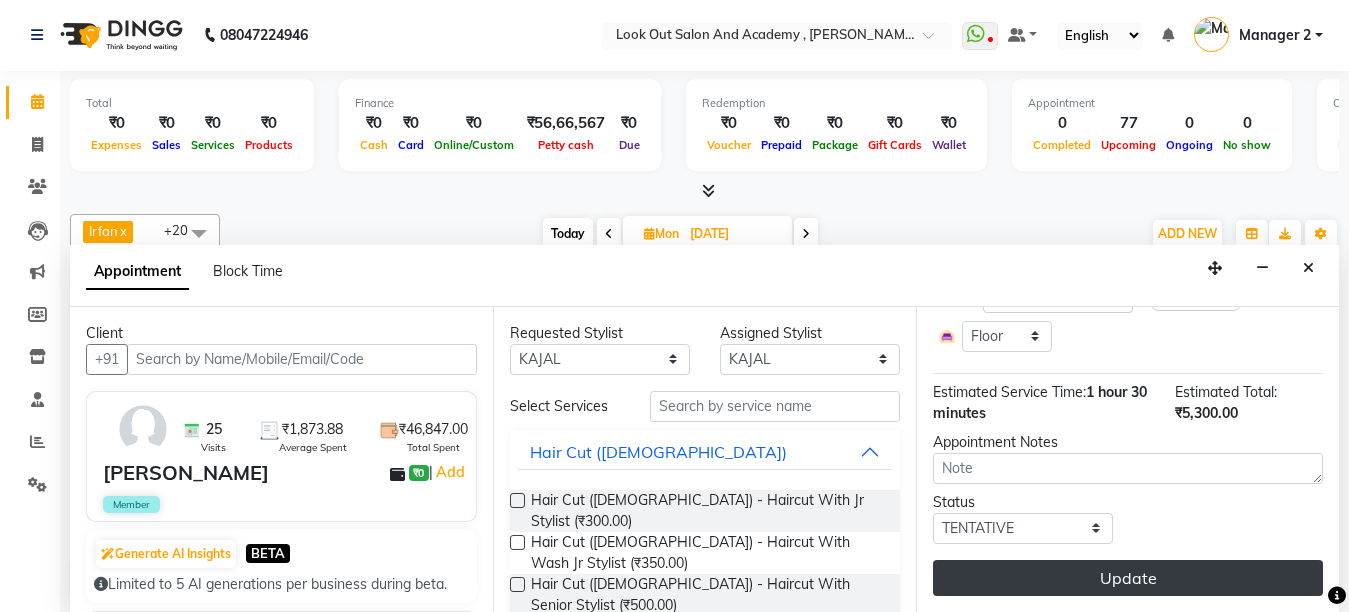 click on "Update" at bounding box center (1128, 578) 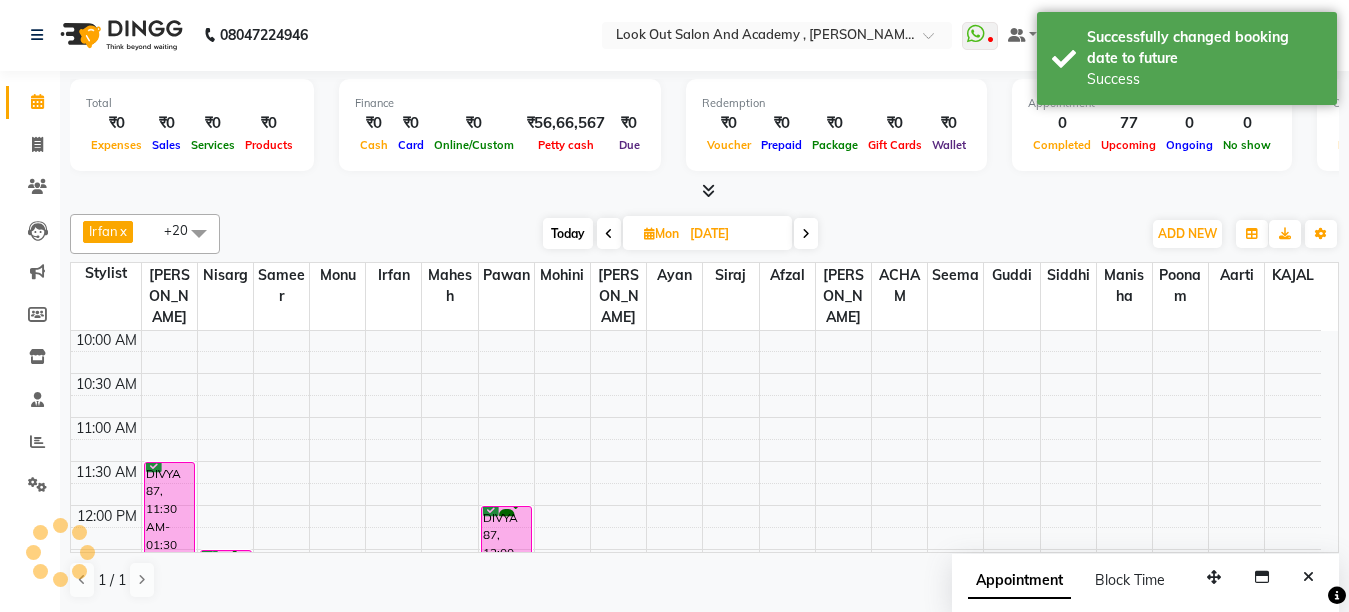 scroll, scrollTop: 0, scrollLeft: 0, axis: both 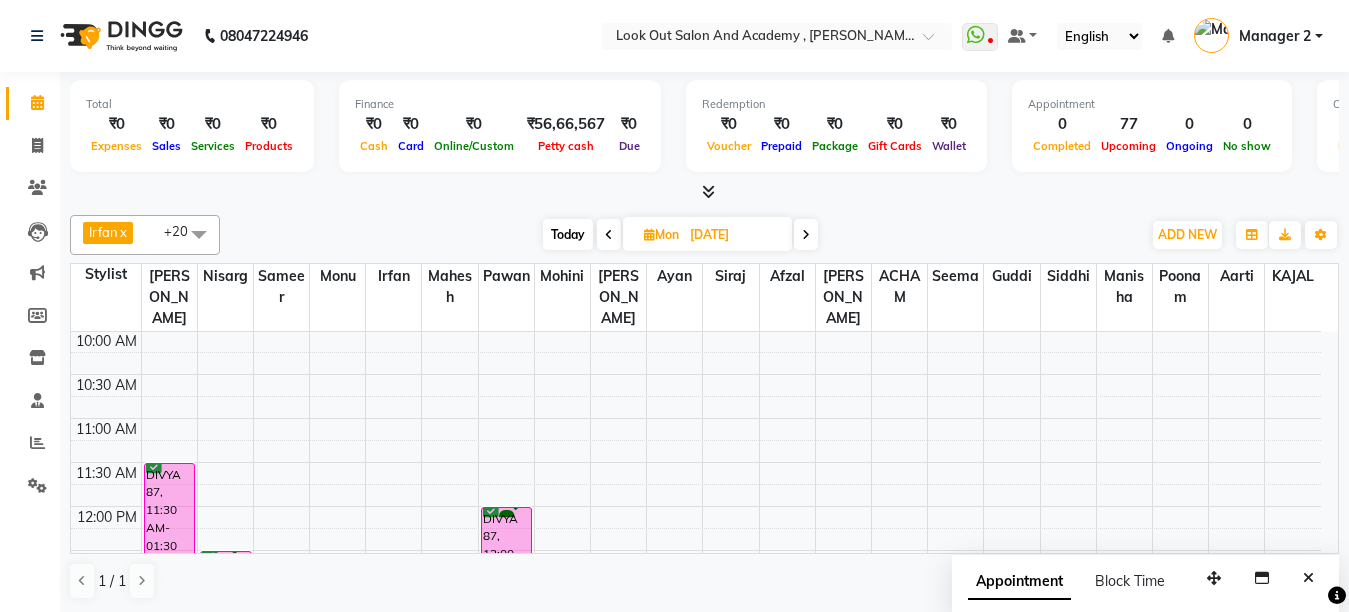 click on "Today" at bounding box center (568, 234) 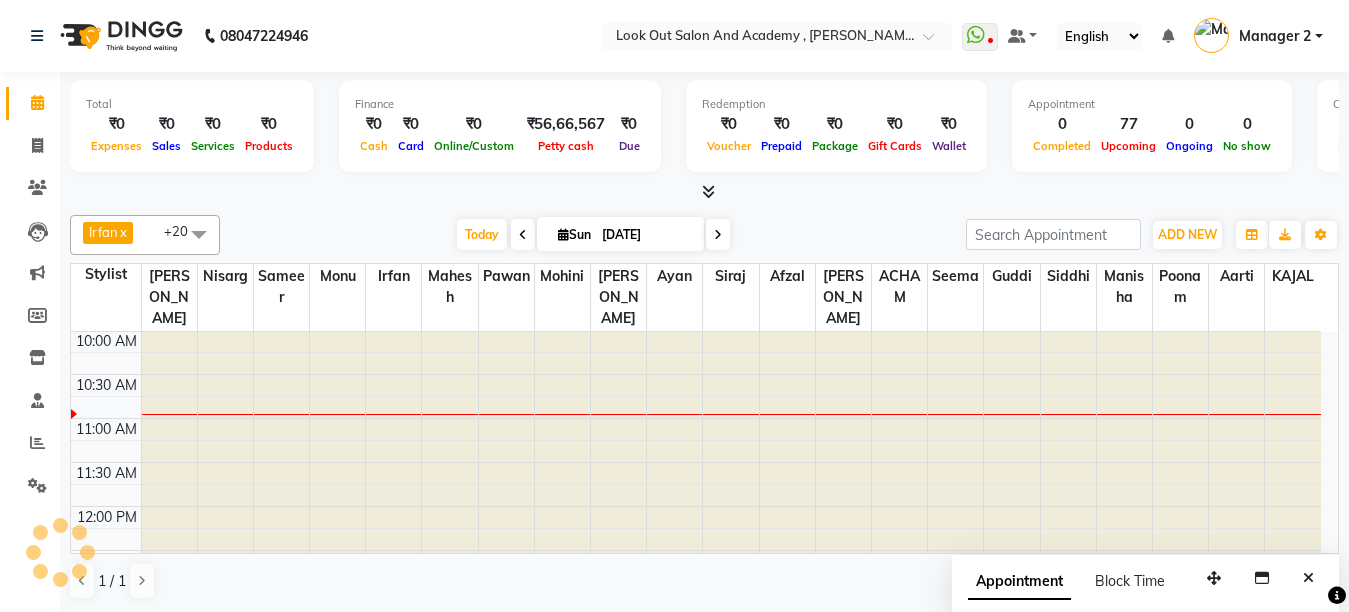 scroll, scrollTop: 0, scrollLeft: 0, axis: both 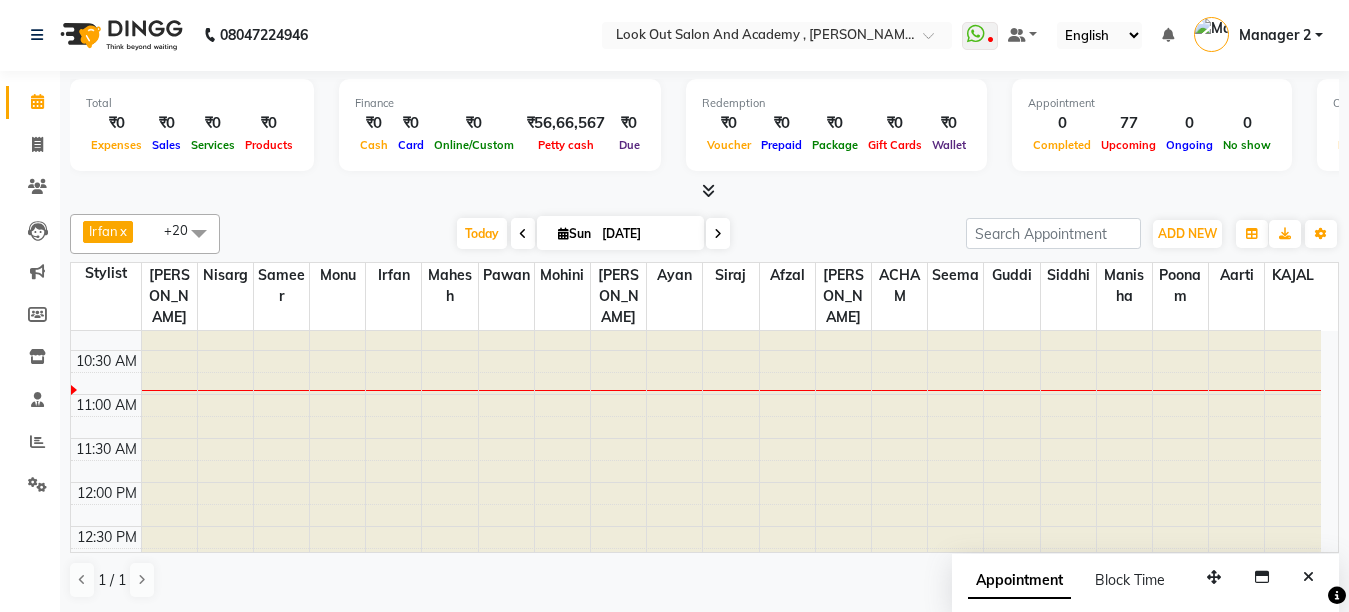 click at bounding box center [718, 233] 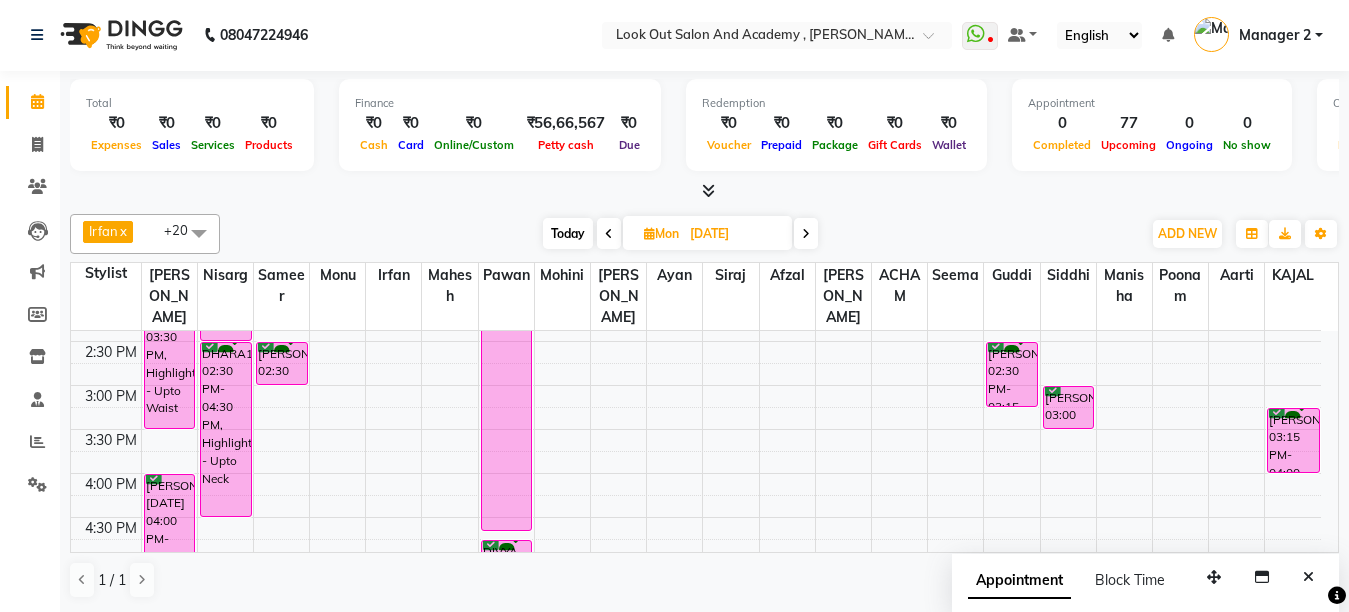 scroll, scrollTop: 577, scrollLeft: 0, axis: vertical 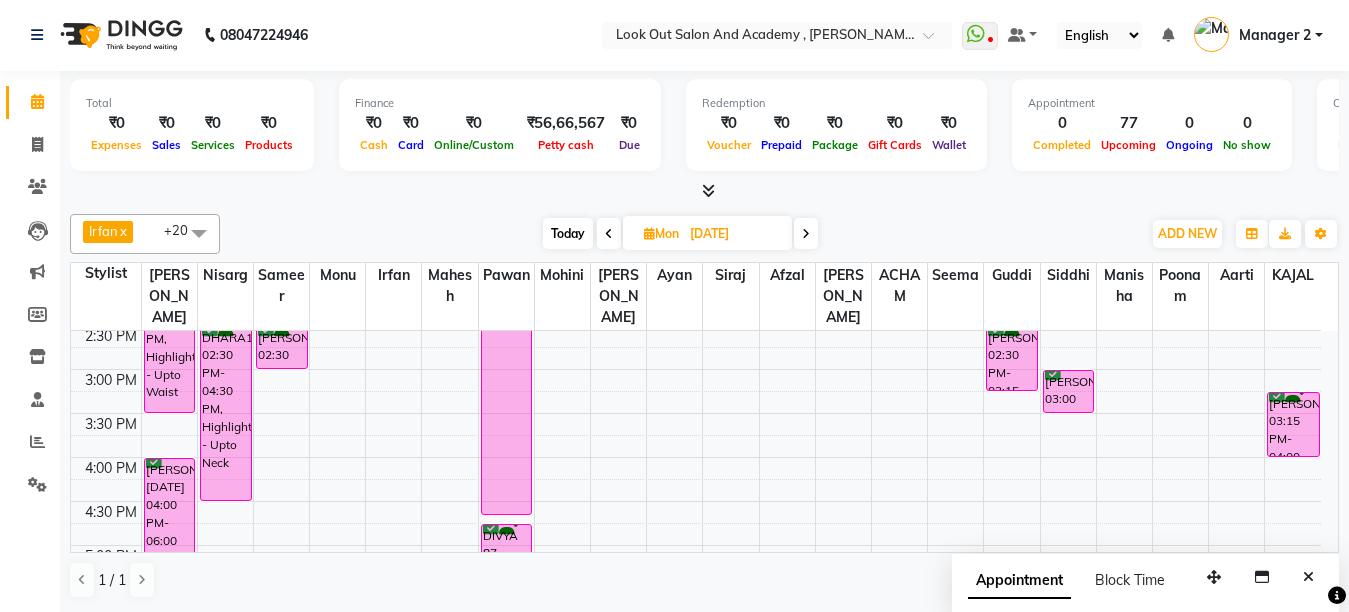 click on "Today" at bounding box center (568, 233) 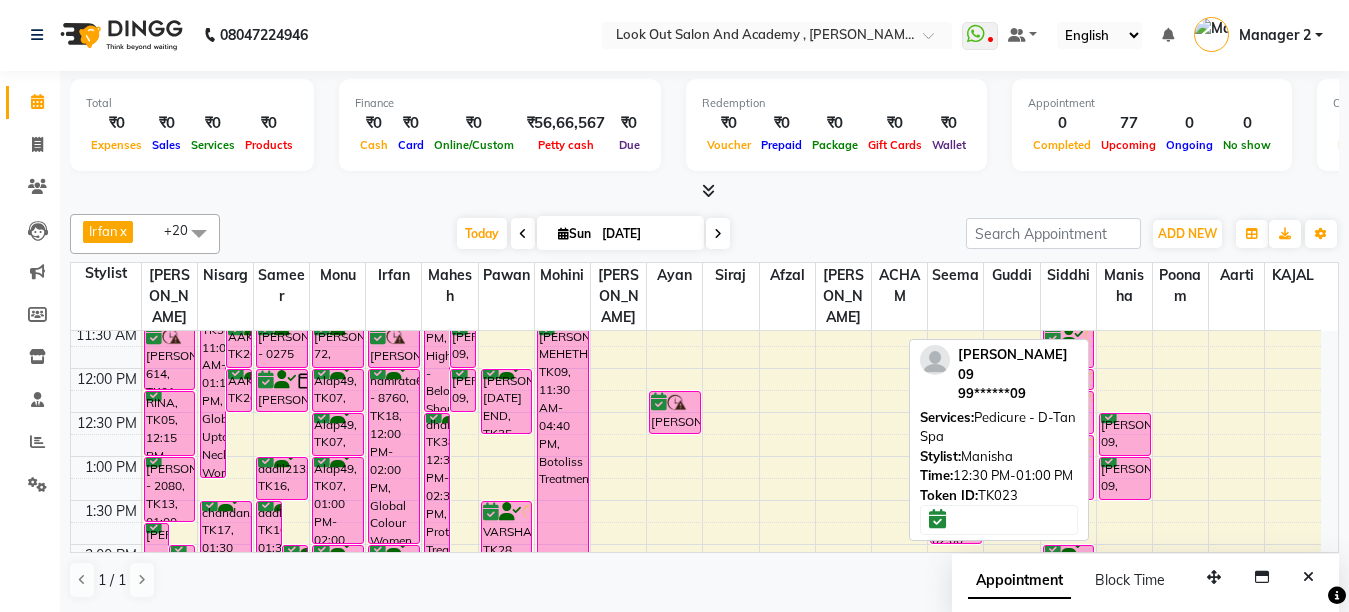 scroll, scrollTop: 377, scrollLeft: 0, axis: vertical 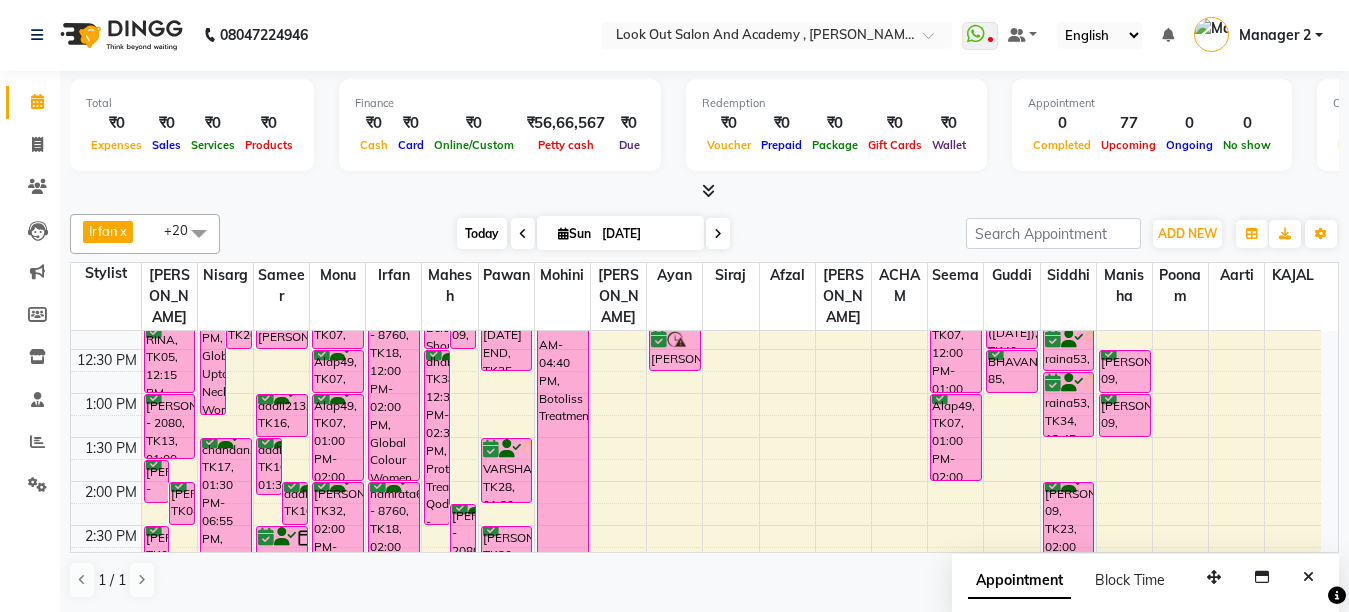 click on "Today" at bounding box center (482, 233) 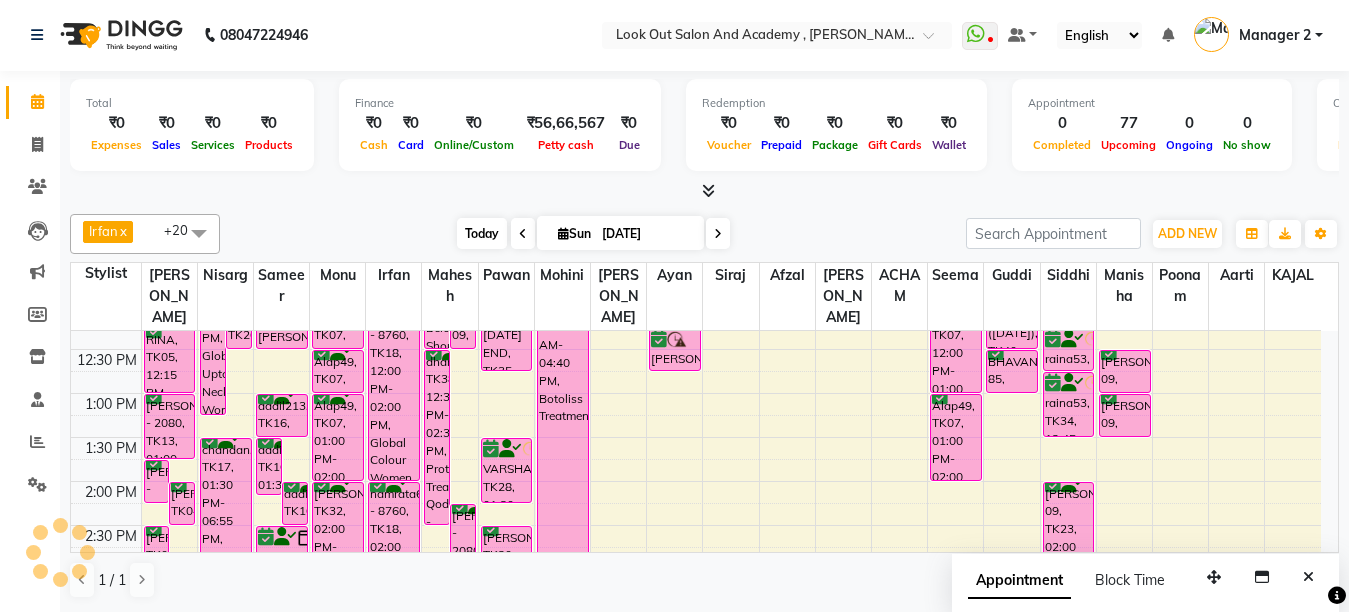 scroll, scrollTop: 177, scrollLeft: 0, axis: vertical 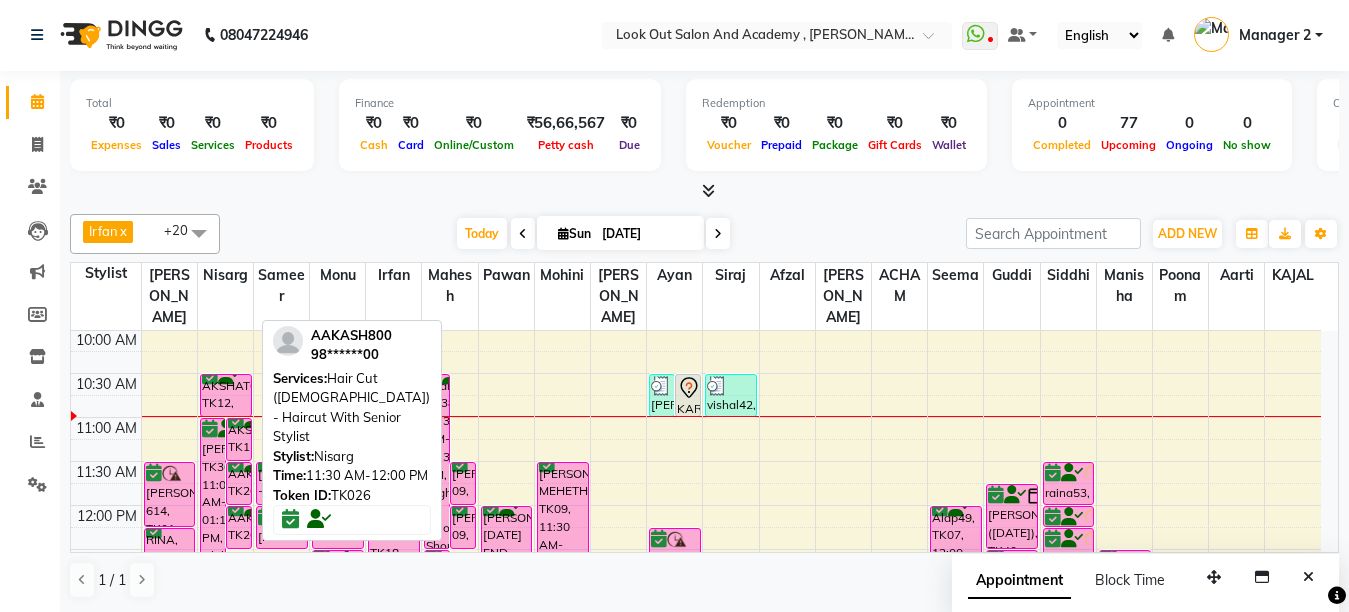 click on "AAKASH800, TK26, 11:30 AM-12:00 PM, Hair Cut ([DEMOGRAPHIC_DATA]) - Haircut With Senior Stylist" at bounding box center [239, 483] 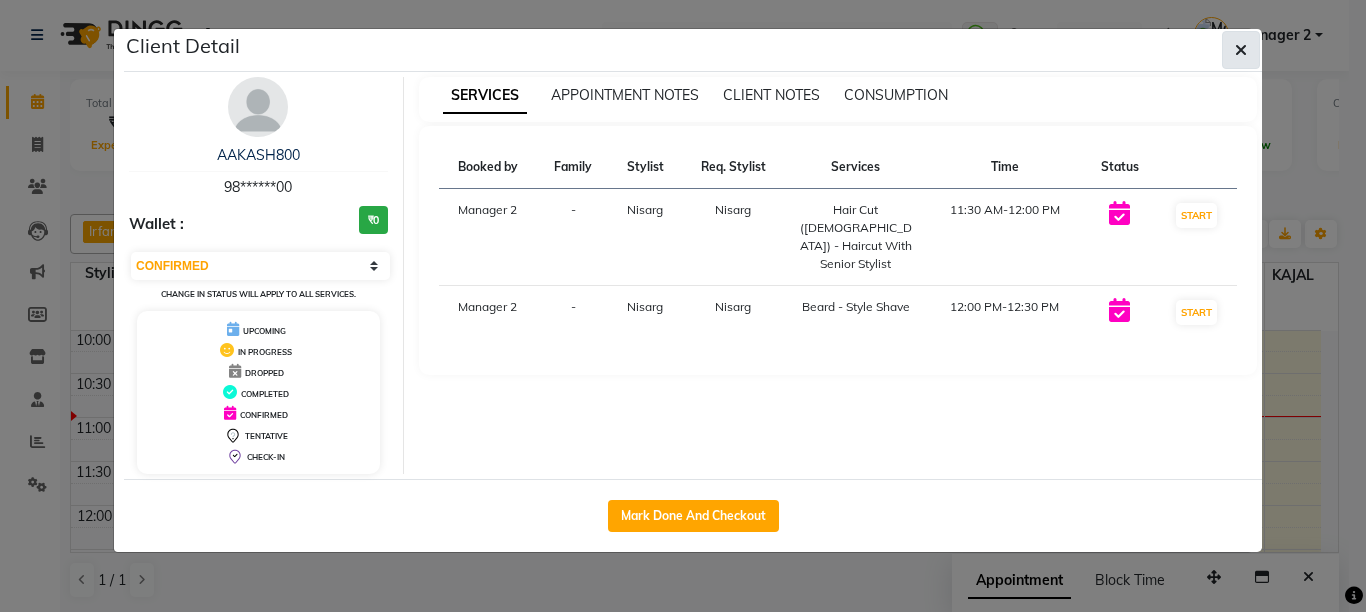 click 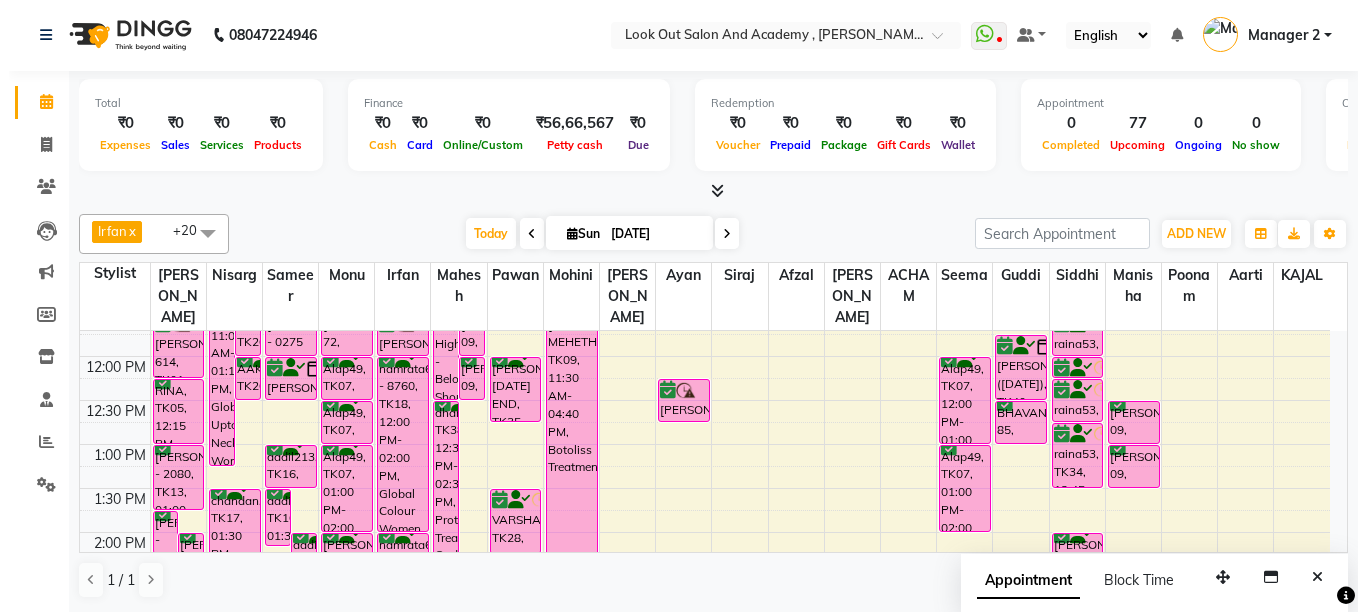 scroll, scrollTop: 277, scrollLeft: 0, axis: vertical 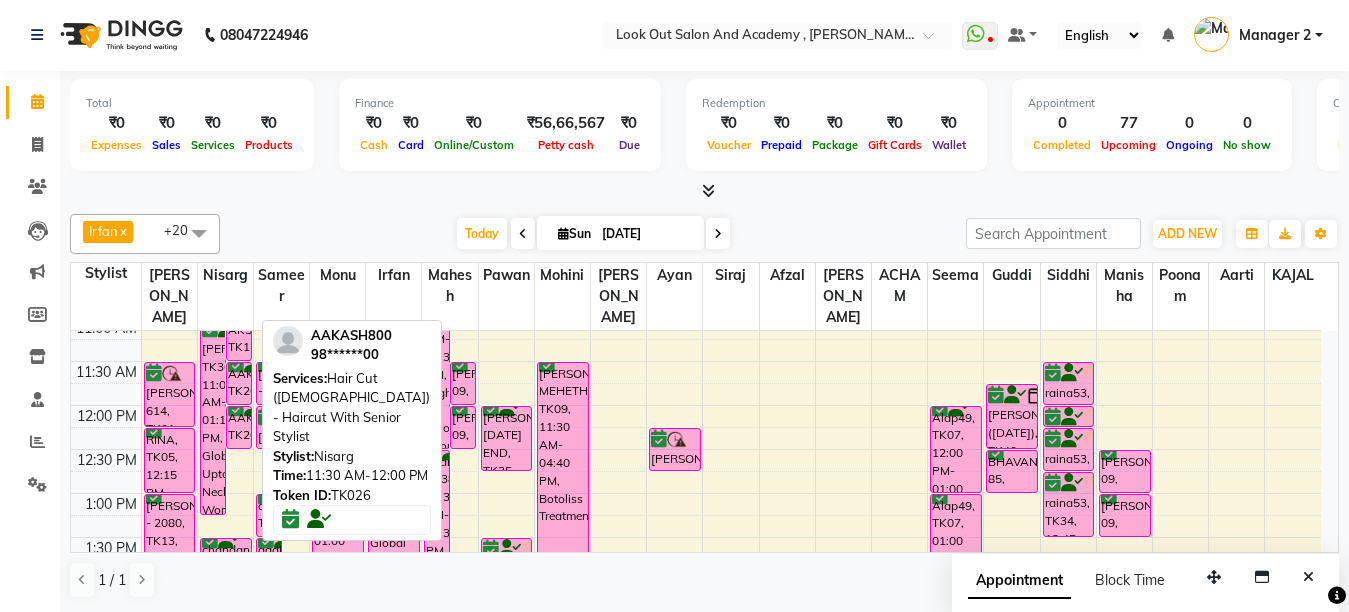 click on "AAKASH800, TK26, 11:30 AM-12:00 PM, Hair Cut ([DEMOGRAPHIC_DATA]) - Haircut With Senior Stylist" at bounding box center [239, 383] 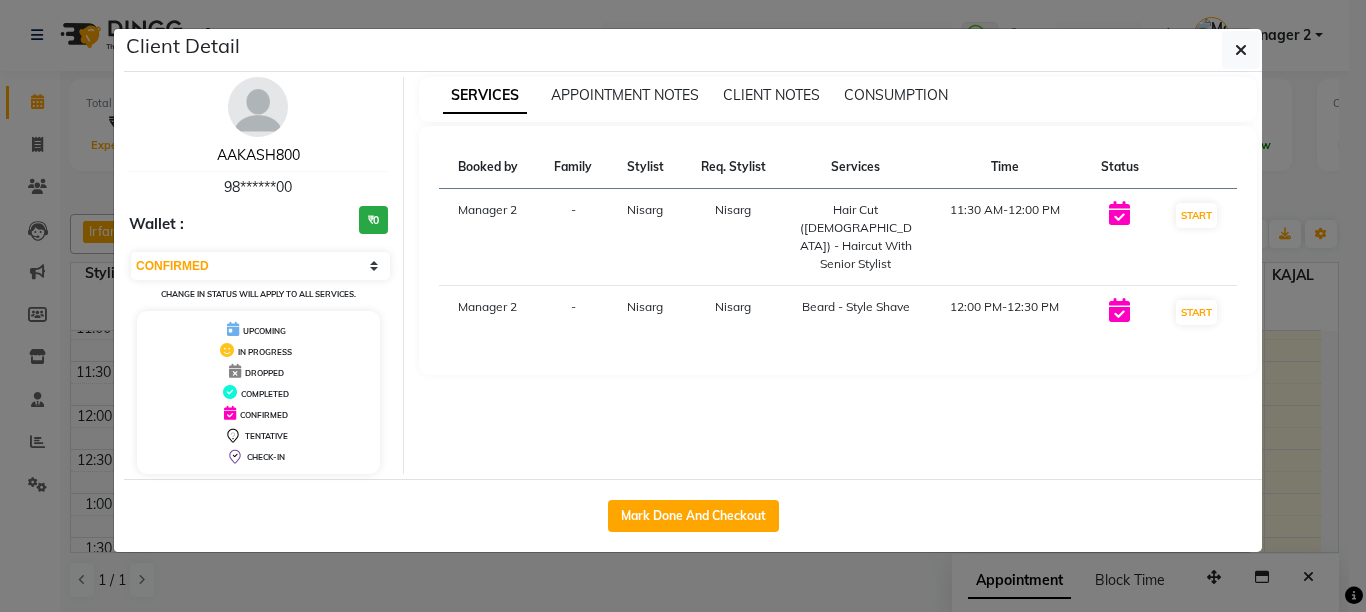 click on "AAKASH800" at bounding box center [258, 155] 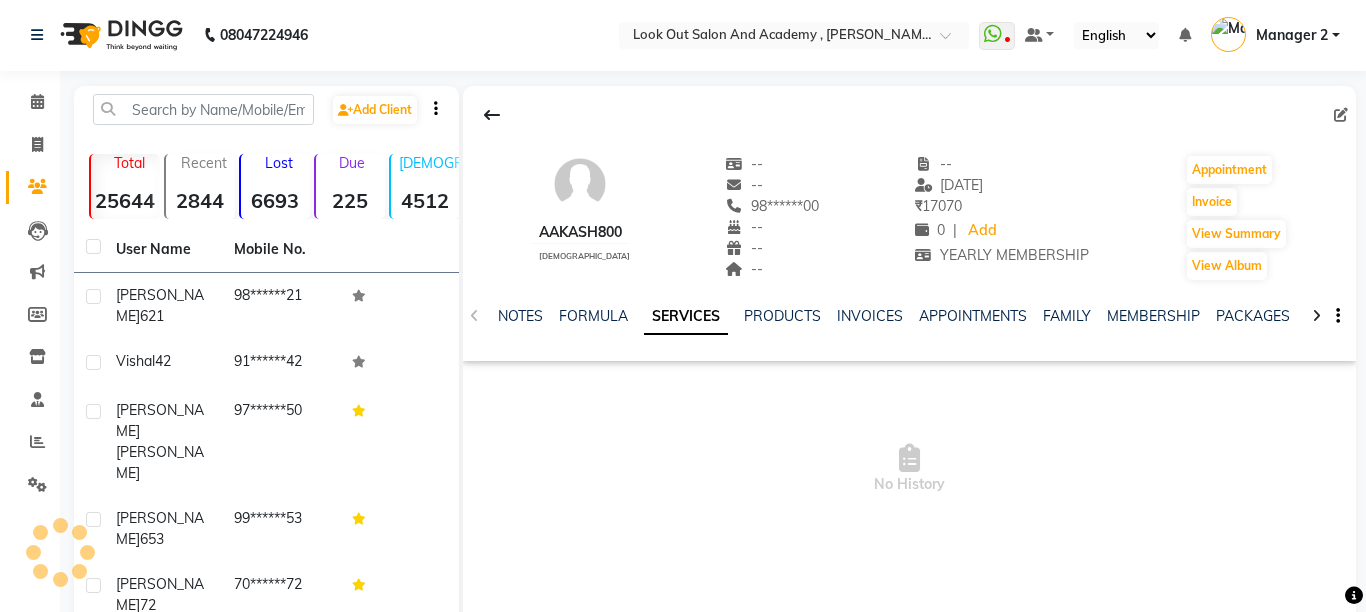 scroll, scrollTop: 0, scrollLeft: 0, axis: both 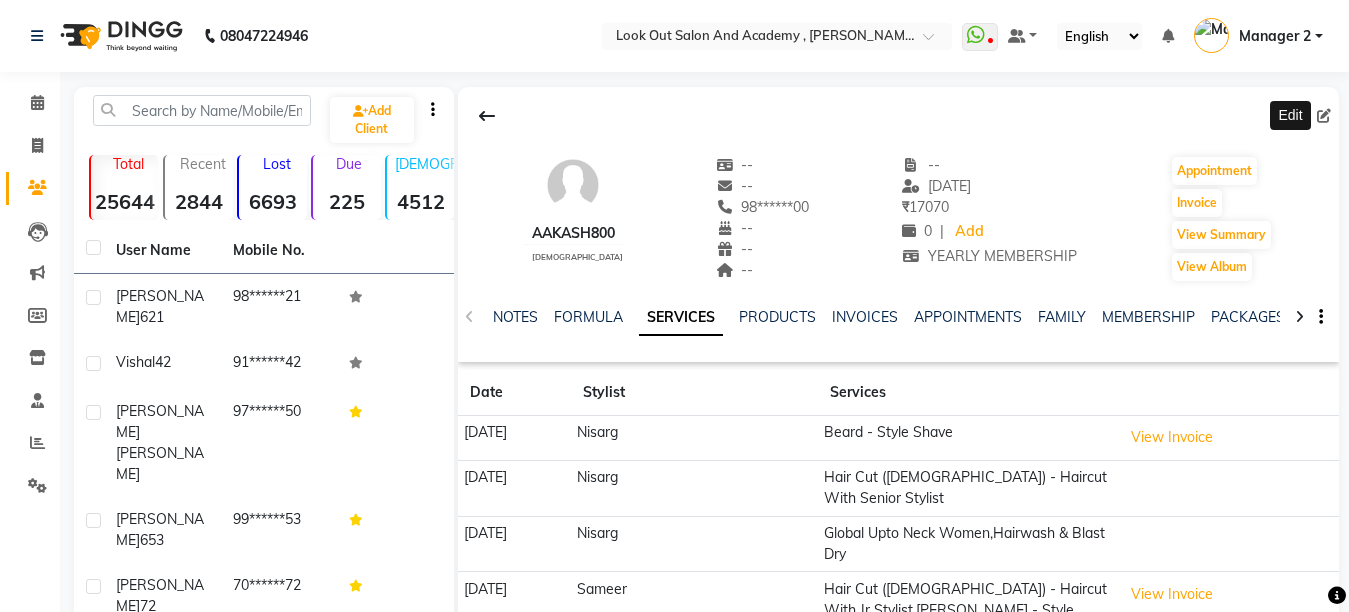 click 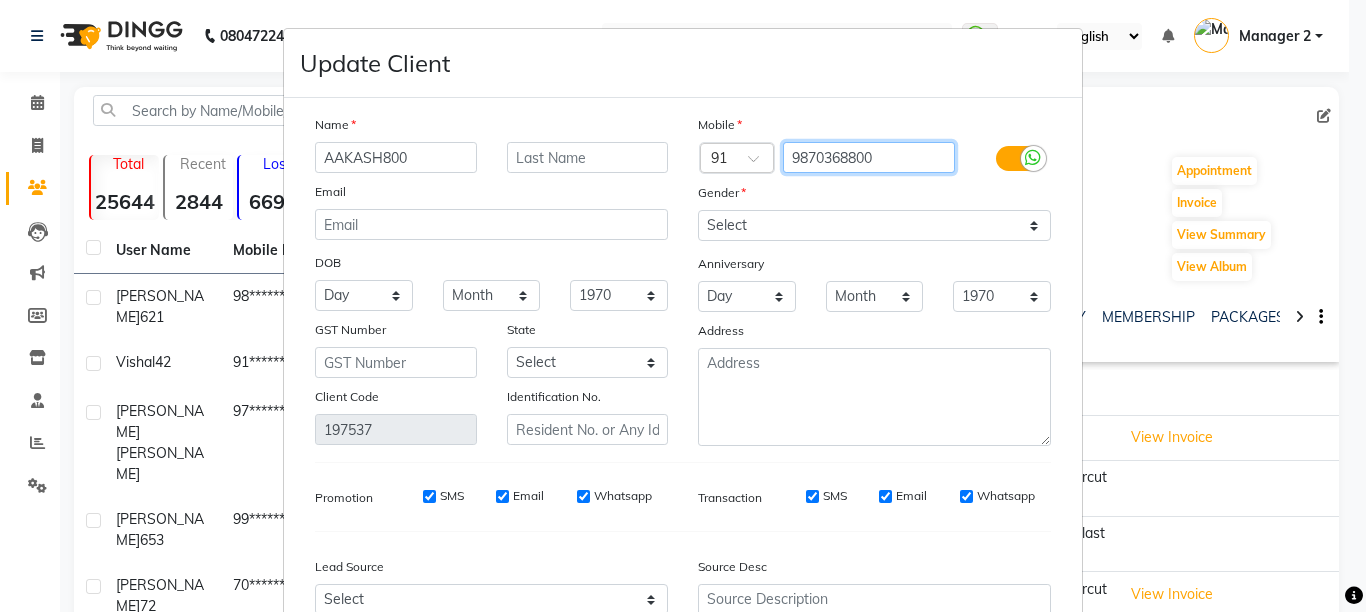 click on "9870368800" at bounding box center [869, 157] 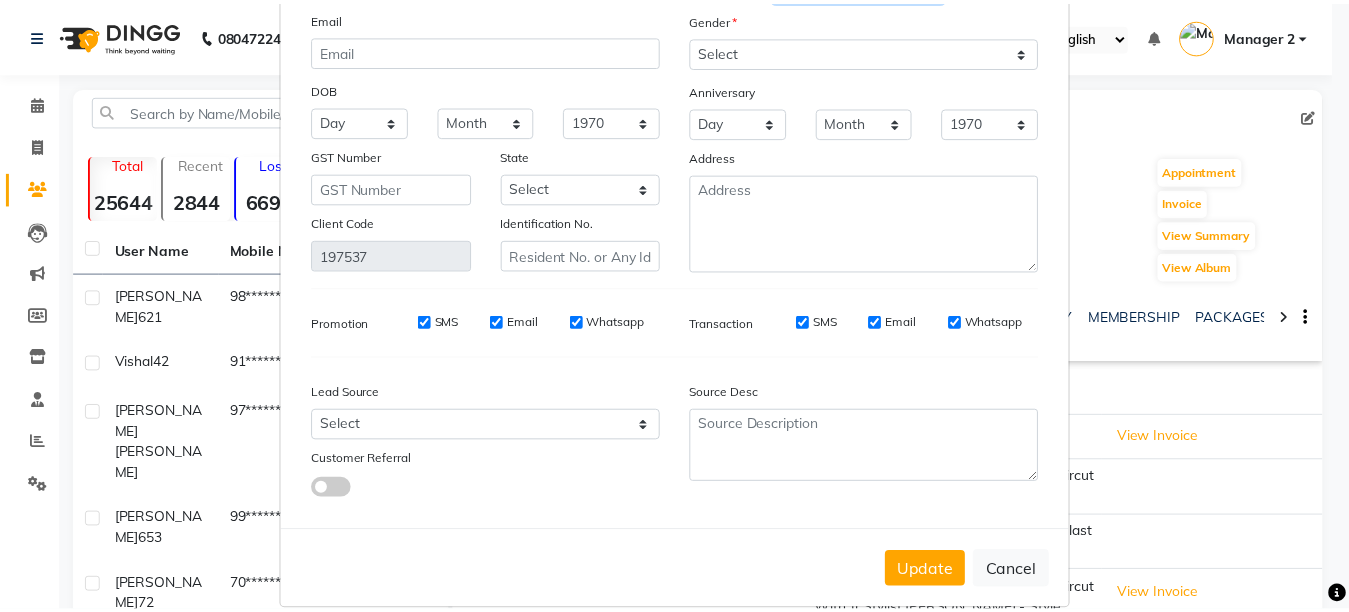 scroll, scrollTop: 201, scrollLeft: 0, axis: vertical 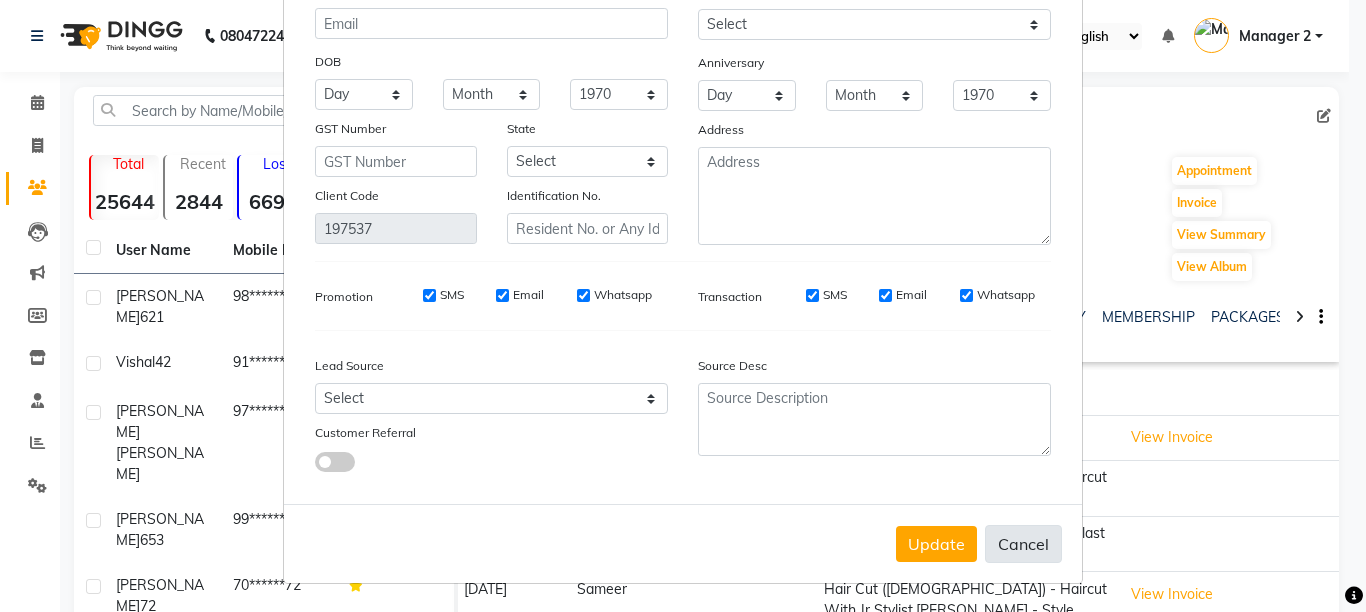 click on "Cancel" at bounding box center (1023, 544) 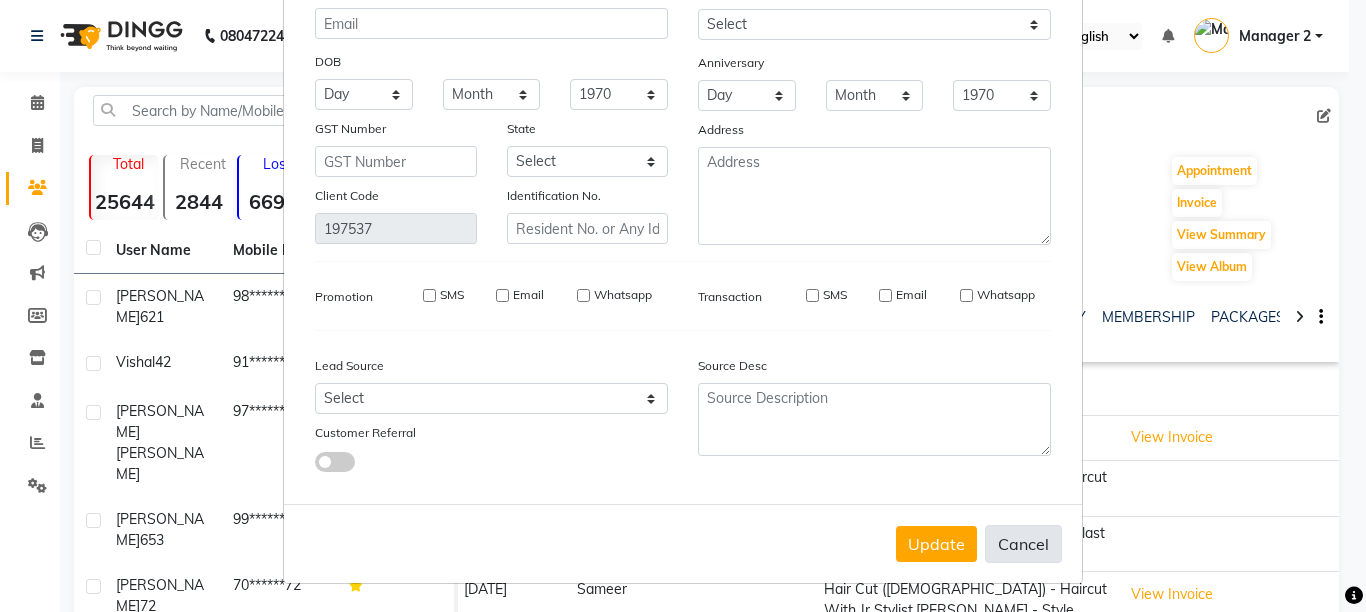 type 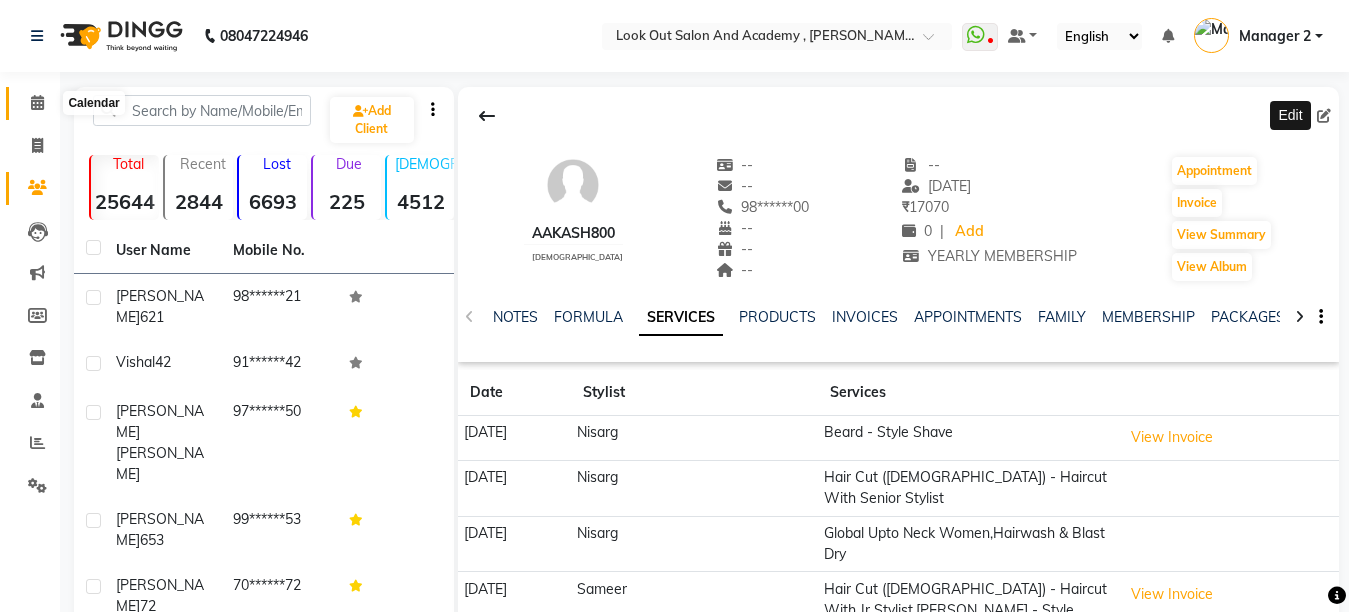 click 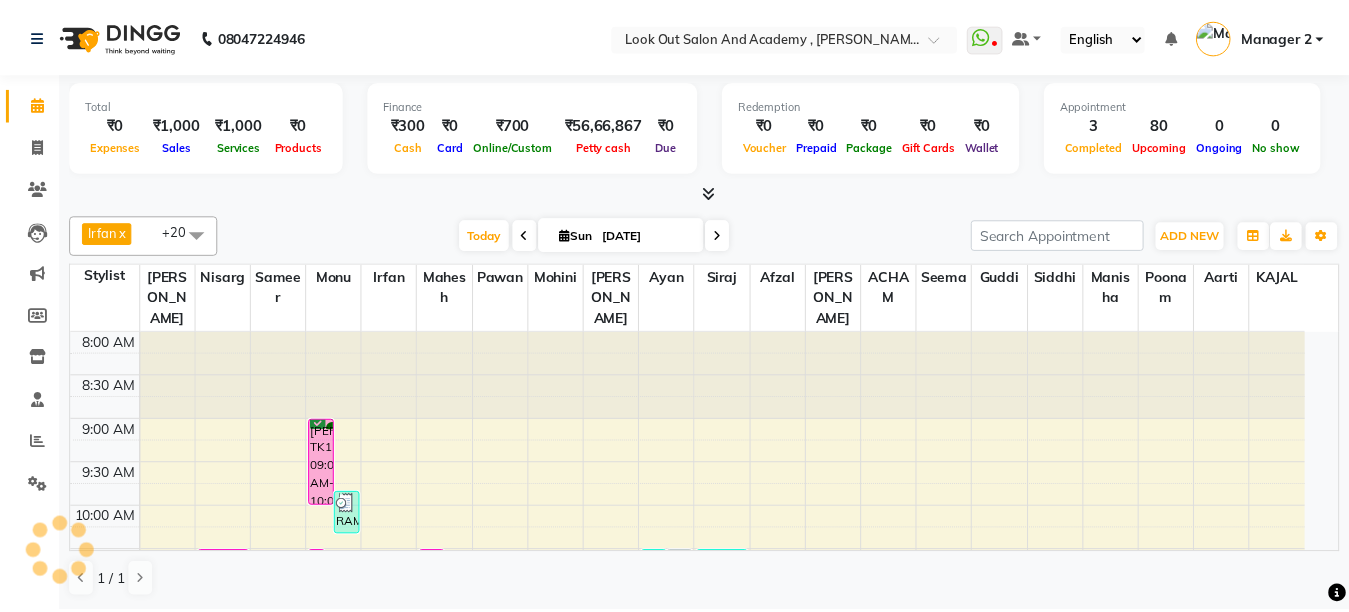 scroll, scrollTop: 0, scrollLeft: 0, axis: both 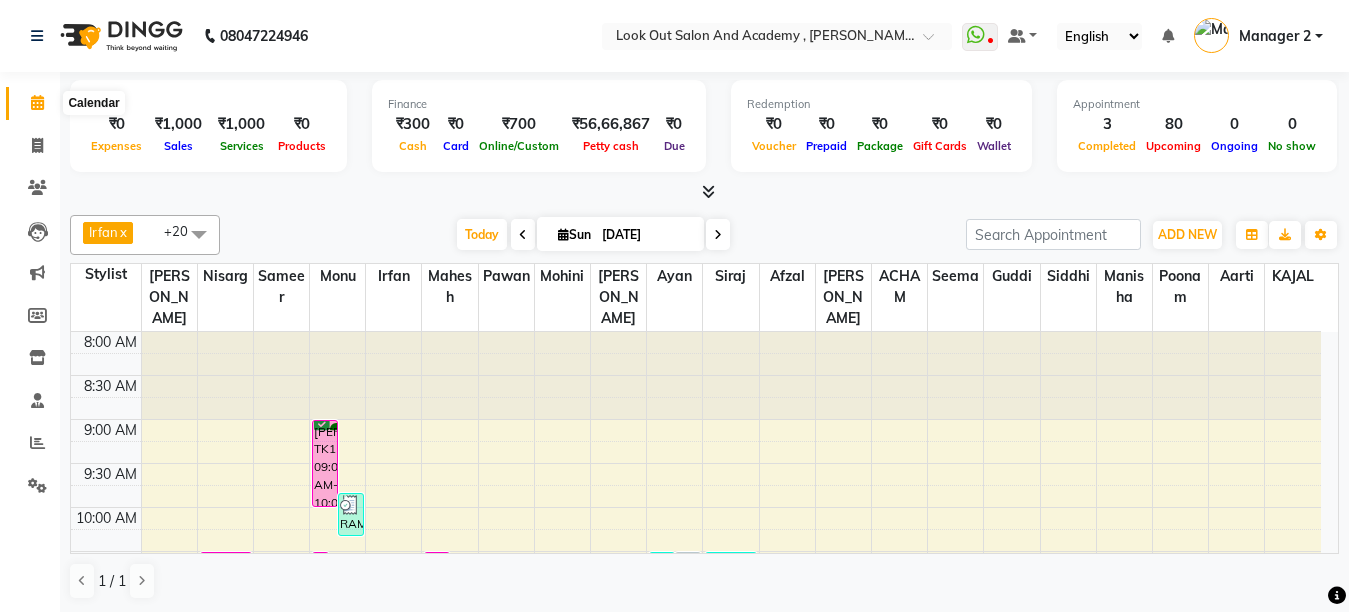 click 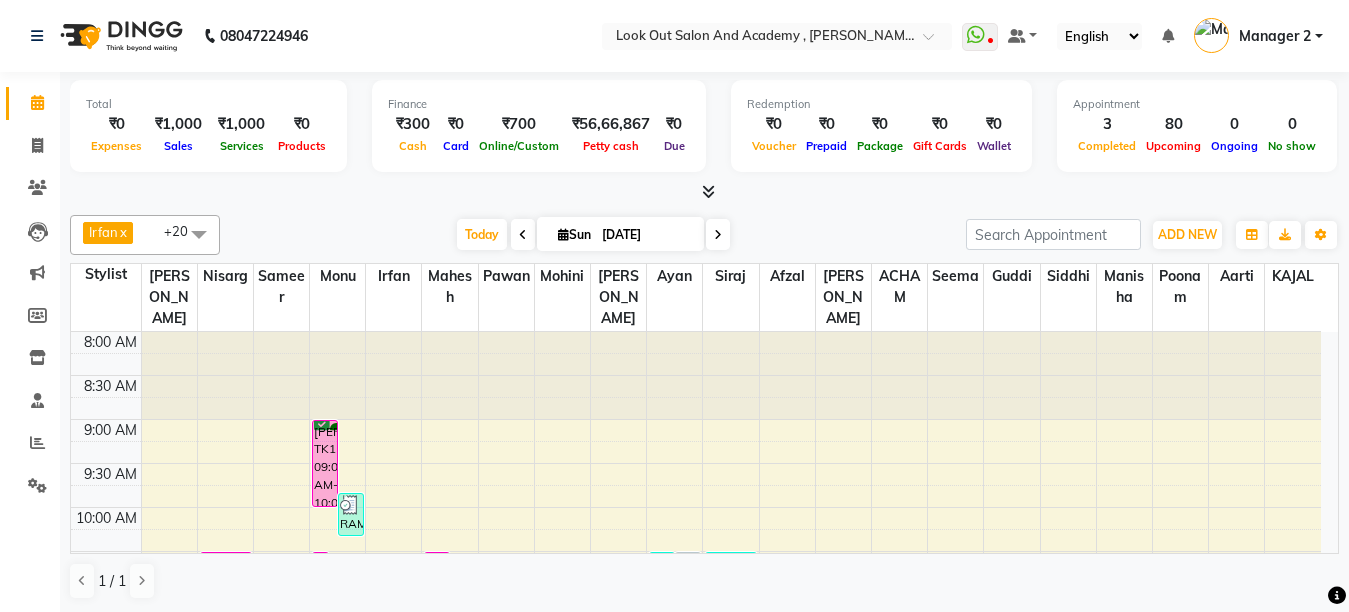drag, startPoint x: 467, startPoint y: 235, endPoint x: 442, endPoint y: 276, distance: 48.02083 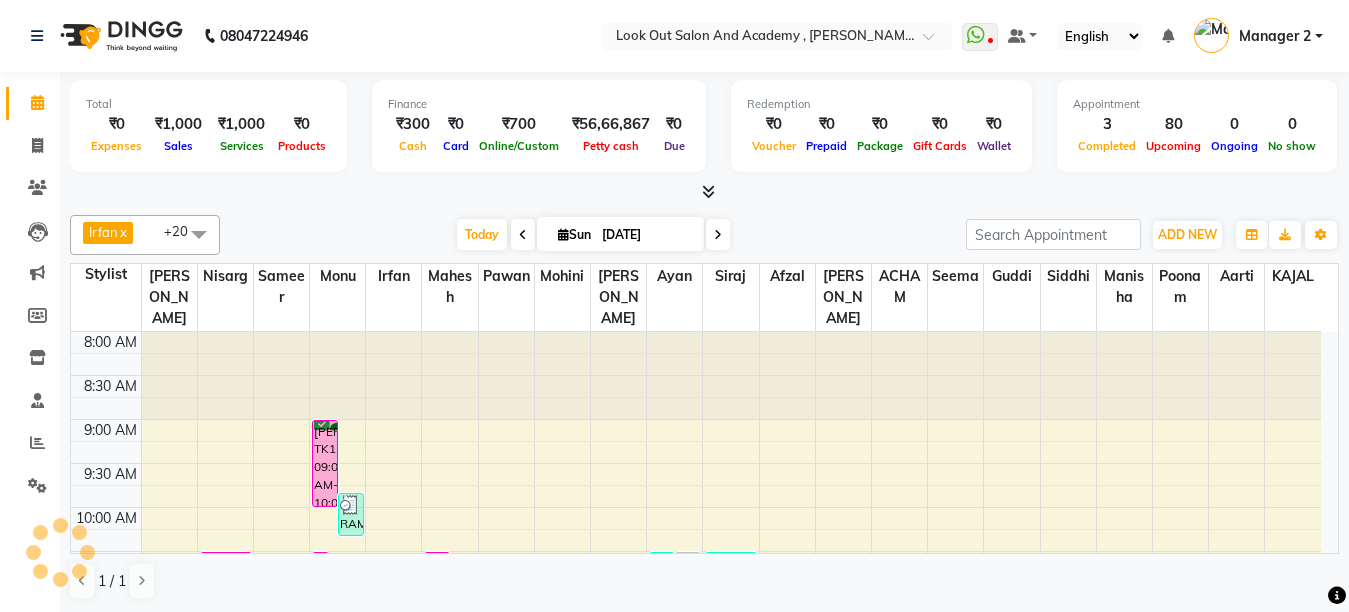 scroll, scrollTop: 265, scrollLeft: 0, axis: vertical 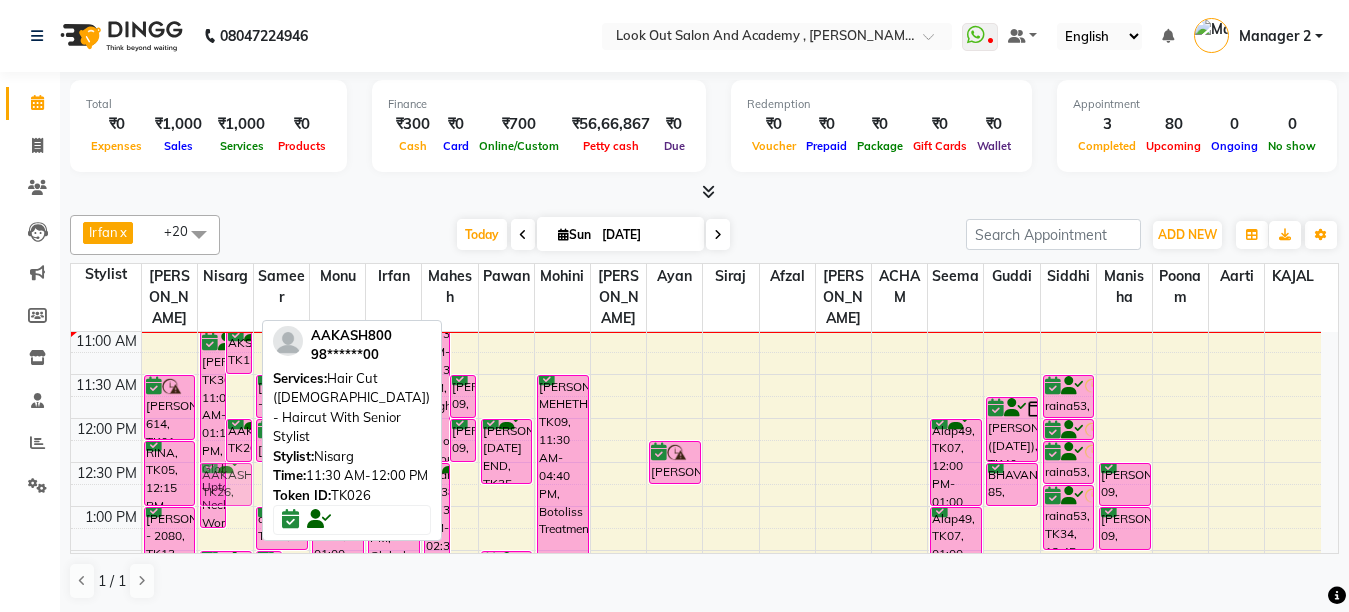 drag, startPoint x: 238, startPoint y: 413, endPoint x: 240, endPoint y: 491, distance: 78.025635 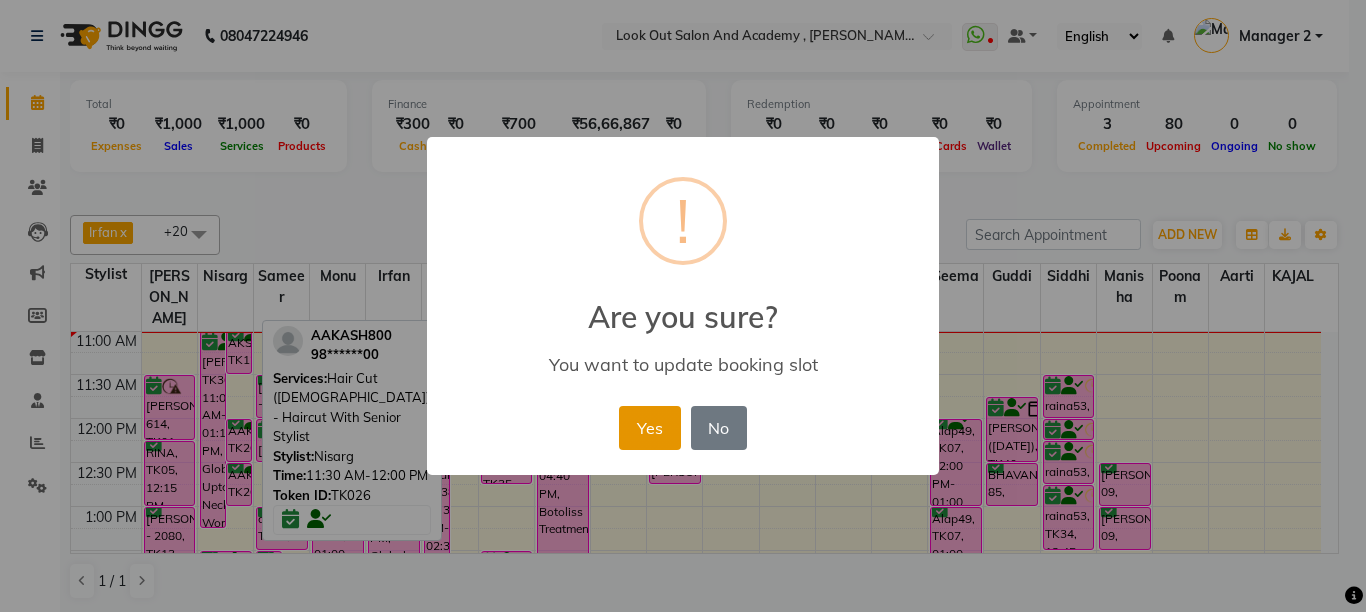 click on "Yes" at bounding box center (649, 428) 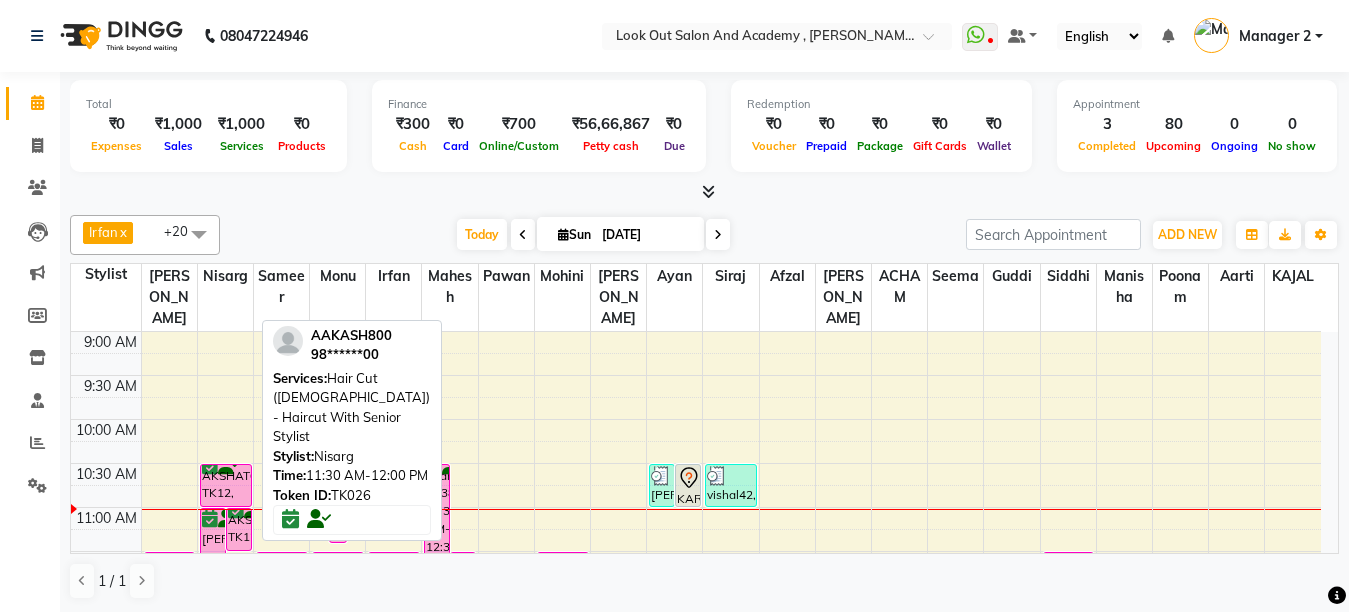 scroll, scrollTop: 65, scrollLeft: 0, axis: vertical 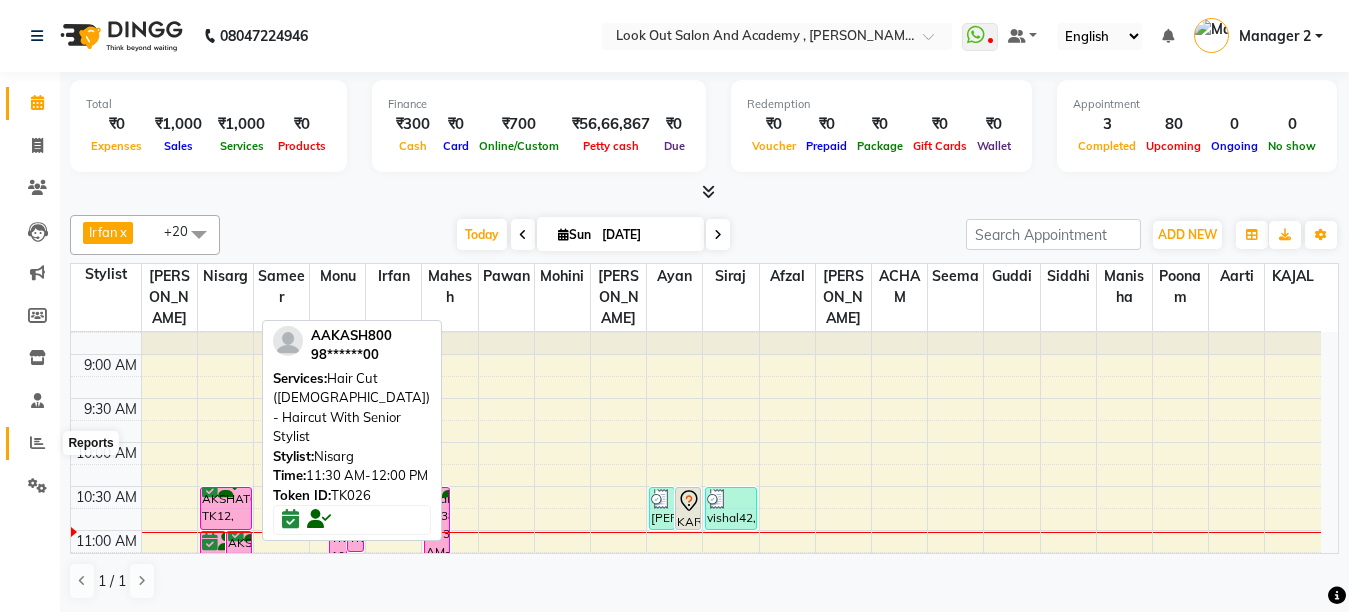 click 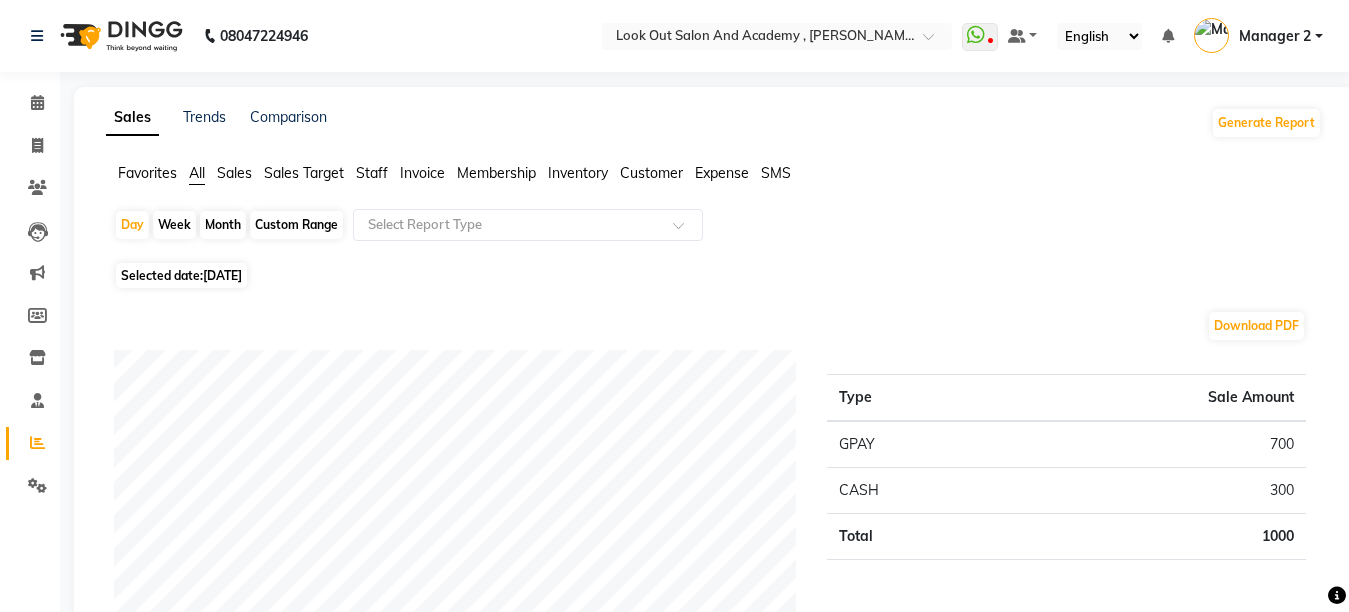 click on "Staff" 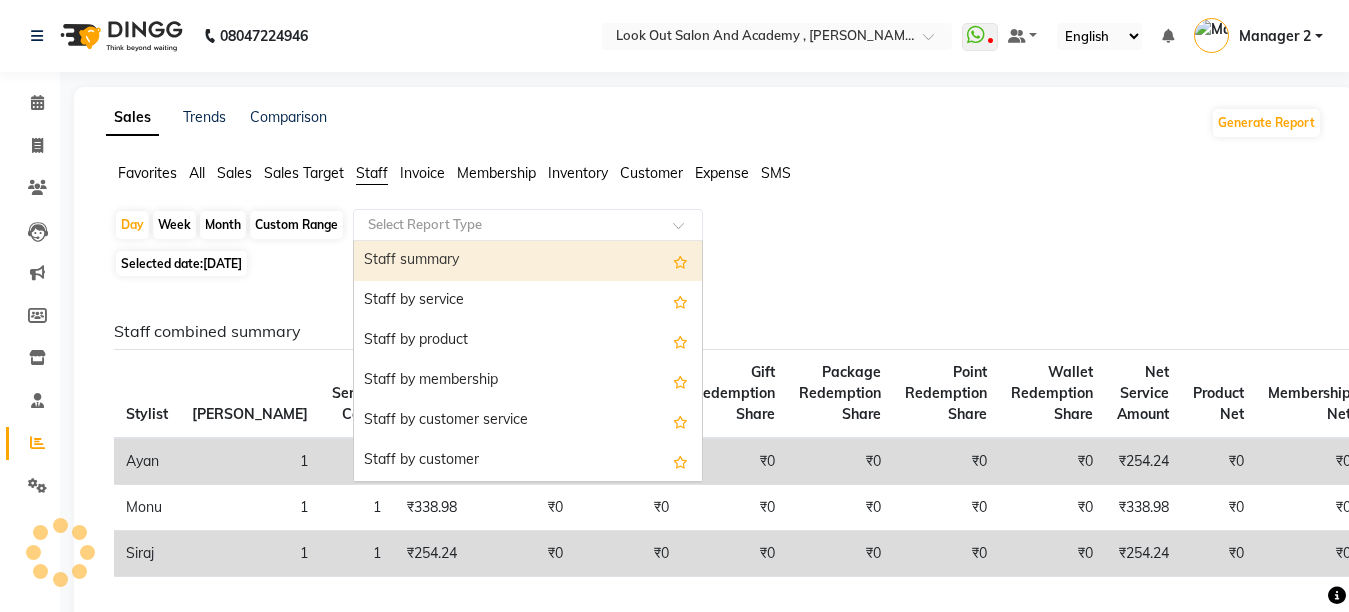 click 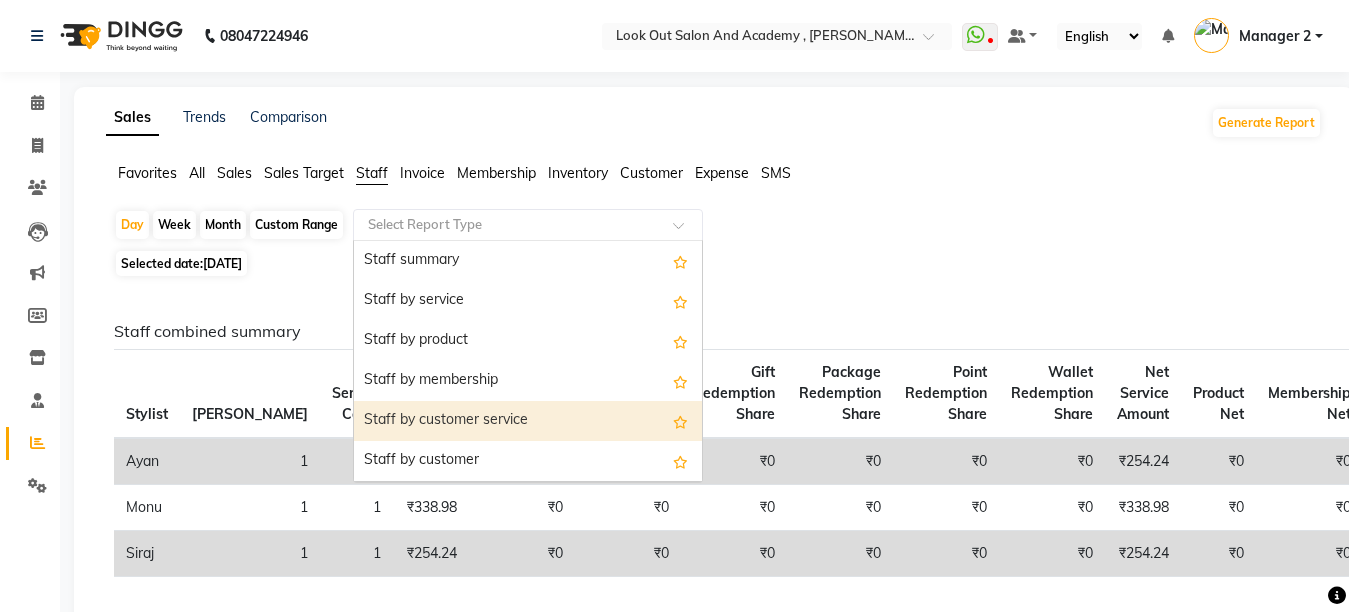 click on "Staff by customer service" at bounding box center (528, 421) 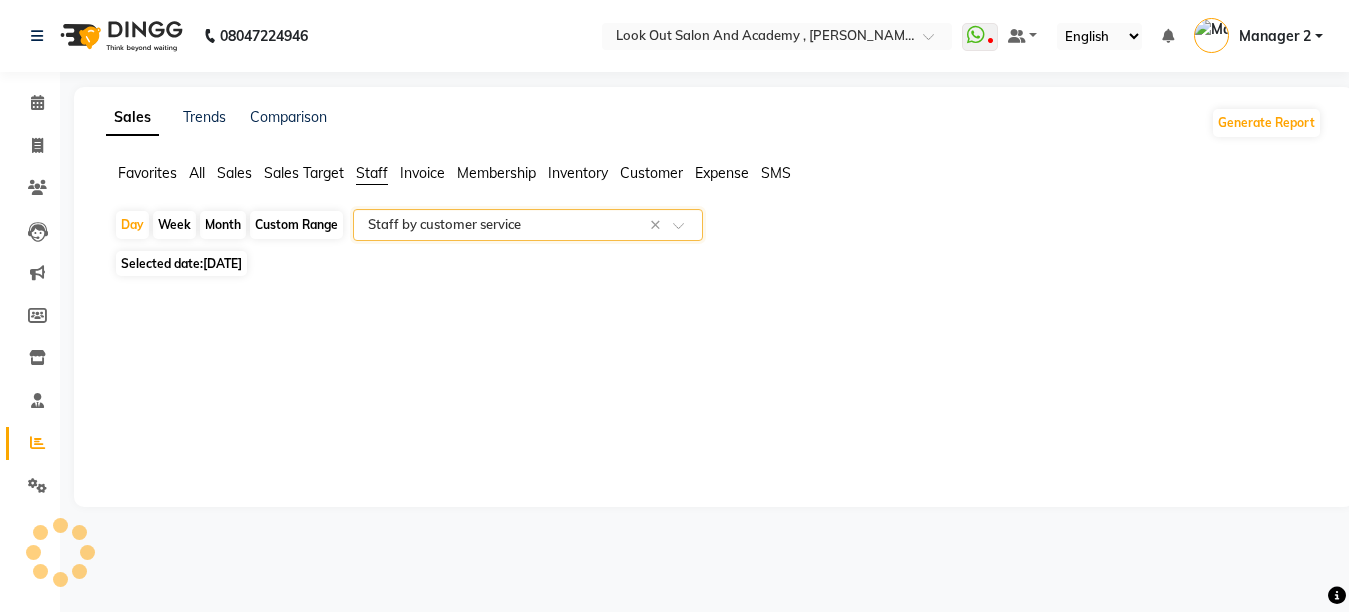 select on "full_report" 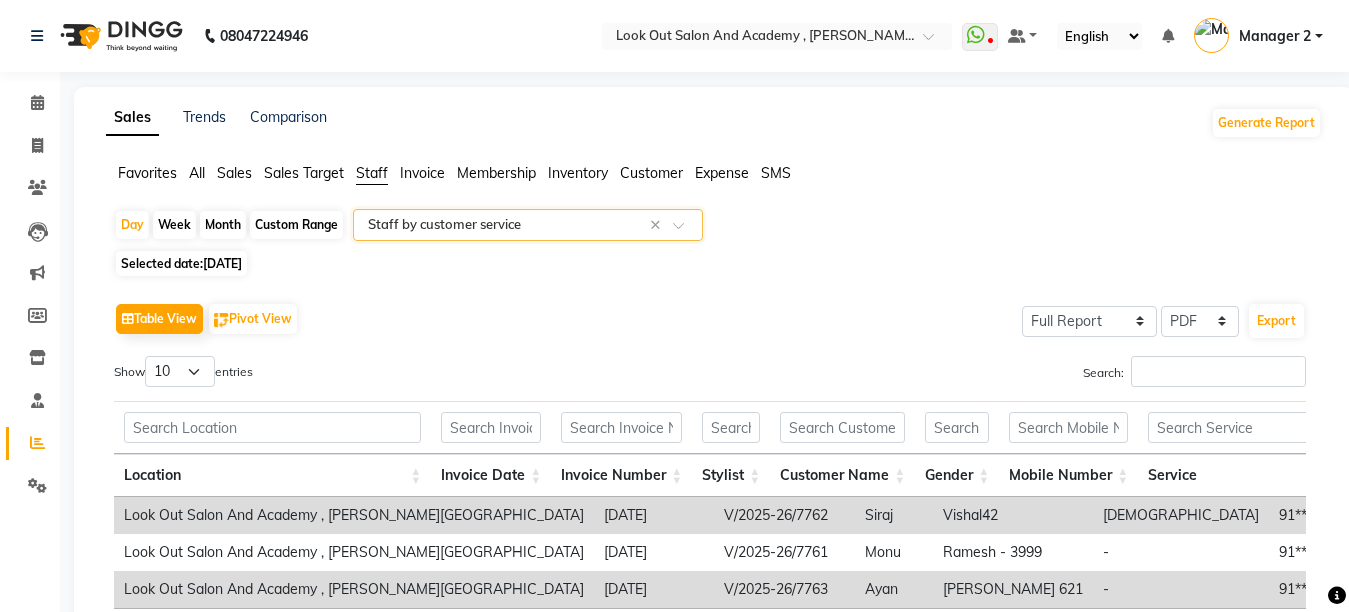 click on "[DATE]" 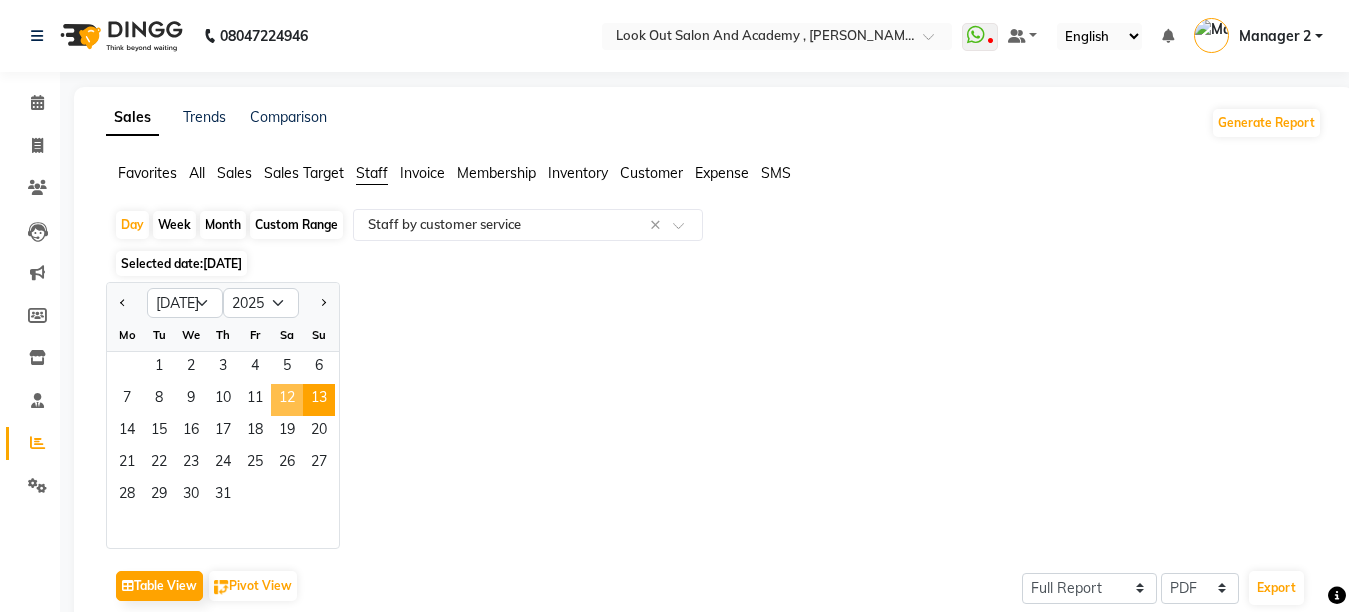 click on "12" 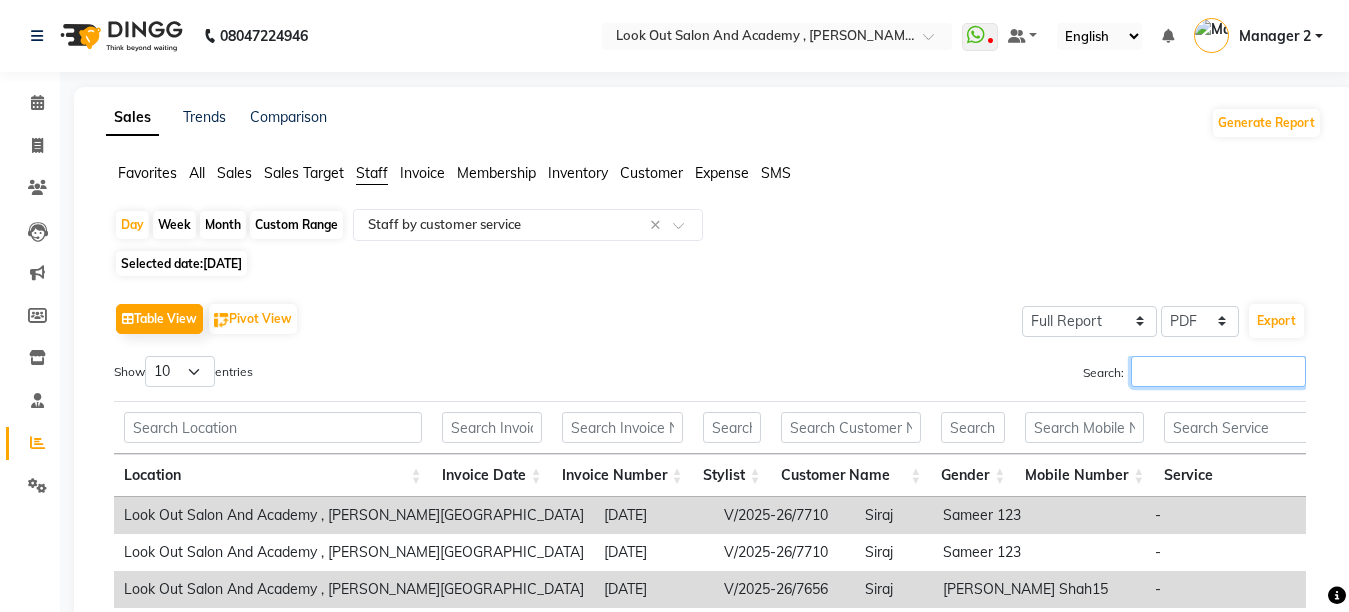 click on "Search:" at bounding box center [1218, 371] 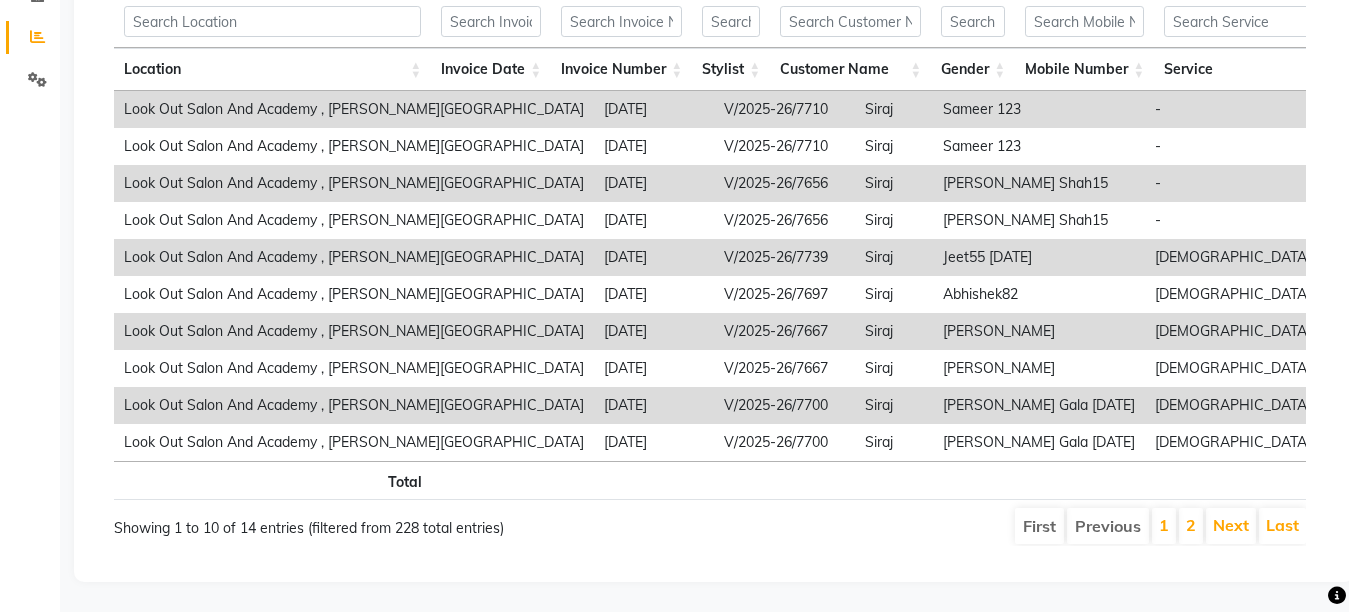 scroll, scrollTop: 140, scrollLeft: 0, axis: vertical 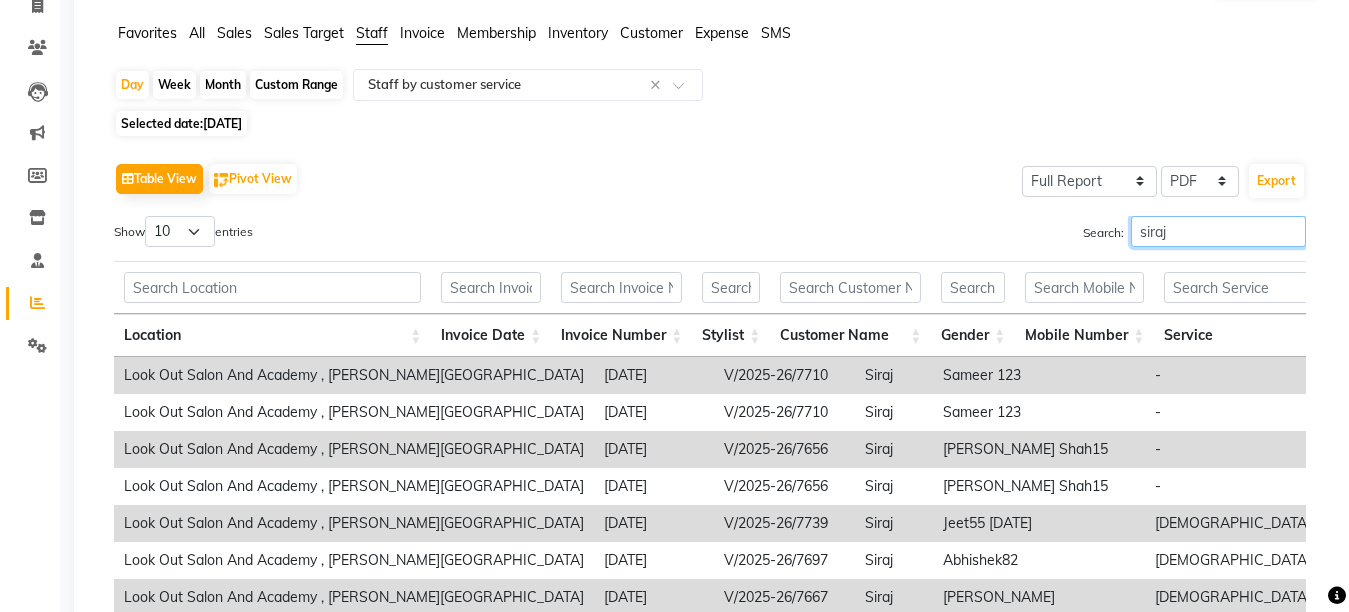 type on "siraj" 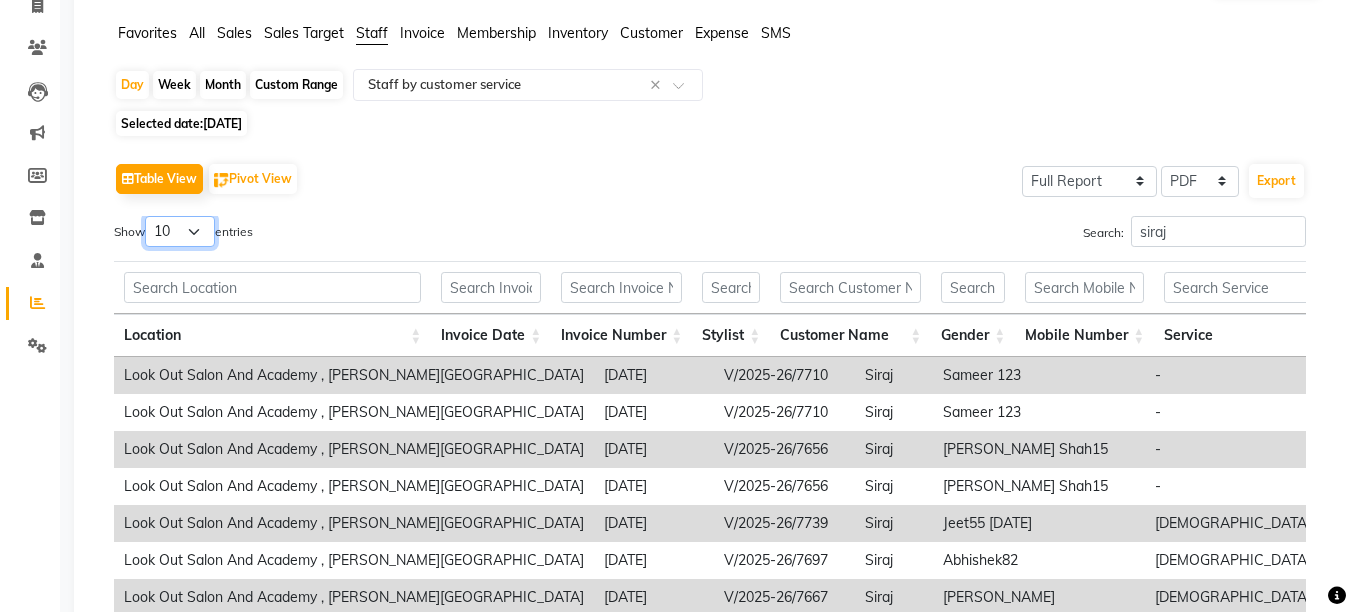 click on "10 25 50 100" at bounding box center [180, 231] 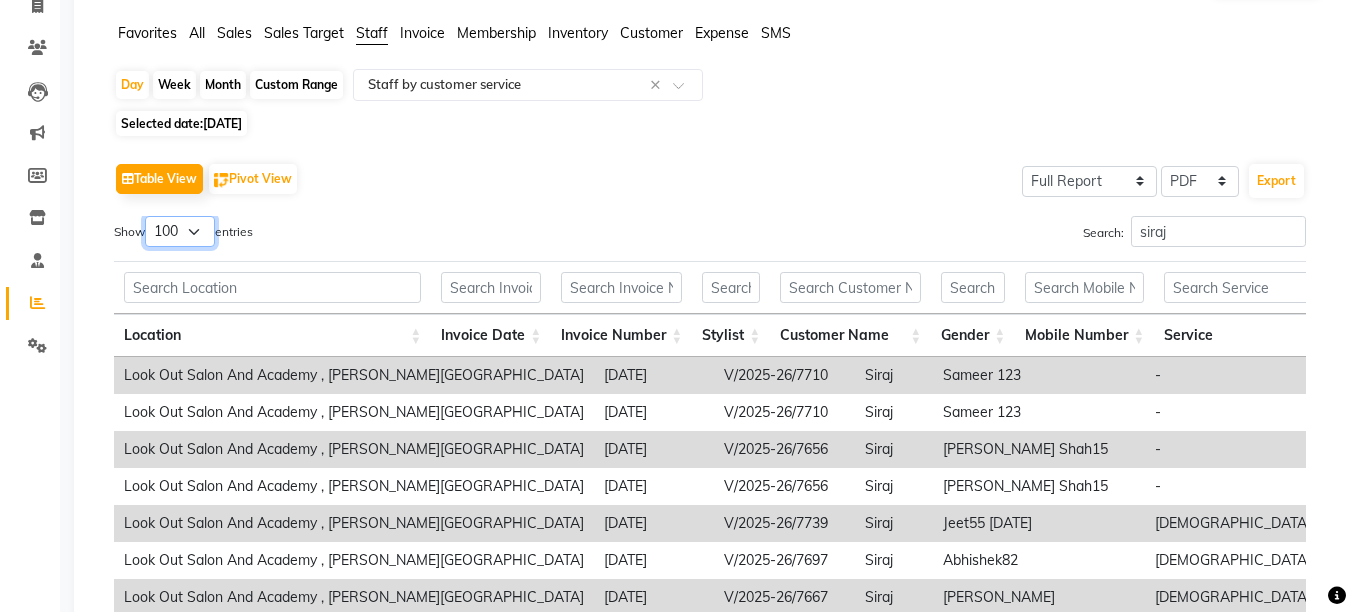 click on "10 25 50 100" at bounding box center (180, 231) 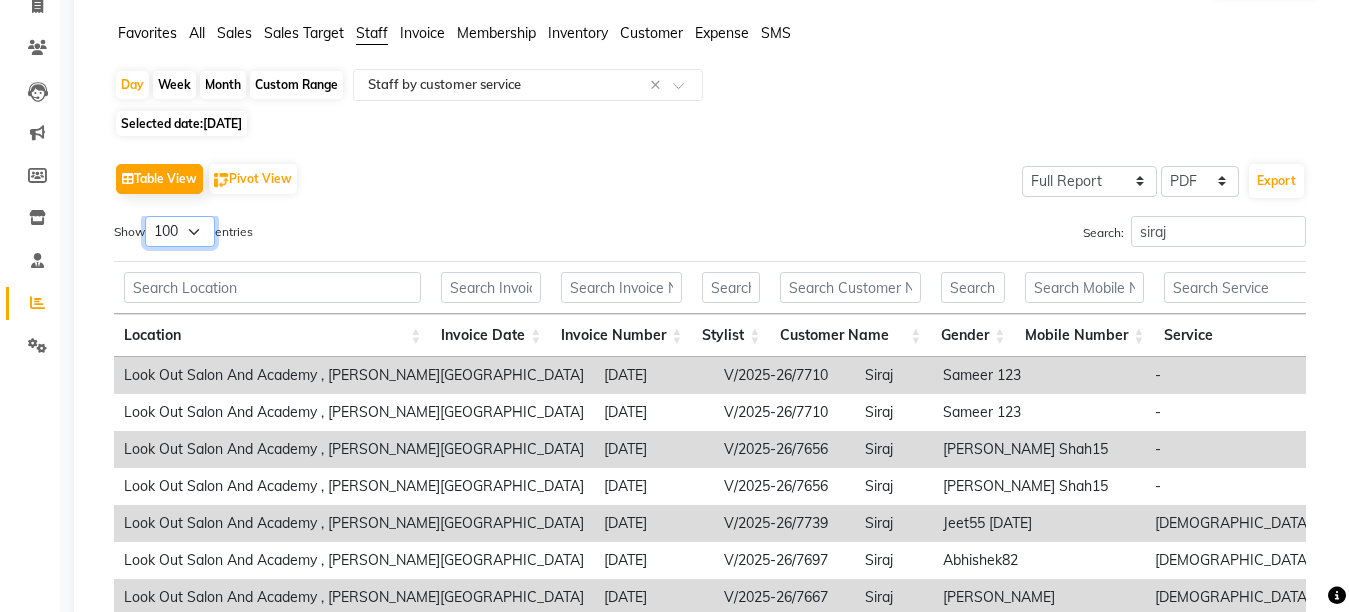 scroll, scrollTop: 453, scrollLeft: 0, axis: vertical 